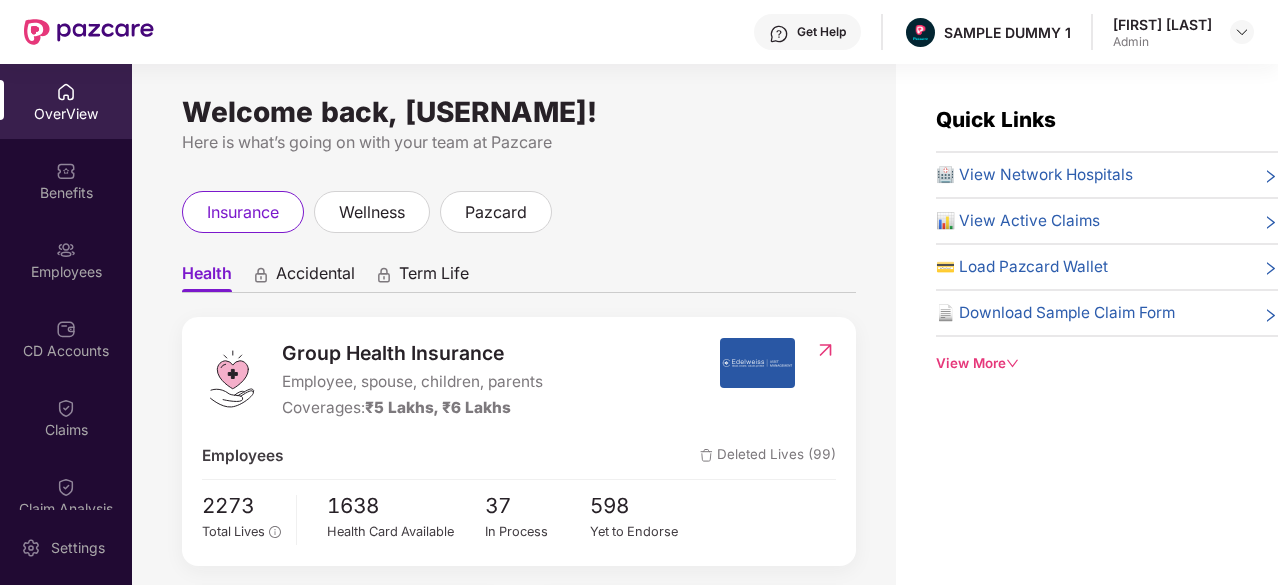 scroll, scrollTop: 0, scrollLeft: 0, axis: both 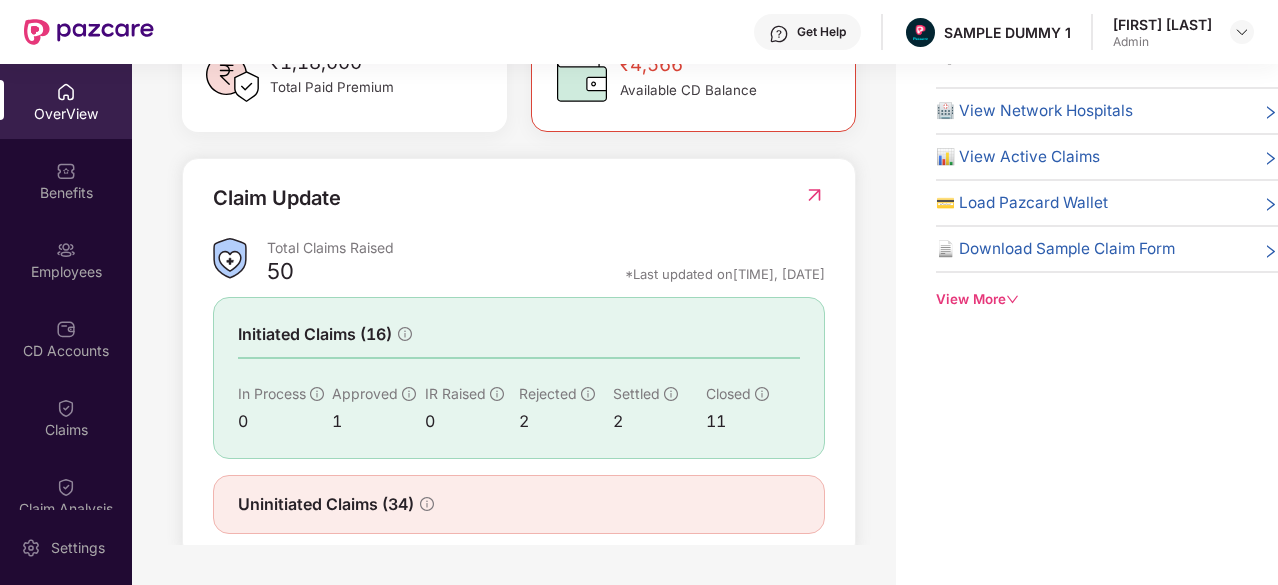 click on "OverView" at bounding box center [66, 114] 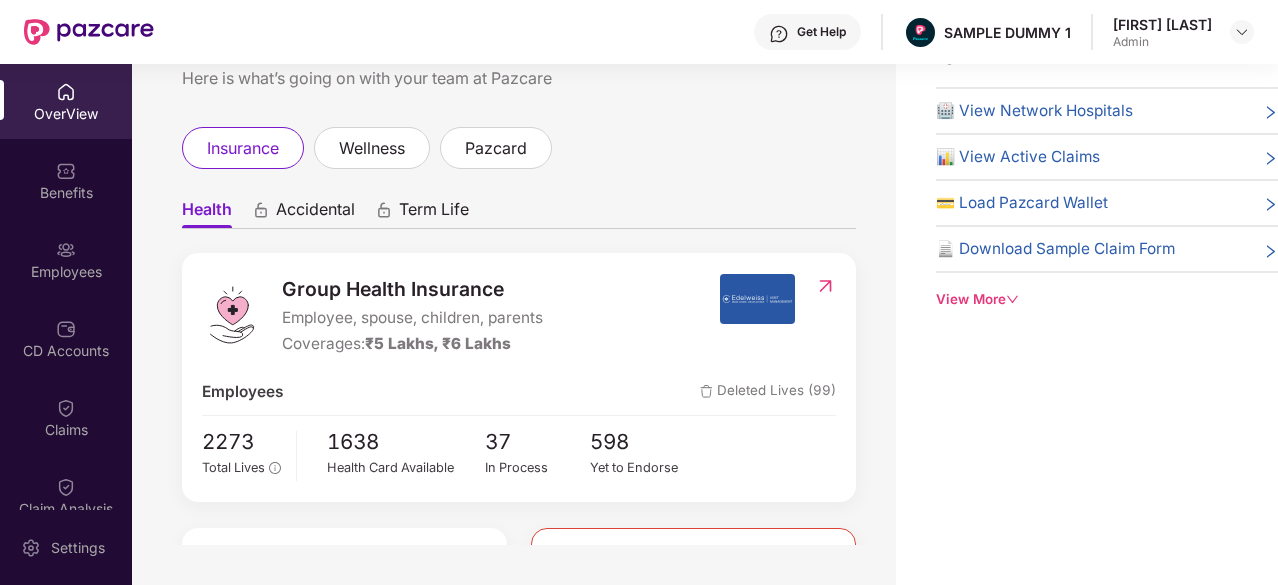 scroll, scrollTop: 0, scrollLeft: 0, axis: both 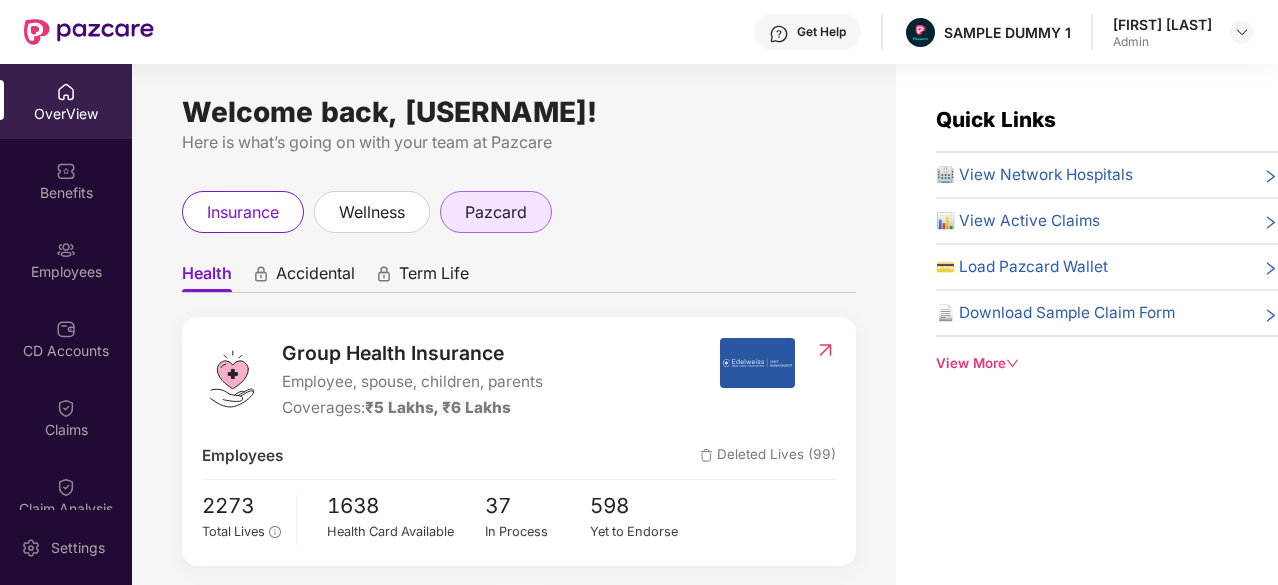 click on "pazcard" at bounding box center [496, 212] 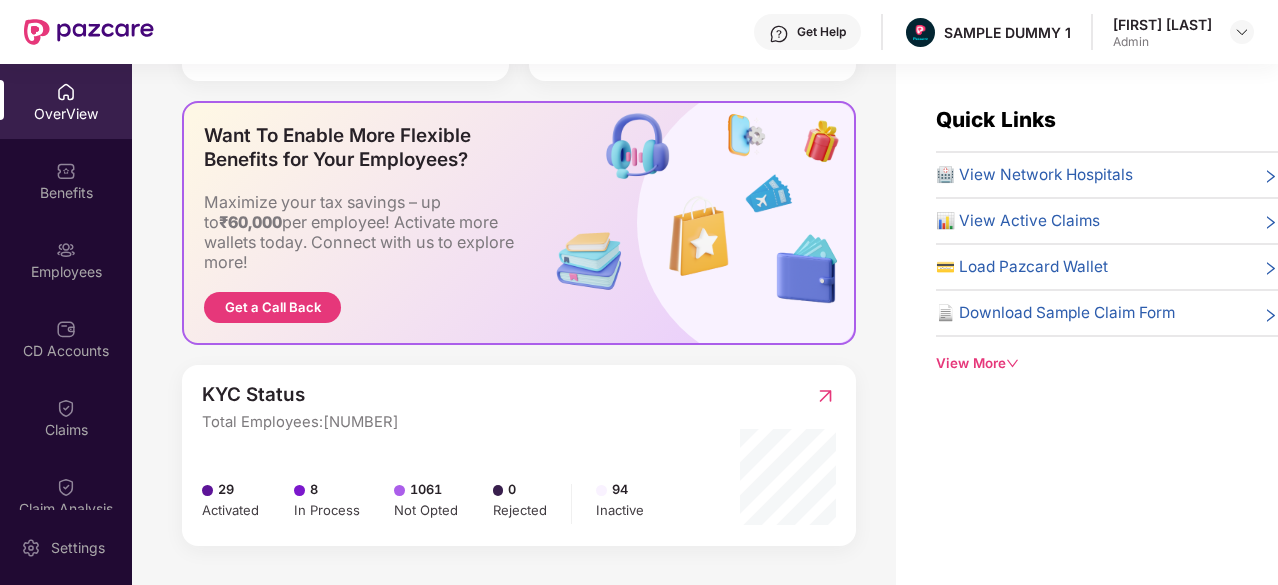 scroll, scrollTop: 404, scrollLeft: 0, axis: vertical 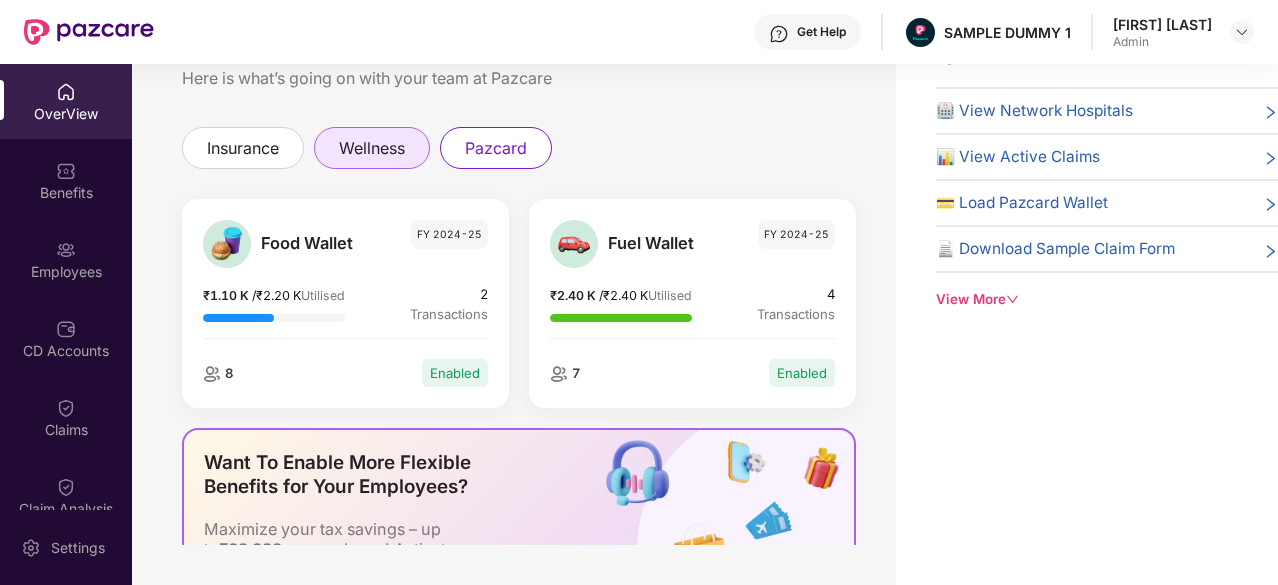 click on "wellness" at bounding box center (372, 148) 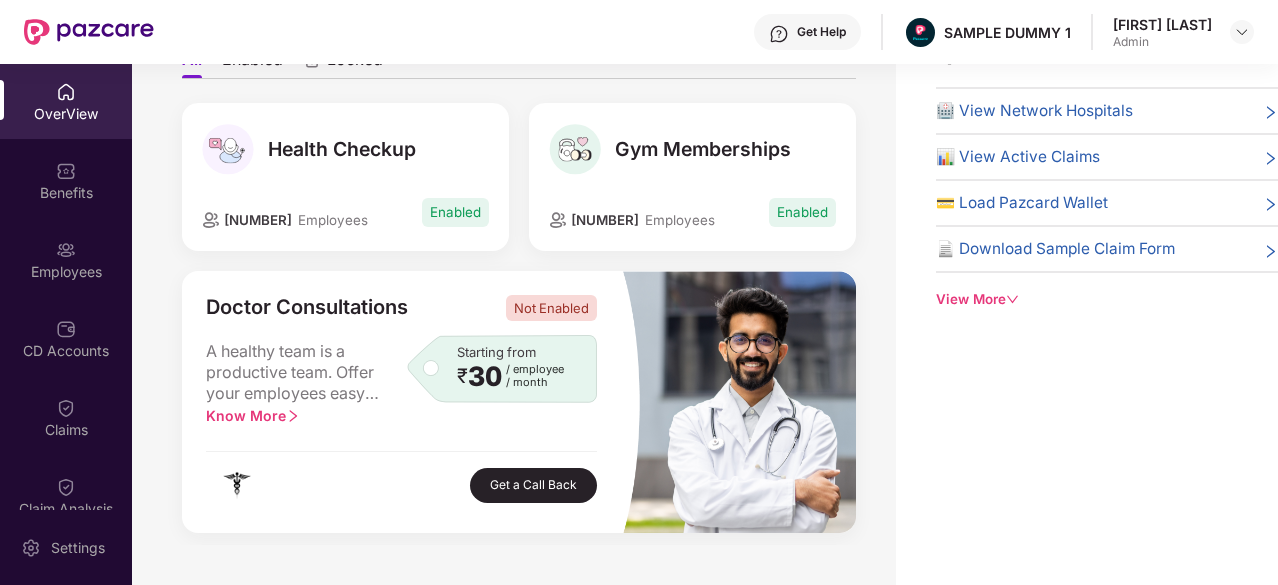 scroll, scrollTop: 0, scrollLeft: 0, axis: both 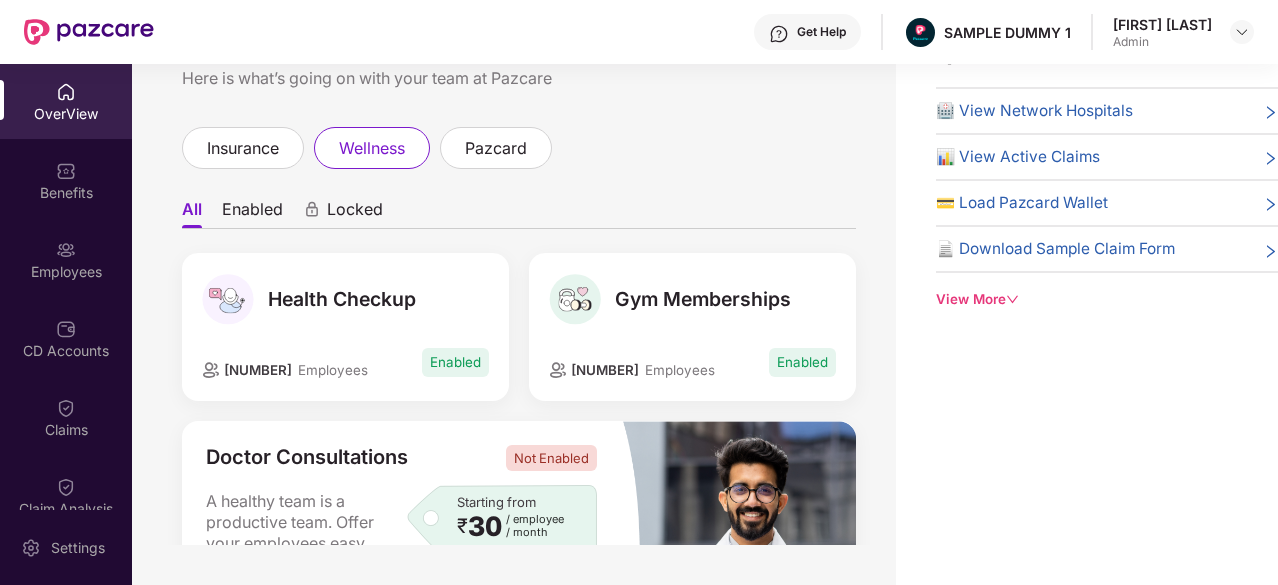 click on "All Enabled   Locked" at bounding box center [519, 209] 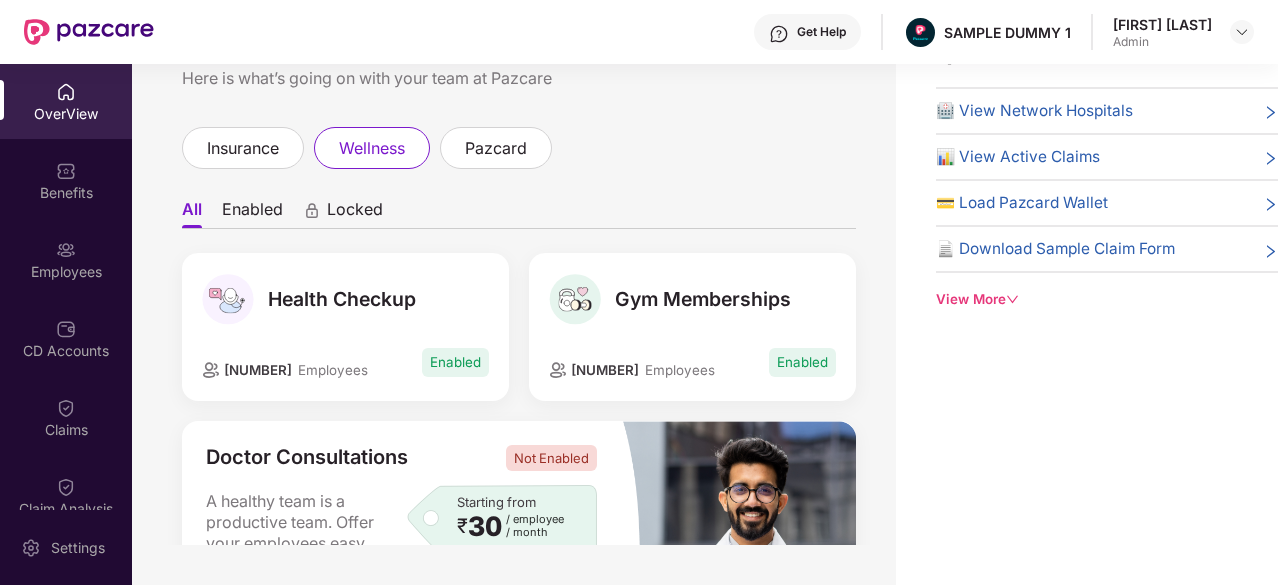 click on "Locked" at bounding box center (355, 213) 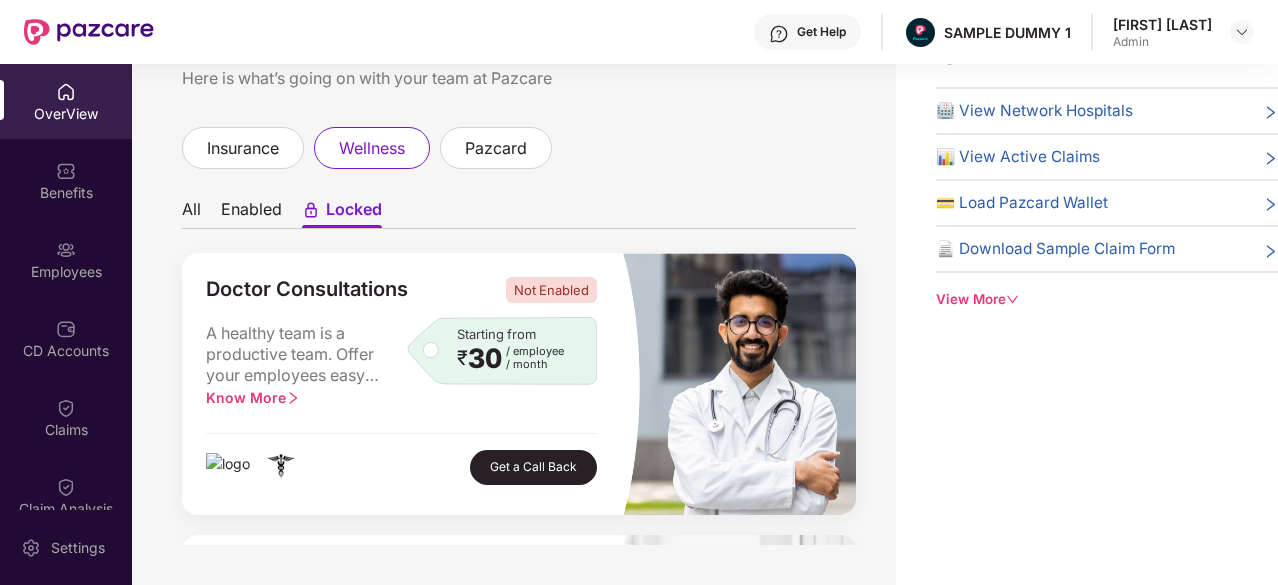 click on "Enabled" at bounding box center (251, 213) 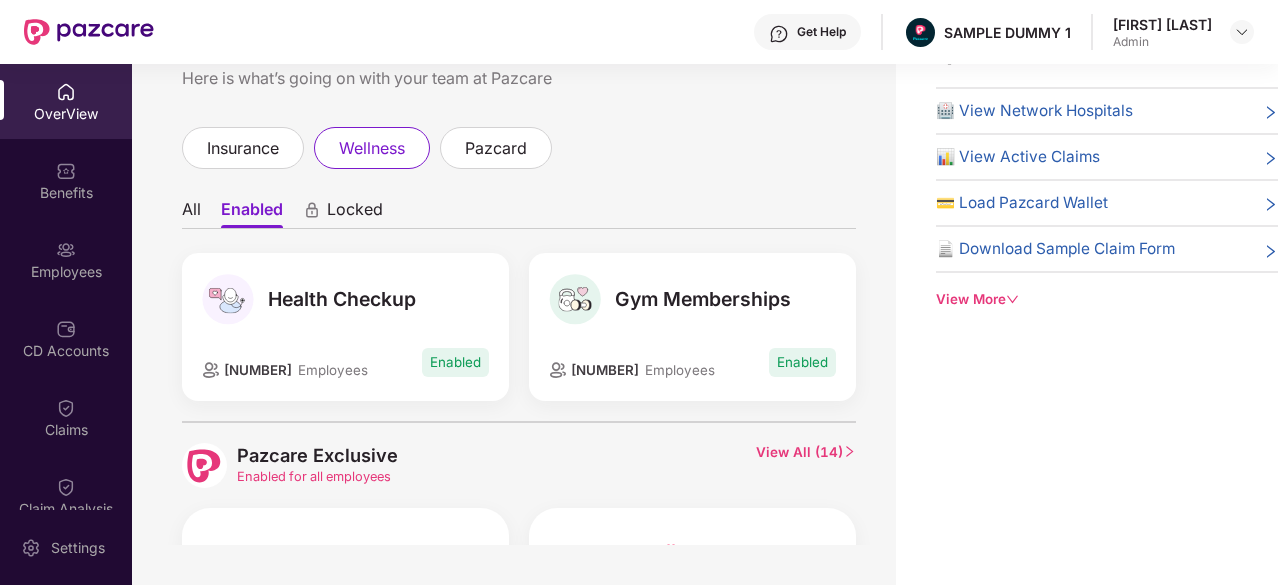click on "All" at bounding box center [191, 213] 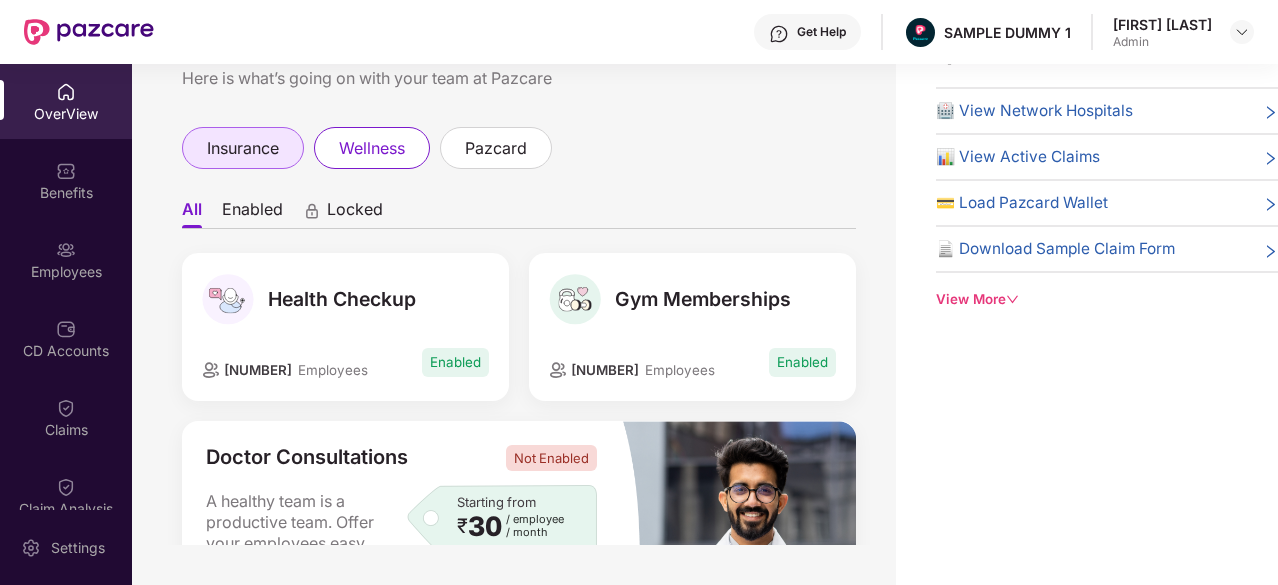 click on "insurance" at bounding box center [243, 148] 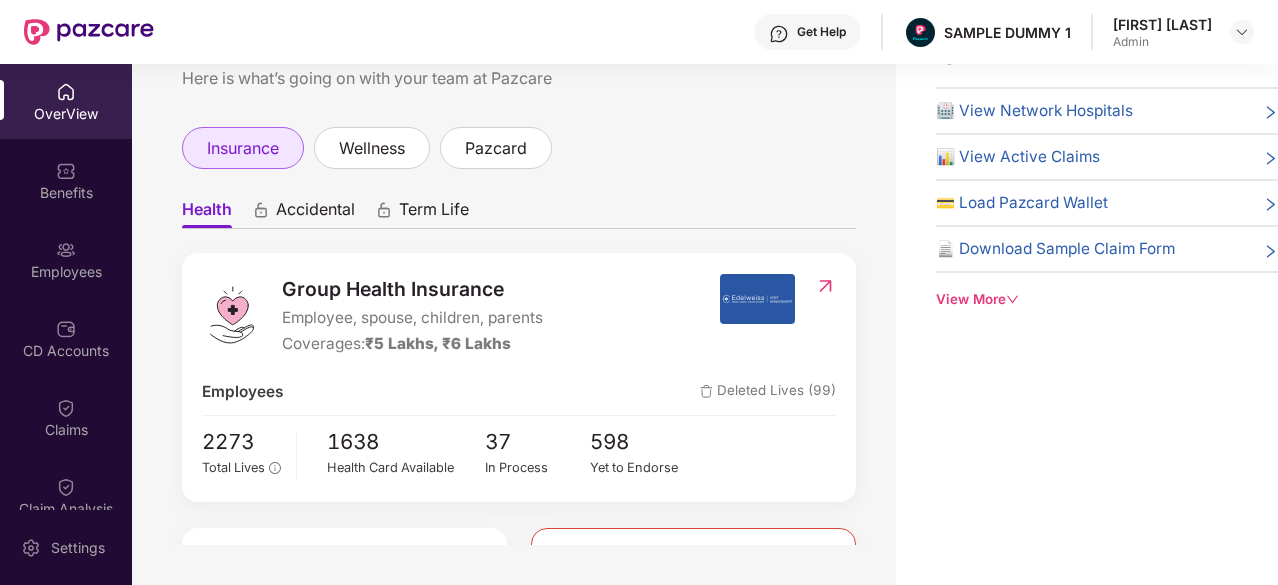 scroll, scrollTop: 0, scrollLeft: 0, axis: both 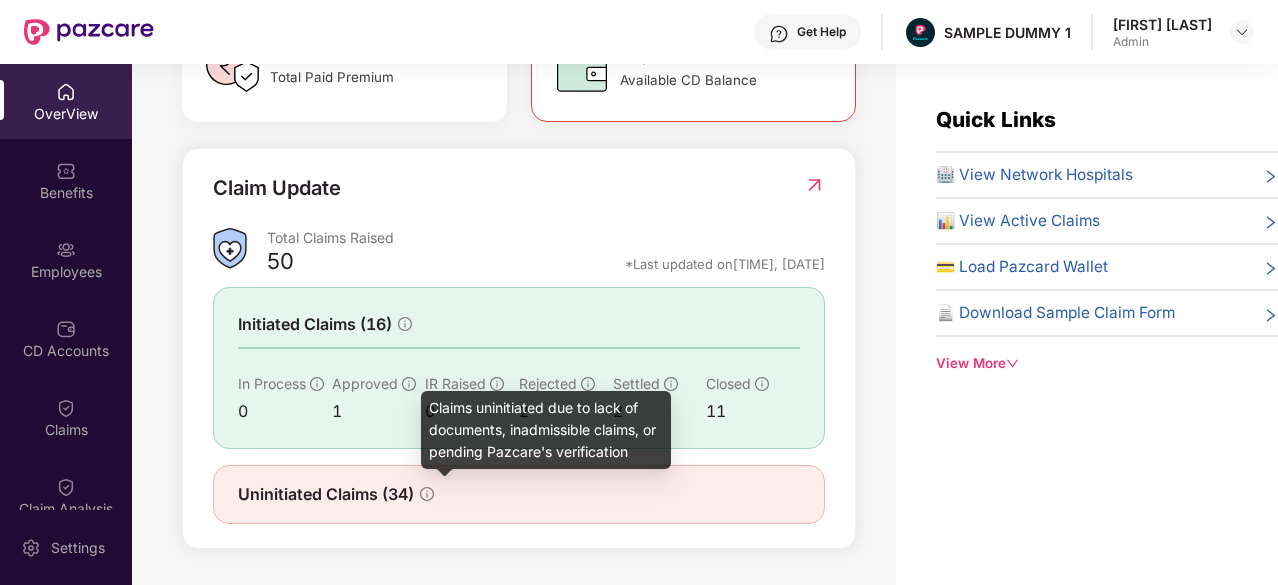 click 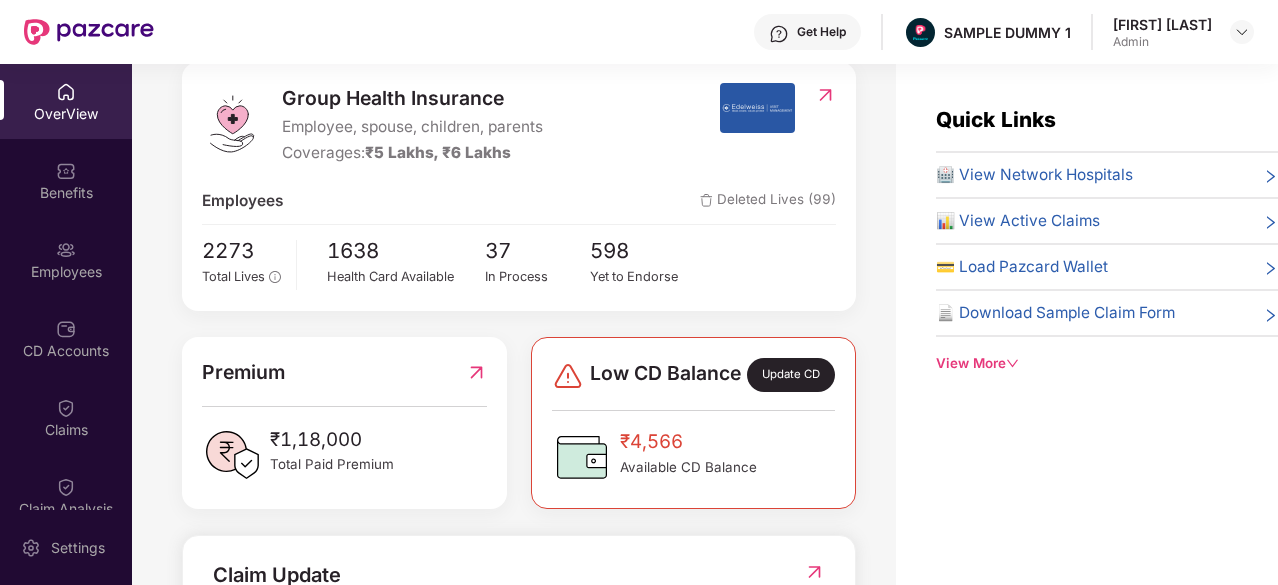 scroll, scrollTop: 0, scrollLeft: 0, axis: both 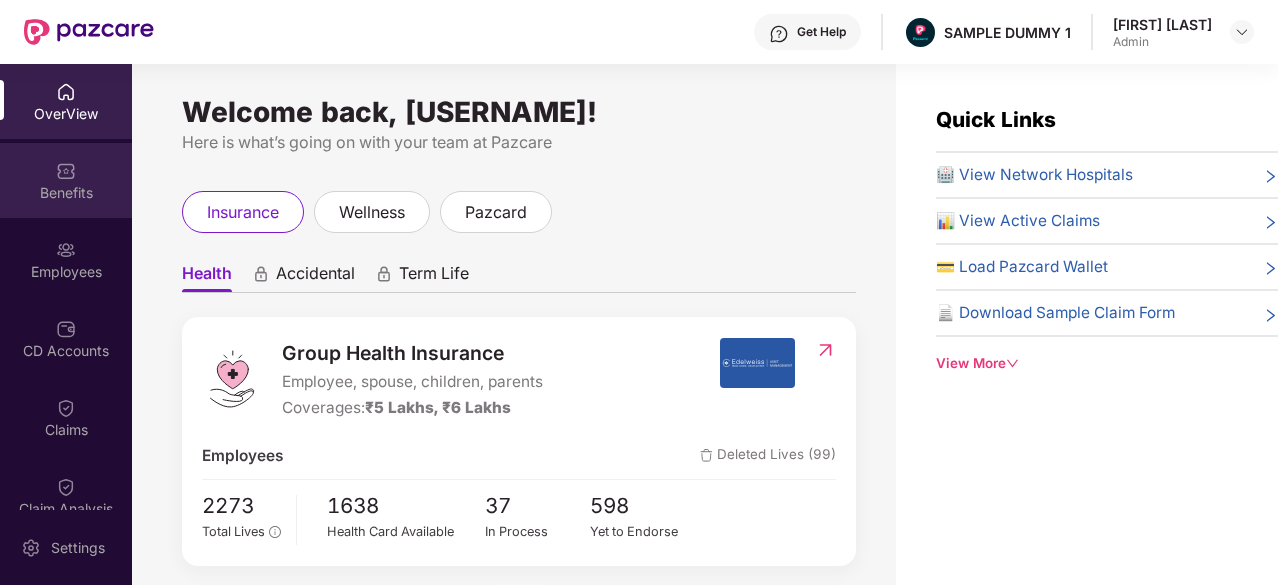 click on "Benefits" at bounding box center [66, 180] 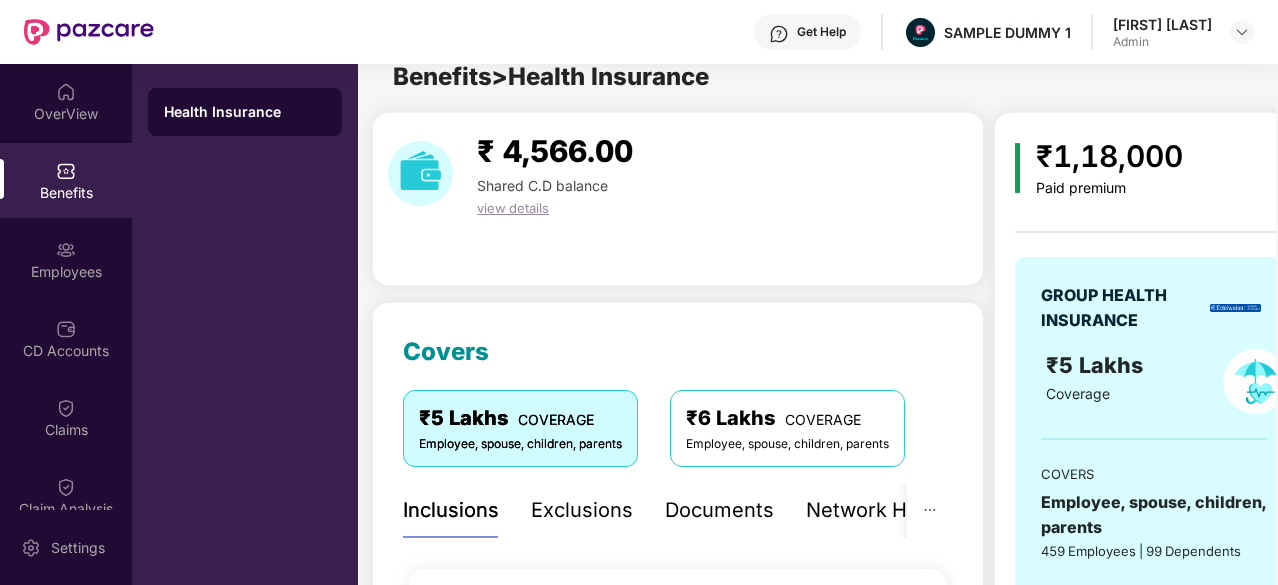 scroll, scrollTop: 0, scrollLeft: 0, axis: both 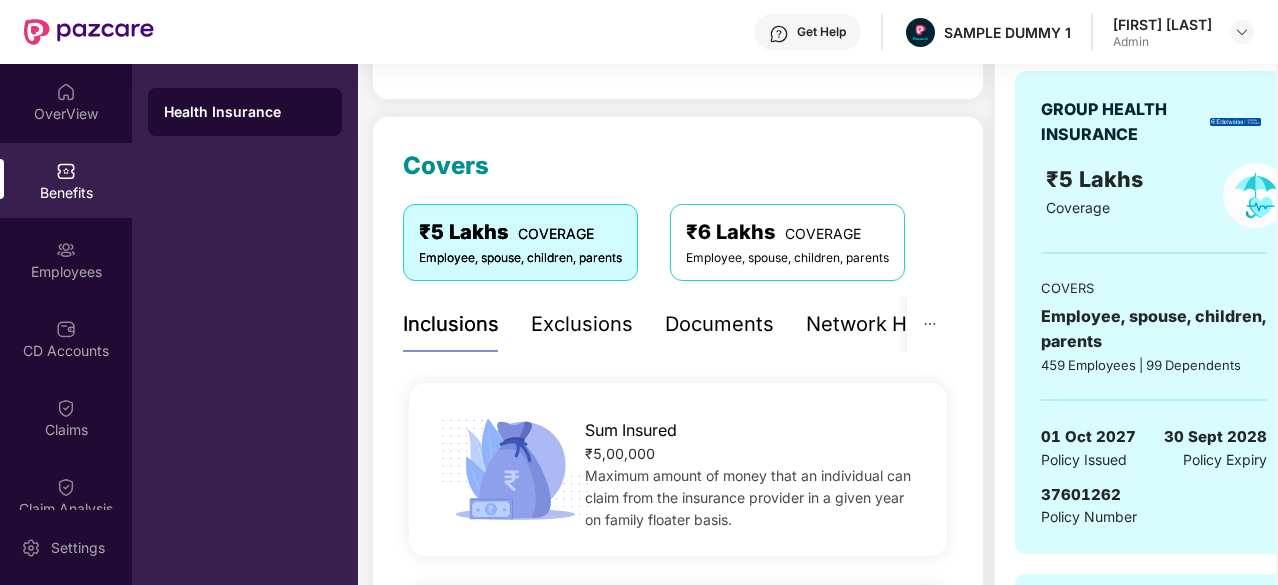 click on "Employee, spouse, children, parents" at bounding box center [787, 258] 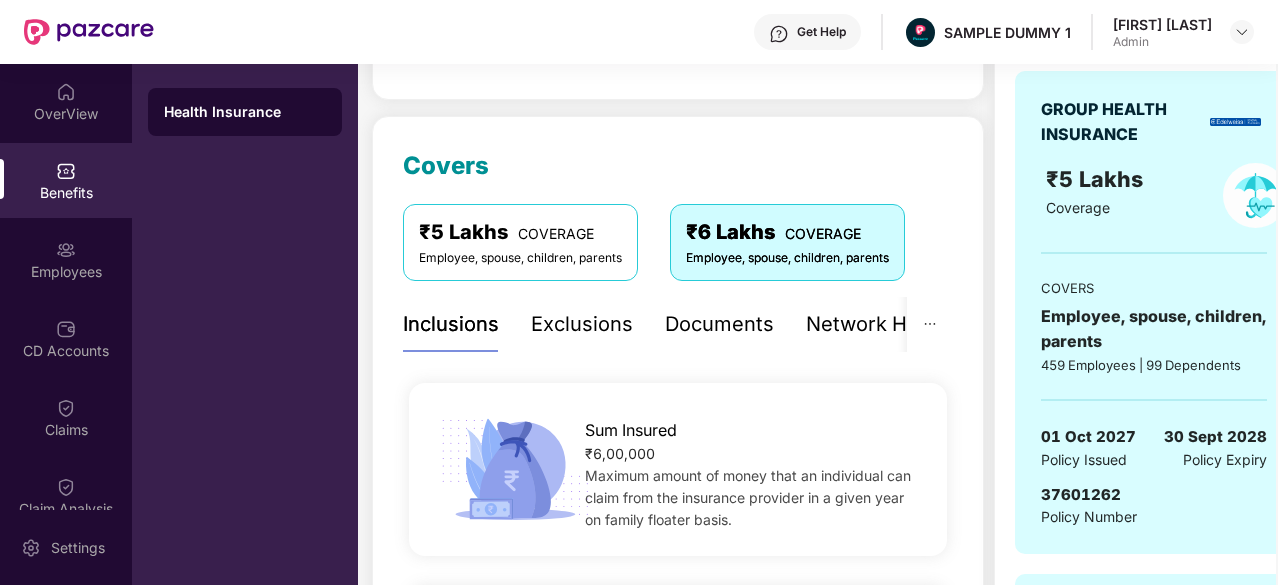 click on "Employee, spouse, children, parents" at bounding box center (520, 258) 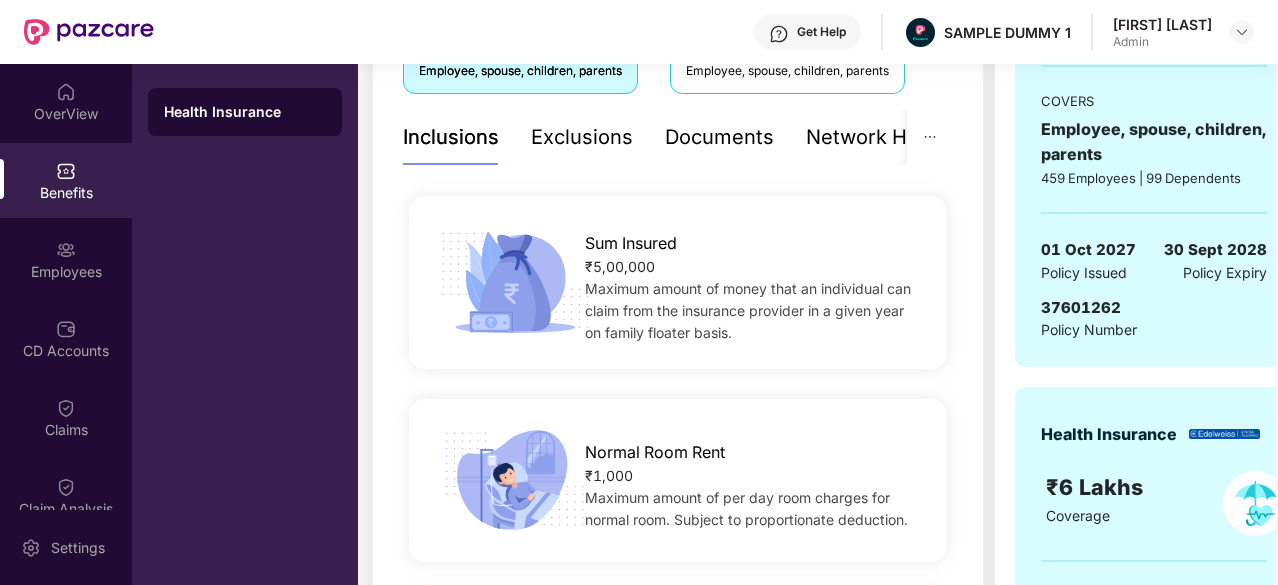 scroll, scrollTop: 396, scrollLeft: 0, axis: vertical 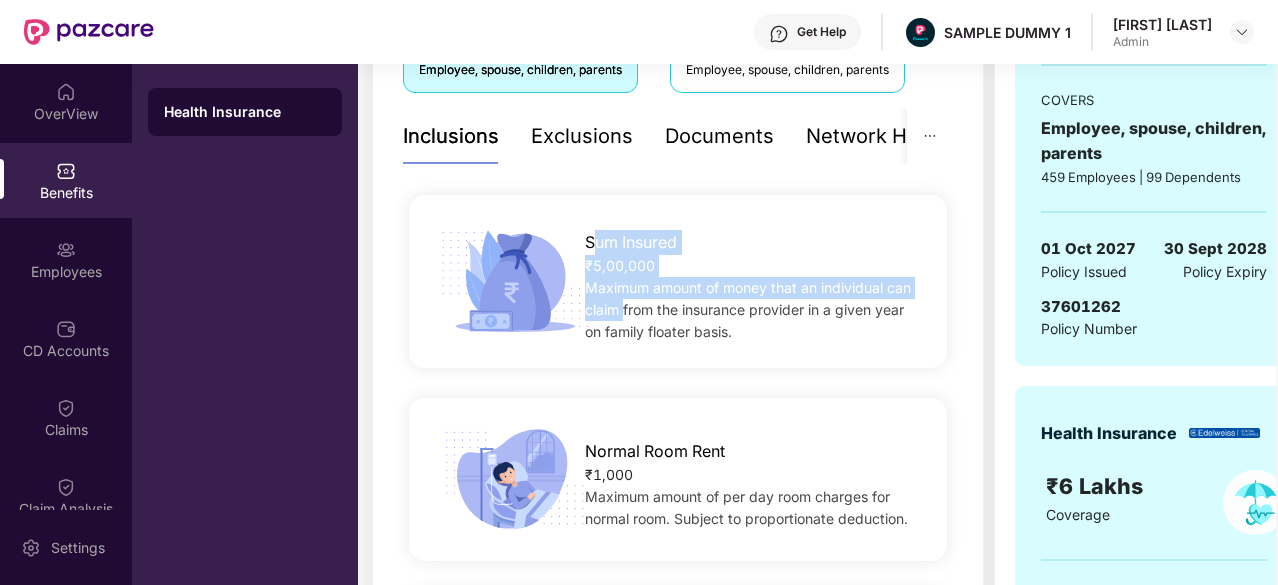 drag, startPoint x: 592, startPoint y: 249, endPoint x: 622, endPoint y: 315, distance: 72.498276 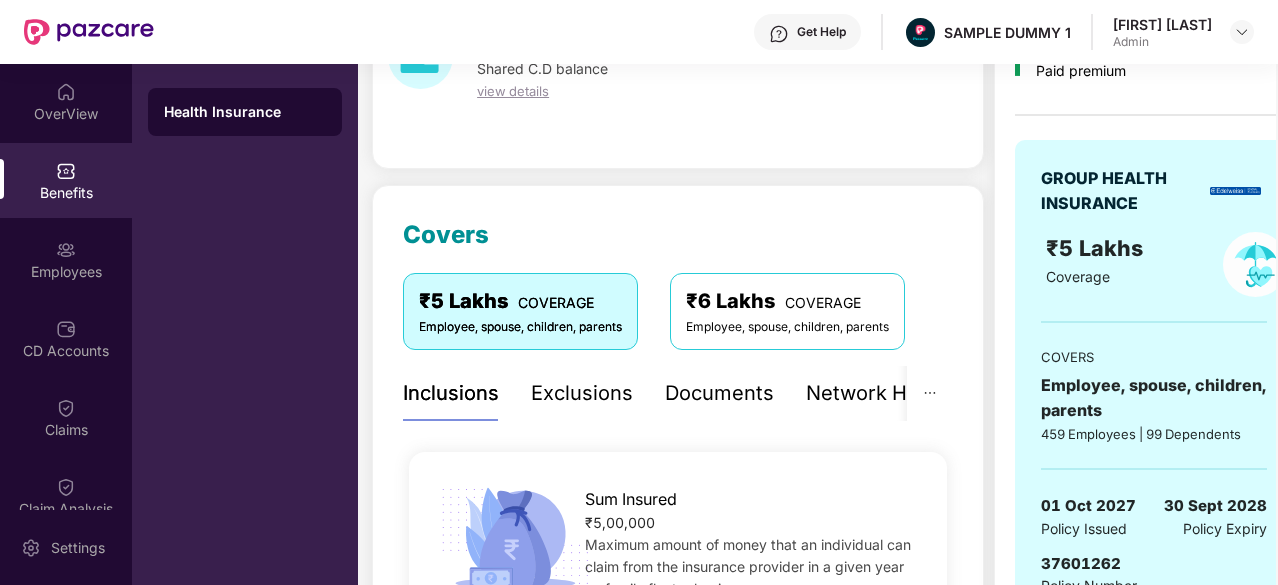 scroll, scrollTop: 141, scrollLeft: 0, axis: vertical 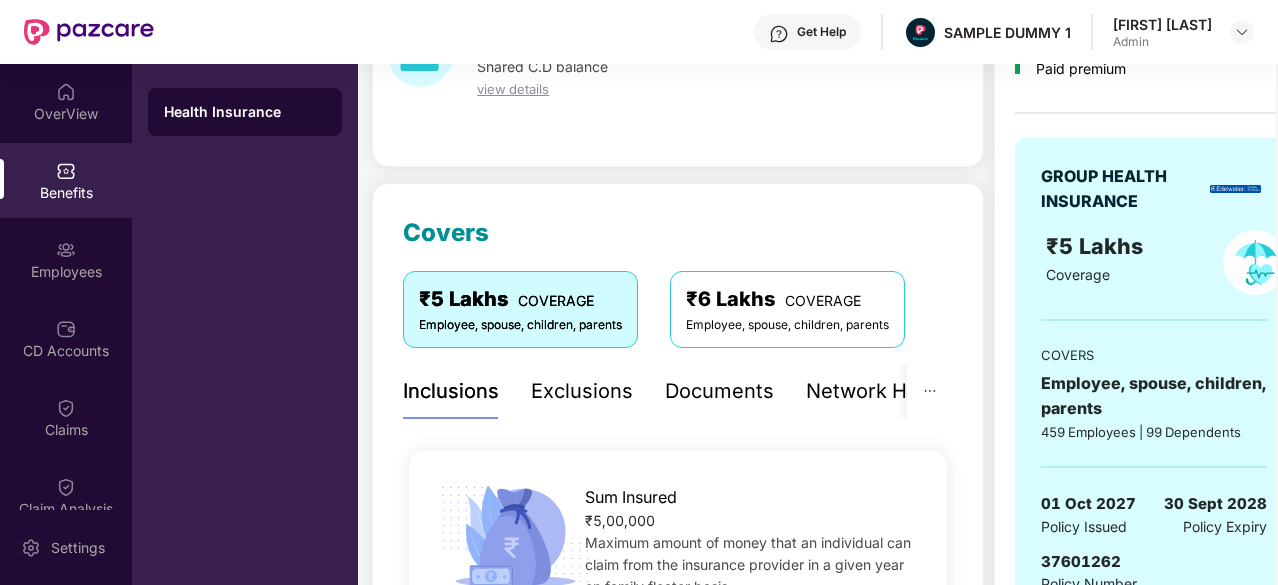 click on "Exclusions" at bounding box center [582, 391] 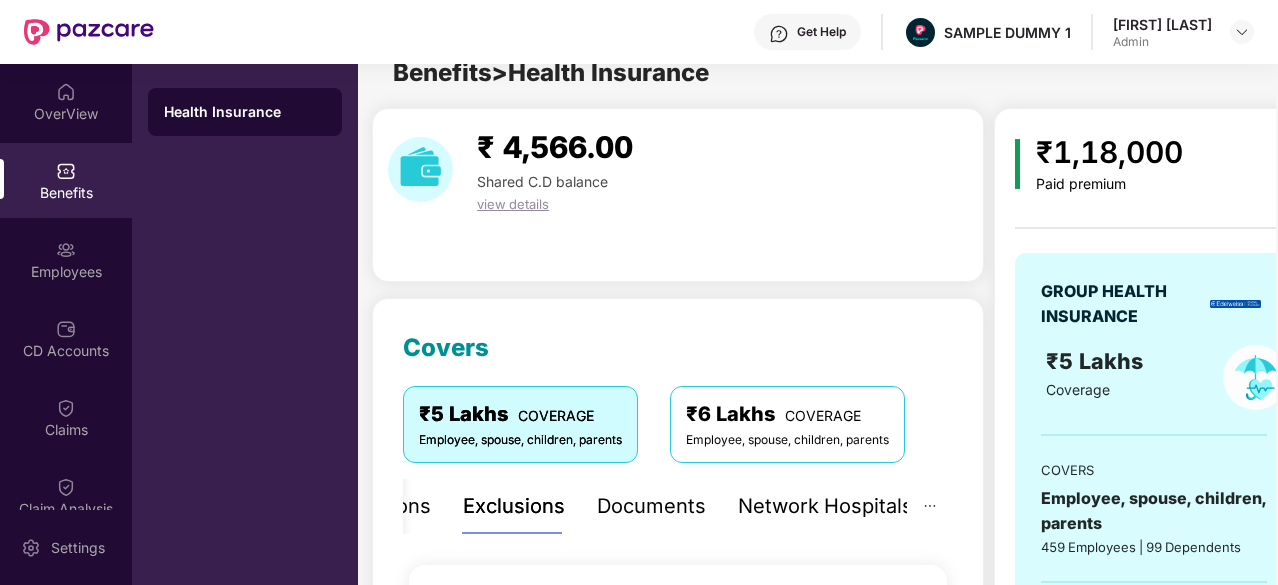 scroll, scrollTop: 0, scrollLeft: 0, axis: both 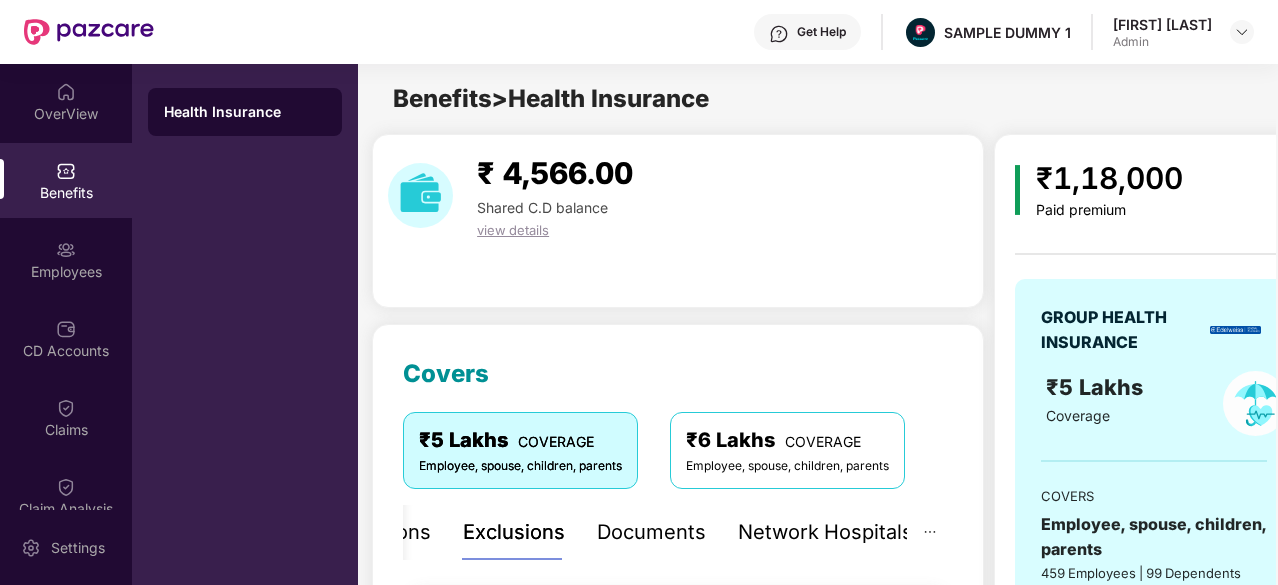 click on "Documents" at bounding box center (651, 532) 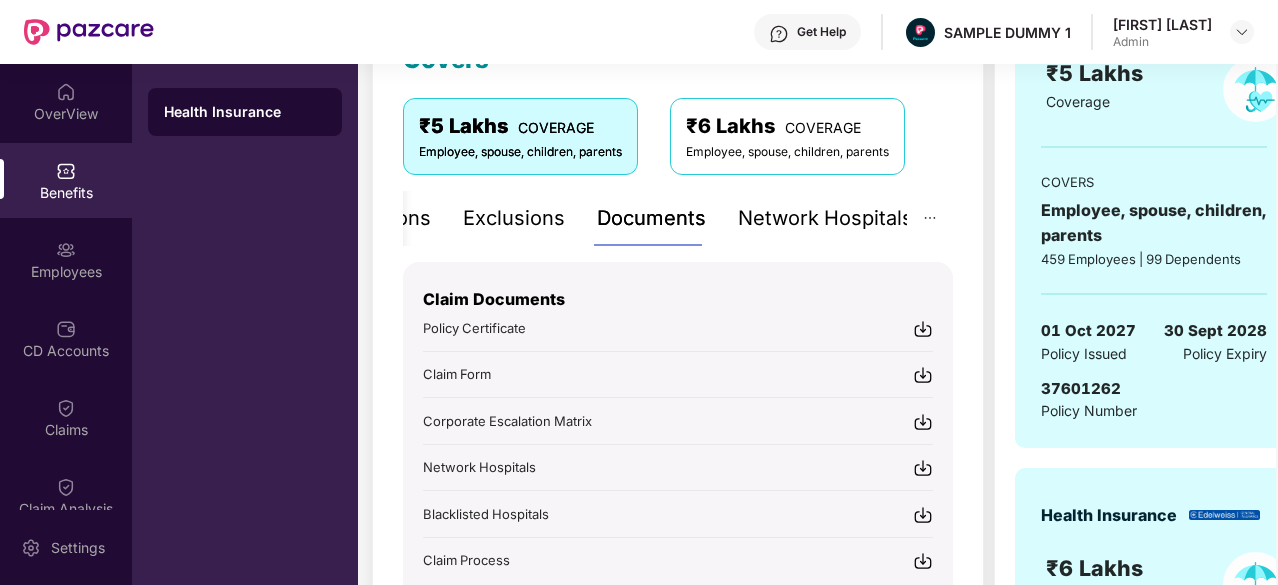scroll, scrollTop: 313, scrollLeft: 0, axis: vertical 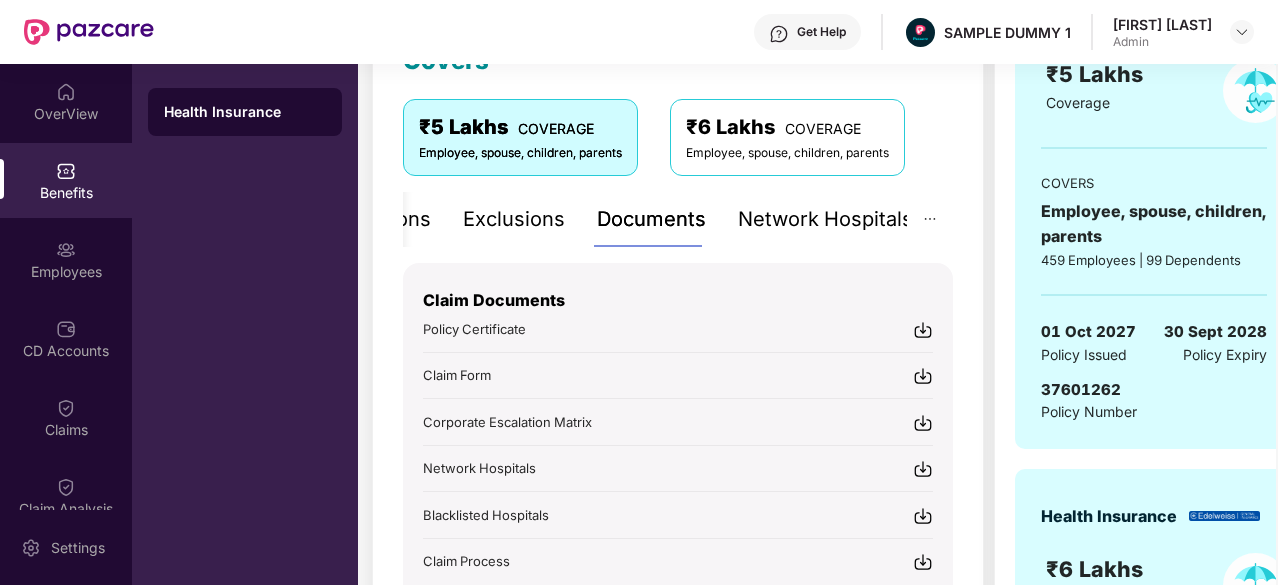 click on "Network Hospitals" at bounding box center [825, 219] 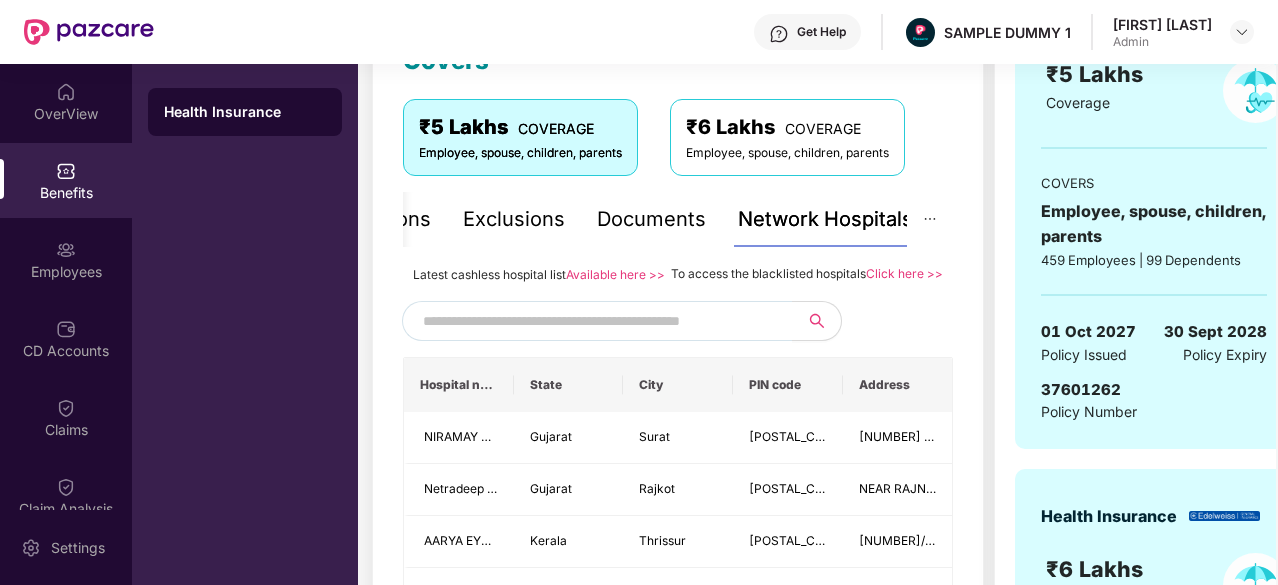 click at bounding box center [594, 321] 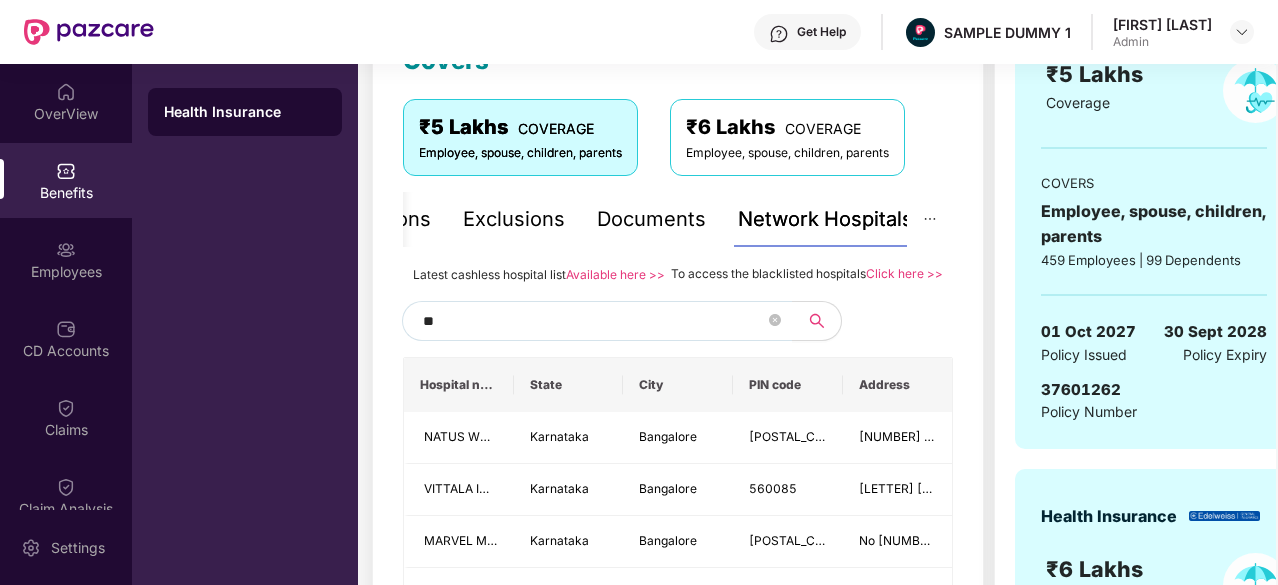 type on "*" 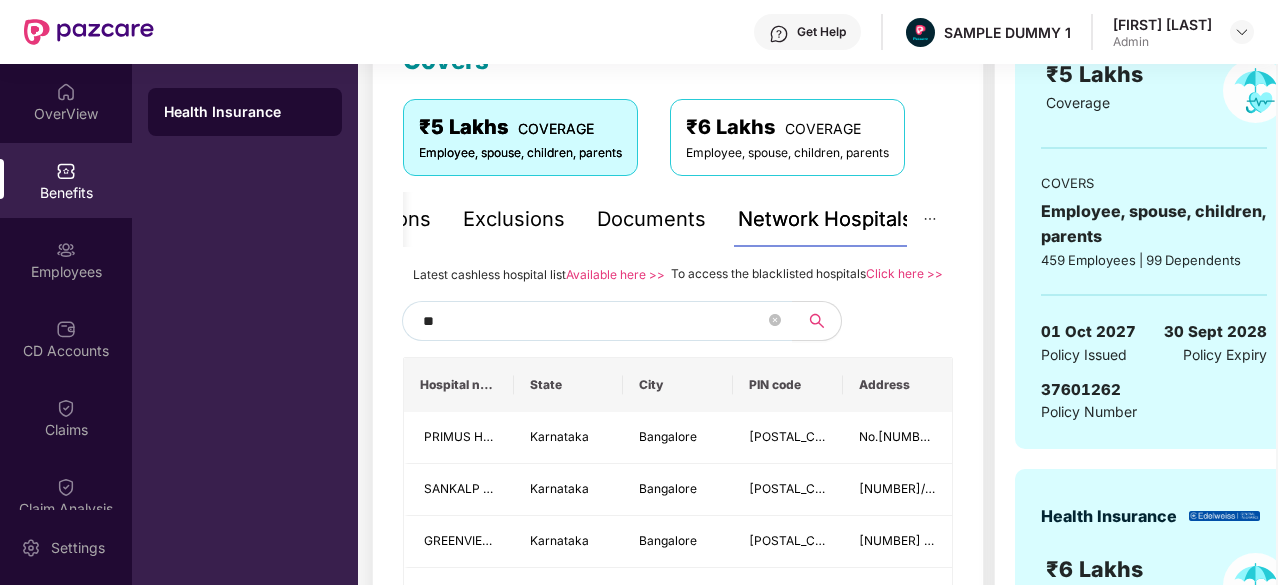 type on "*" 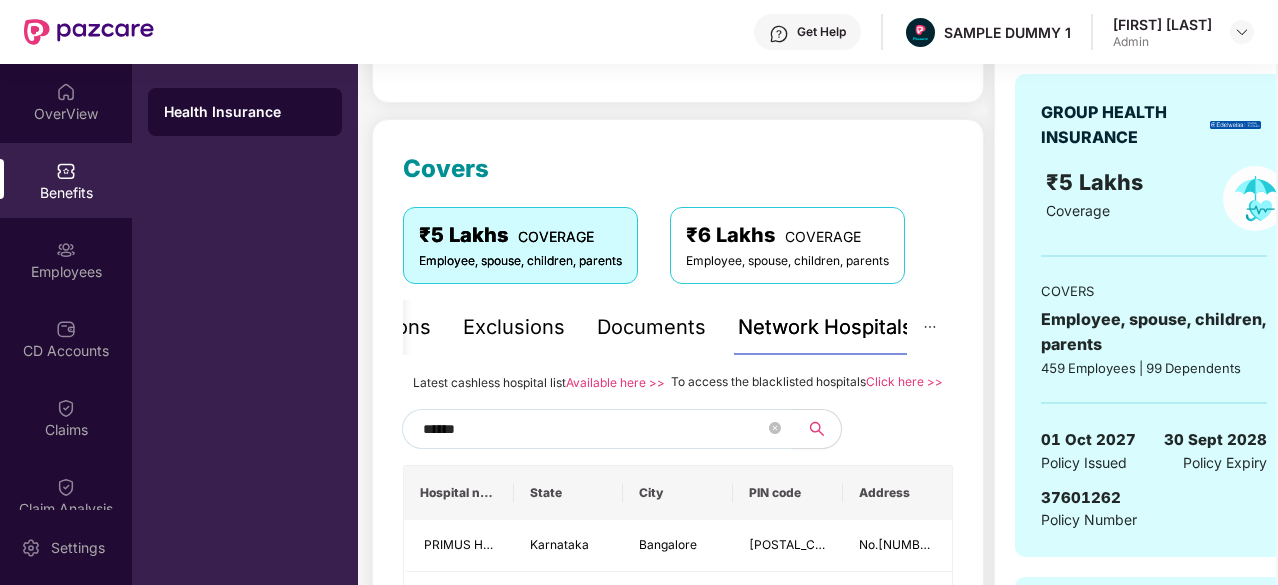 scroll, scrollTop: 204, scrollLeft: 0, axis: vertical 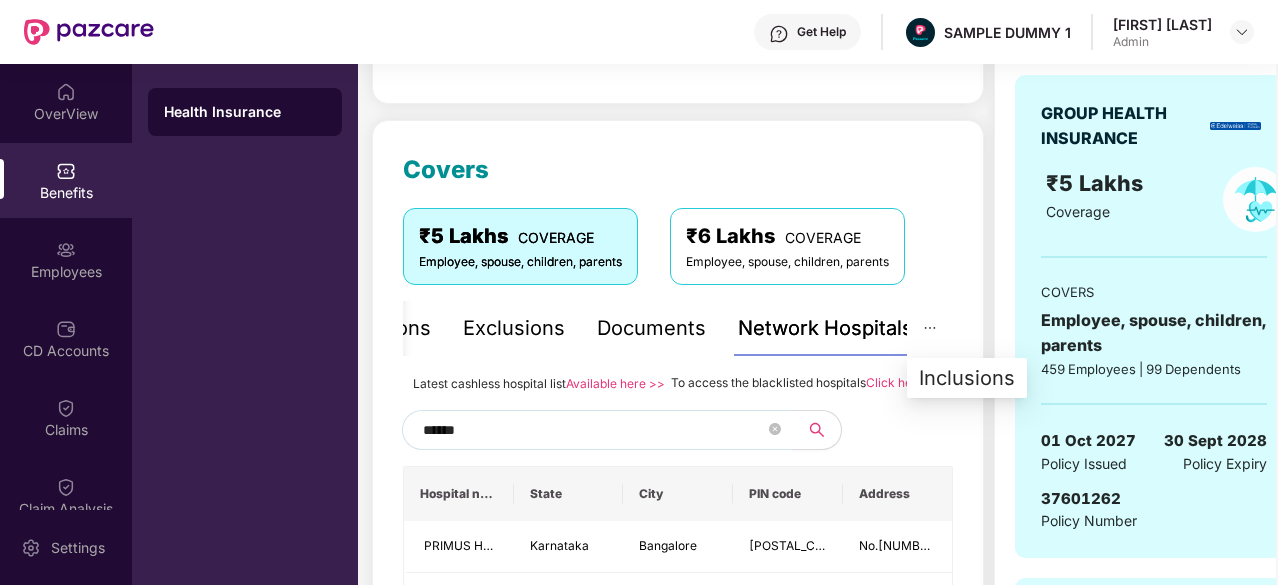 type on "******" 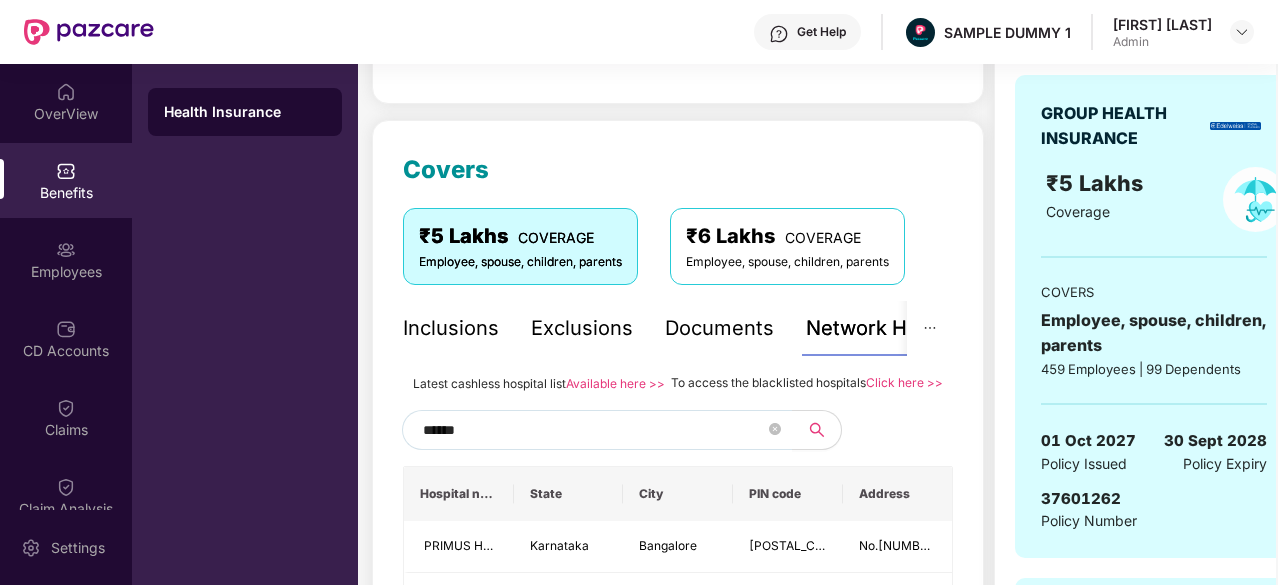 click on "Inclusions" at bounding box center [451, 328] 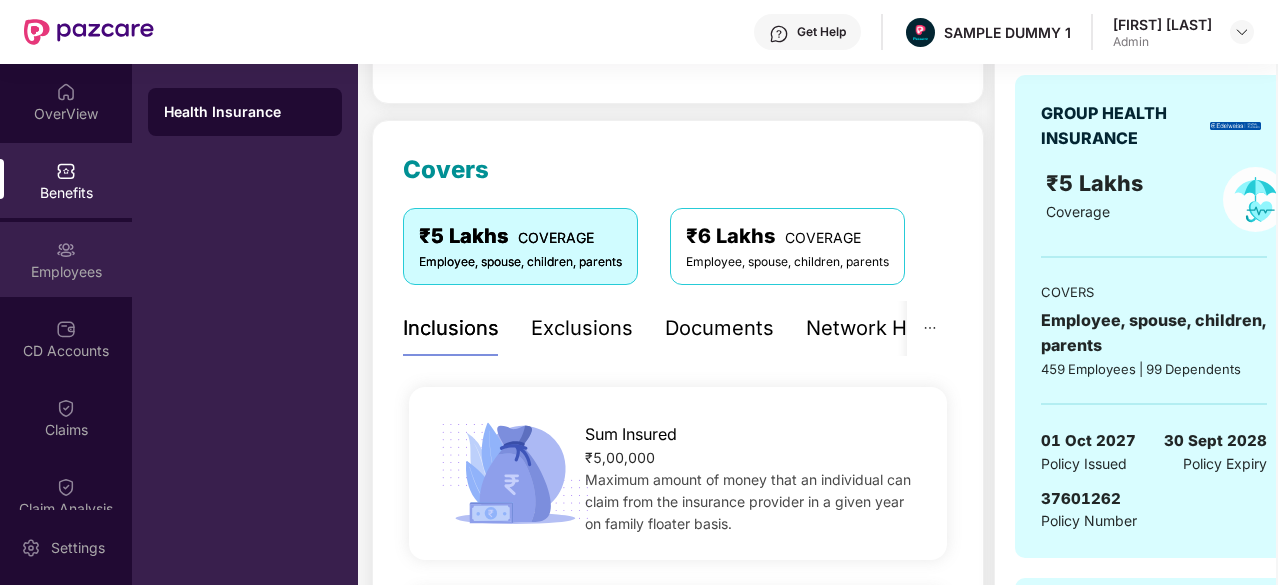 click on "Employees" at bounding box center (66, 259) 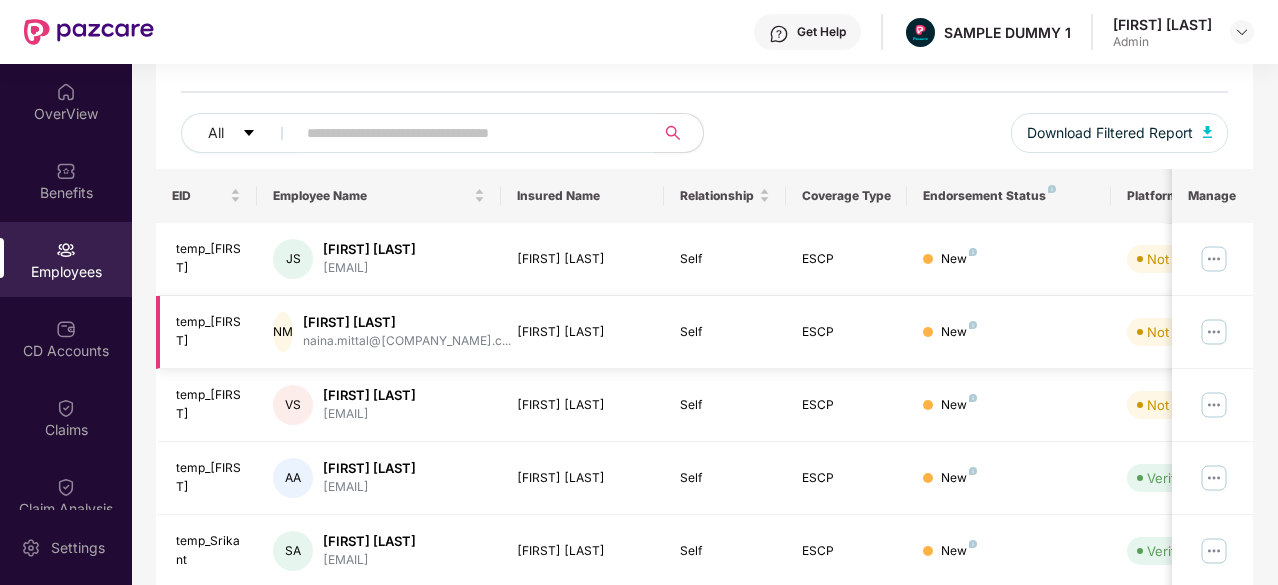 scroll, scrollTop: 0, scrollLeft: 0, axis: both 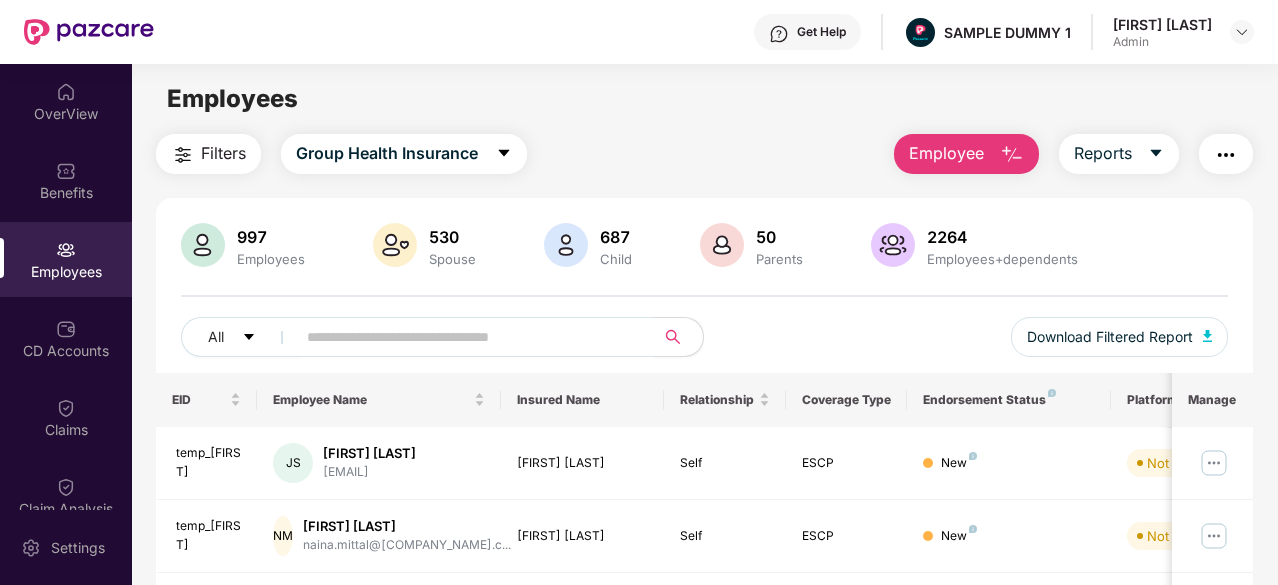 click on "Employee" at bounding box center [946, 153] 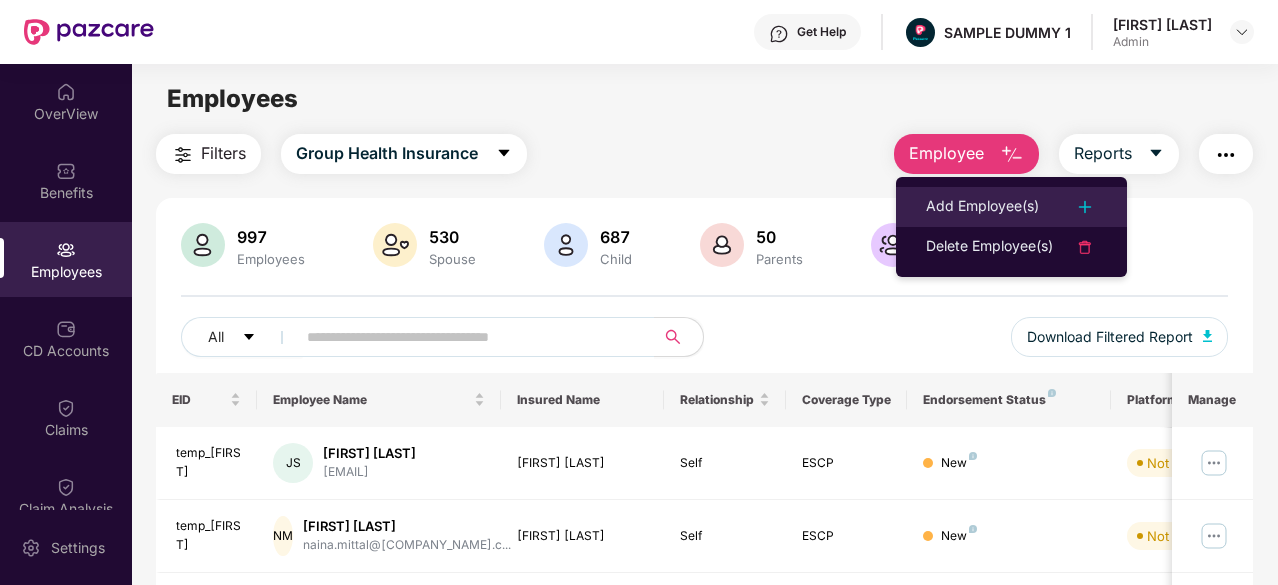 click on "Add Employee(s)" at bounding box center [982, 207] 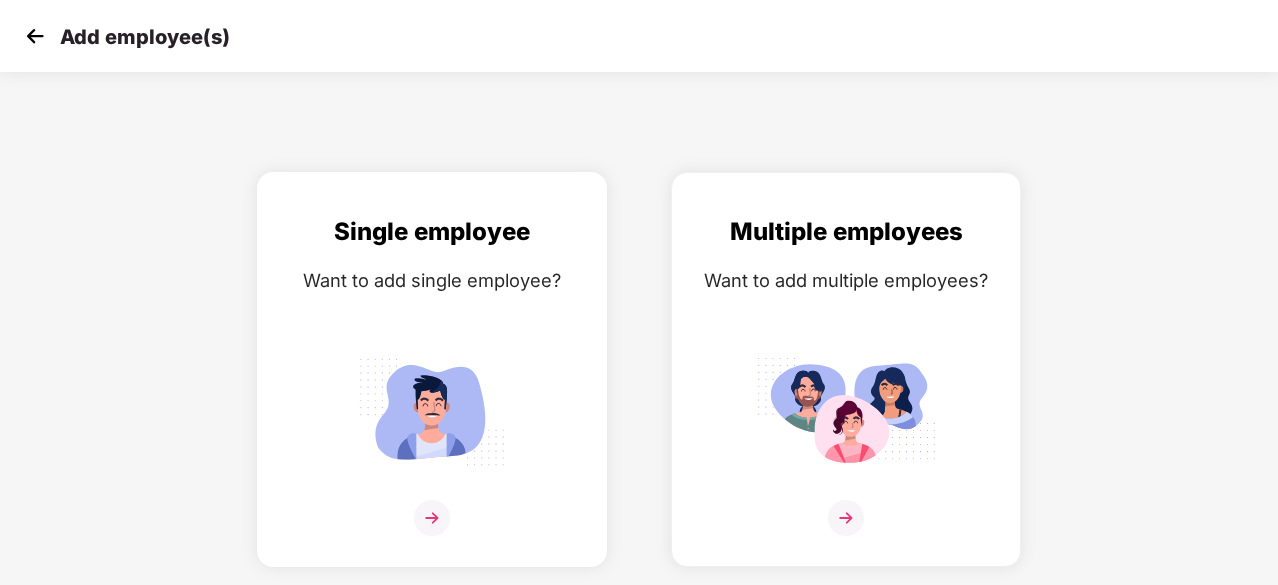 click at bounding box center [432, 411] 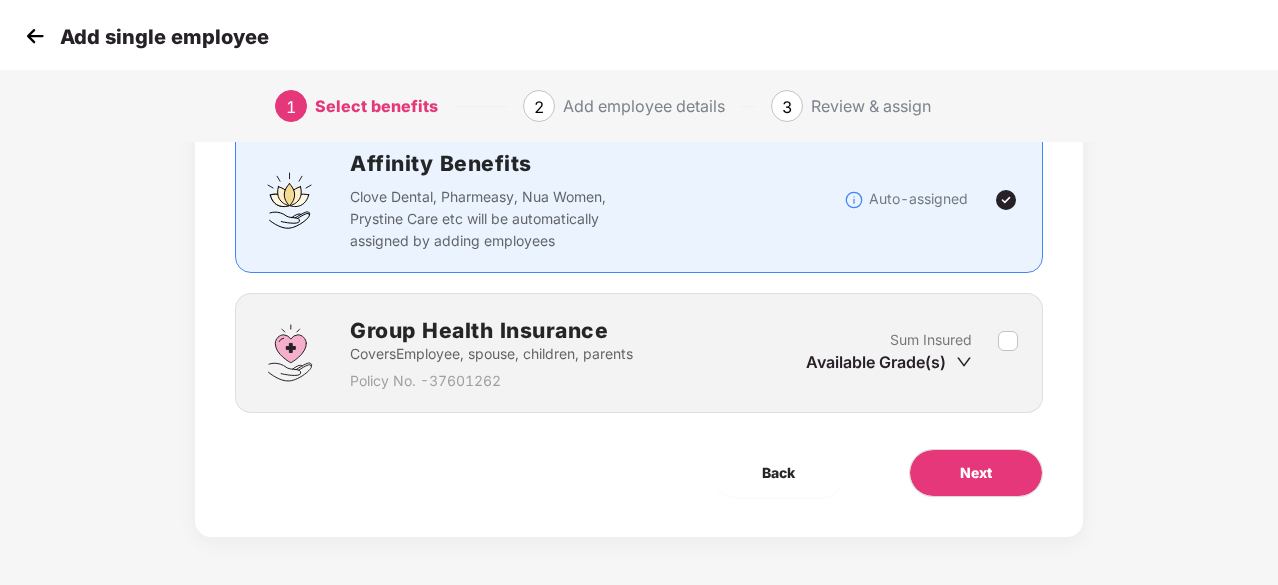 scroll, scrollTop: 152, scrollLeft: 0, axis: vertical 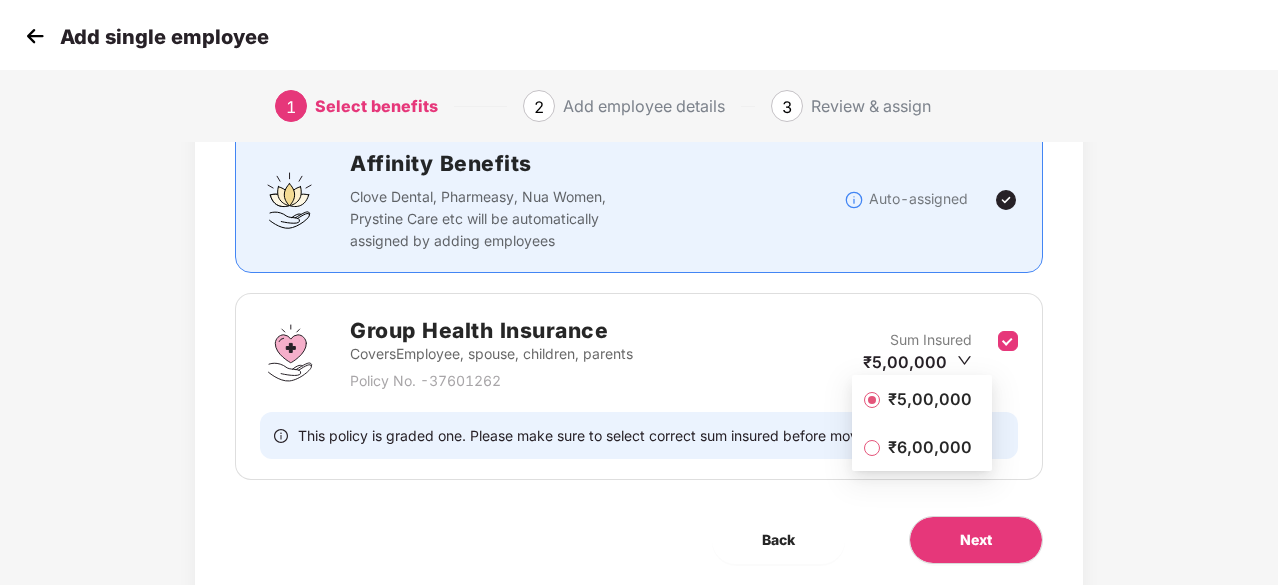 click on "₹5,00,000" at bounding box center [930, 399] 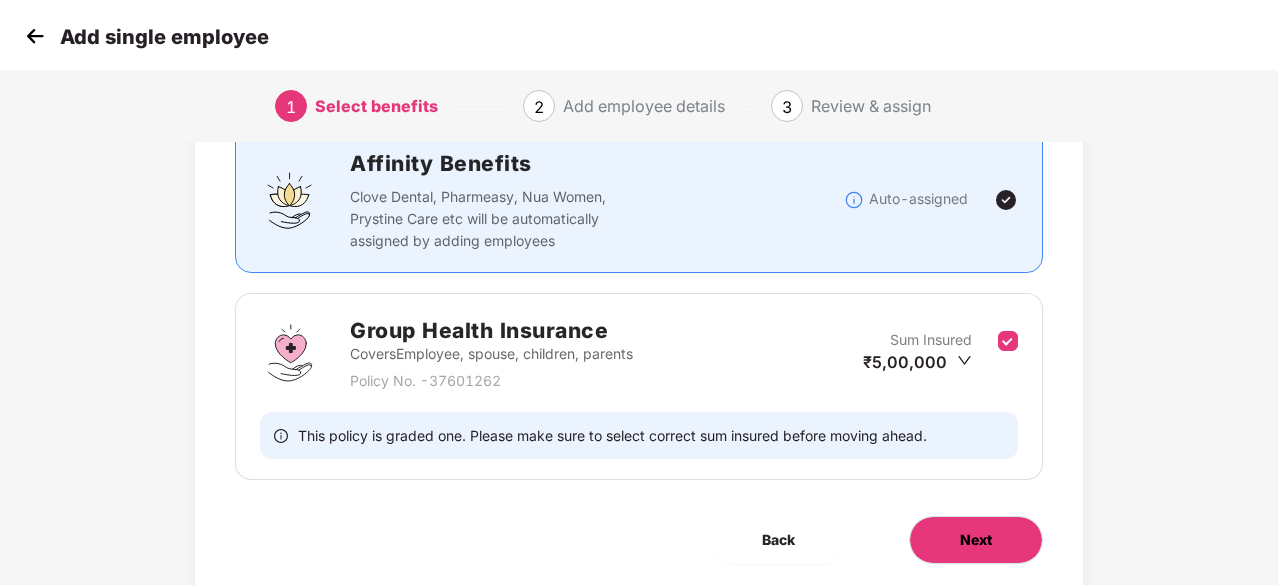 click on "Next" at bounding box center (976, 540) 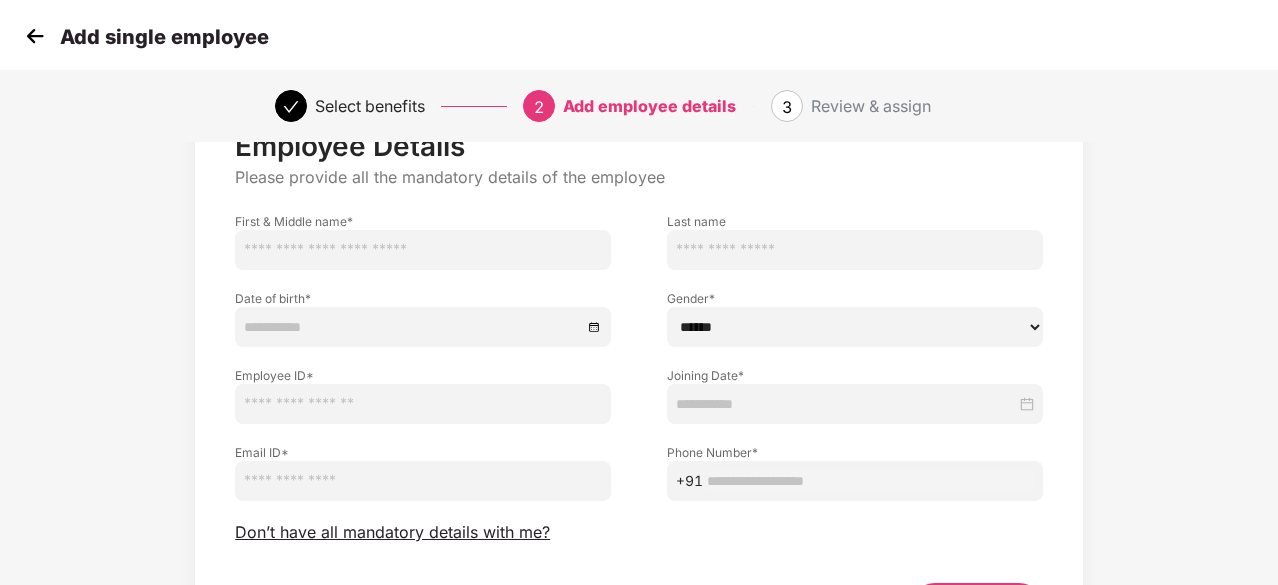 scroll, scrollTop: 216, scrollLeft: 0, axis: vertical 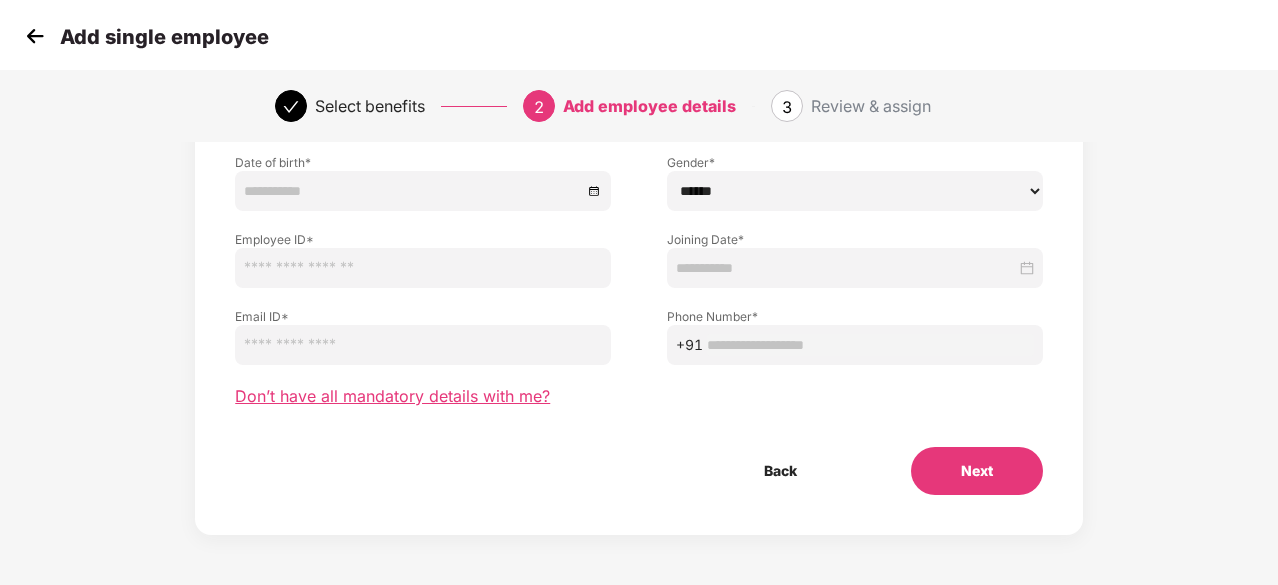 click on "Don’t have all mandatory details with me?" at bounding box center [392, 396] 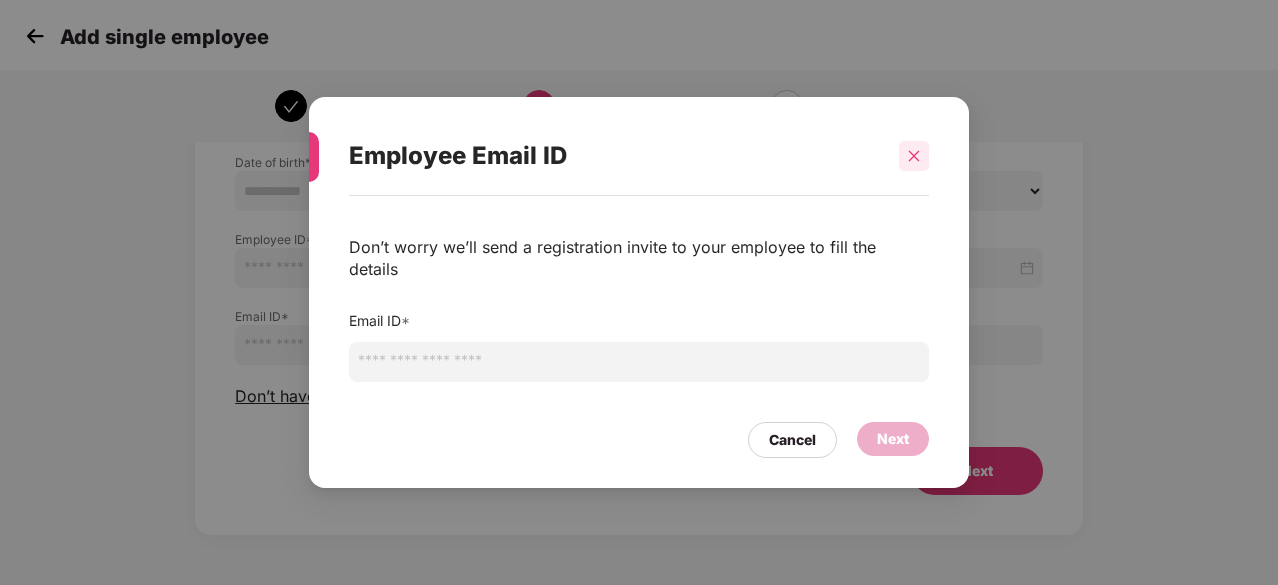 click 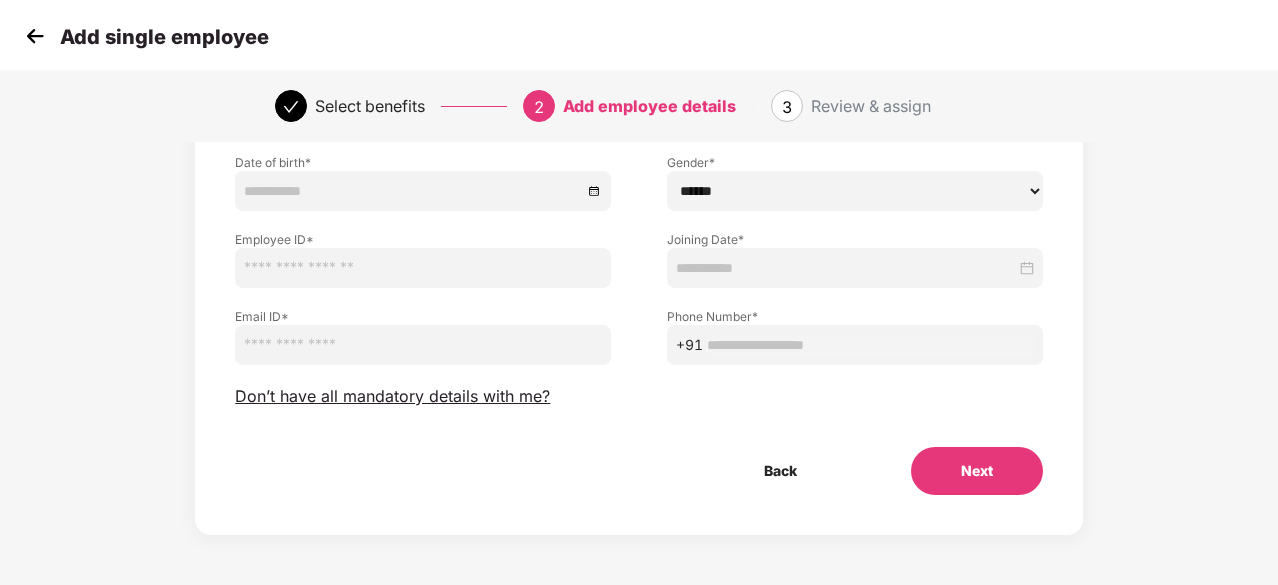 scroll, scrollTop: 0, scrollLeft: 0, axis: both 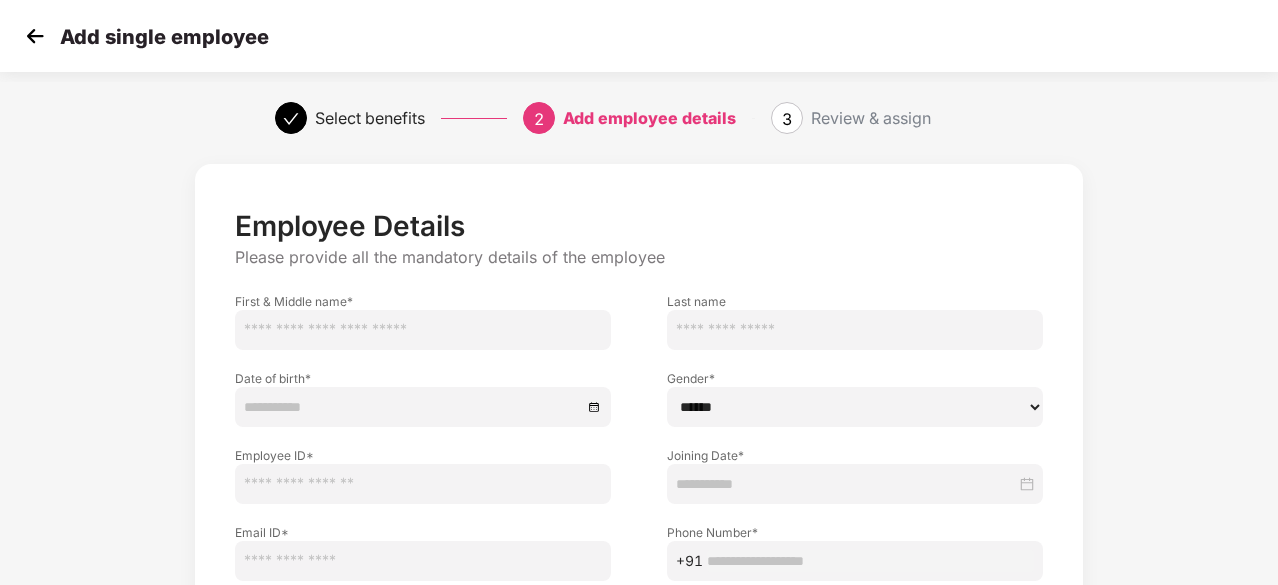 click at bounding box center [35, 36] 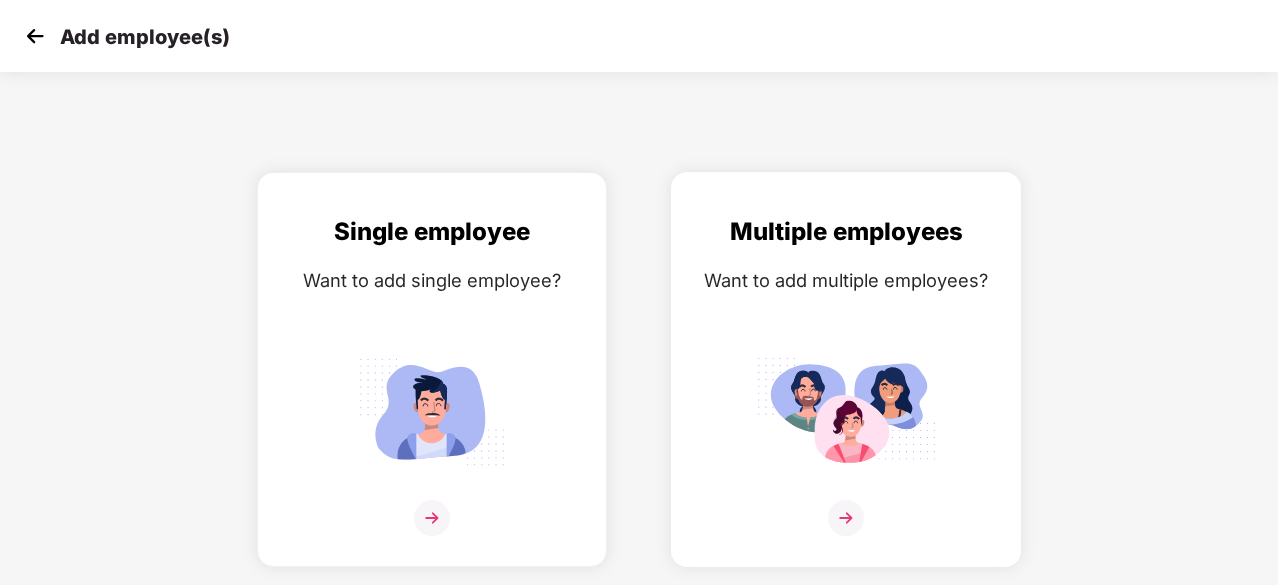 click on "Multiple employees Want to add multiple employees?" at bounding box center (846, 387) 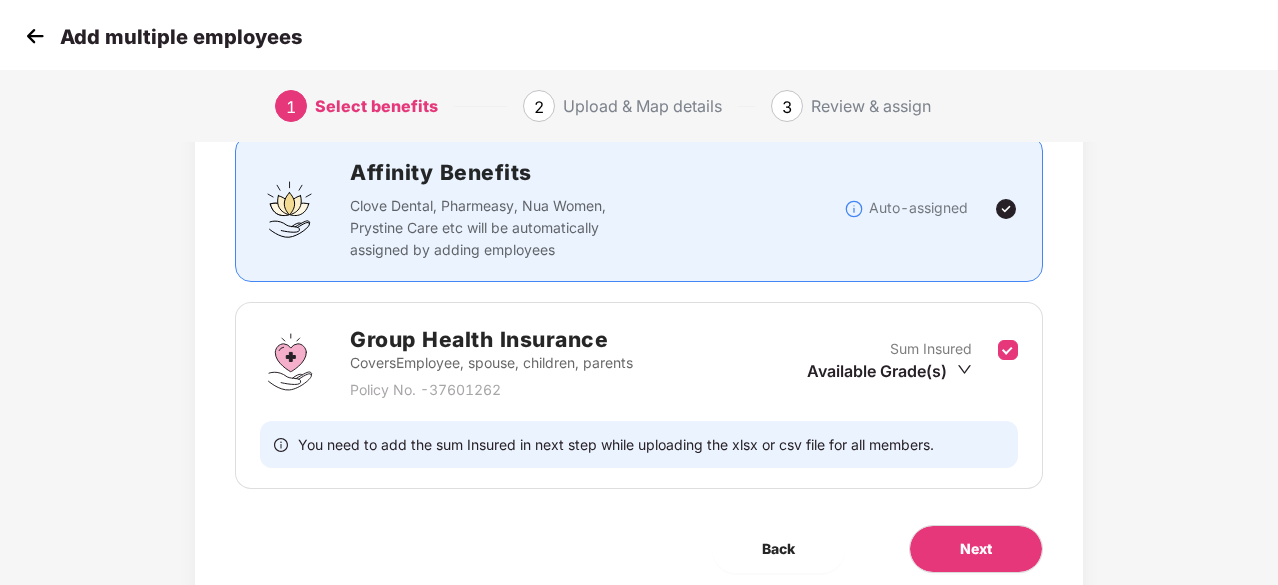 scroll, scrollTop: 148, scrollLeft: 0, axis: vertical 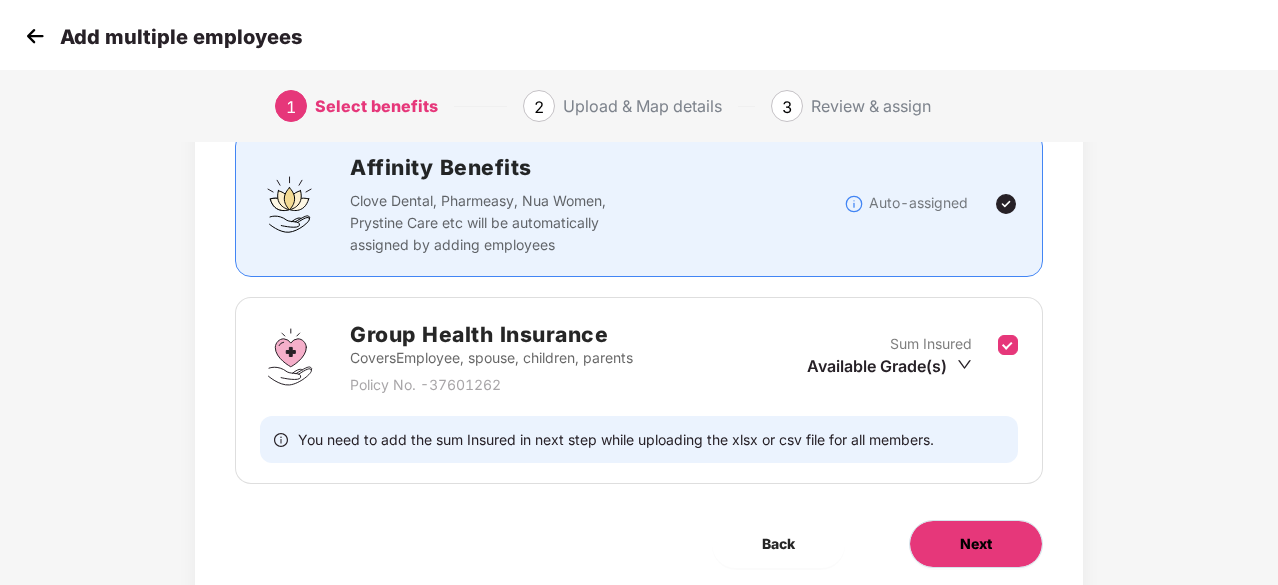 click on "Next" at bounding box center [976, 544] 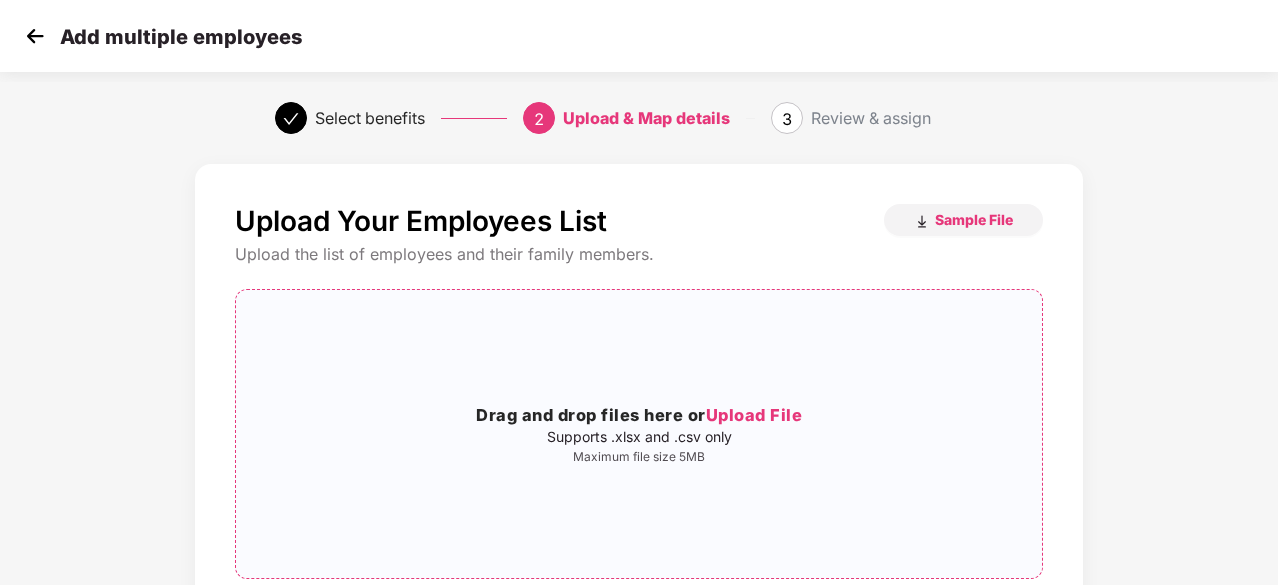 scroll, scrollTop: 2, scrollLeft: 0, axis: vertical 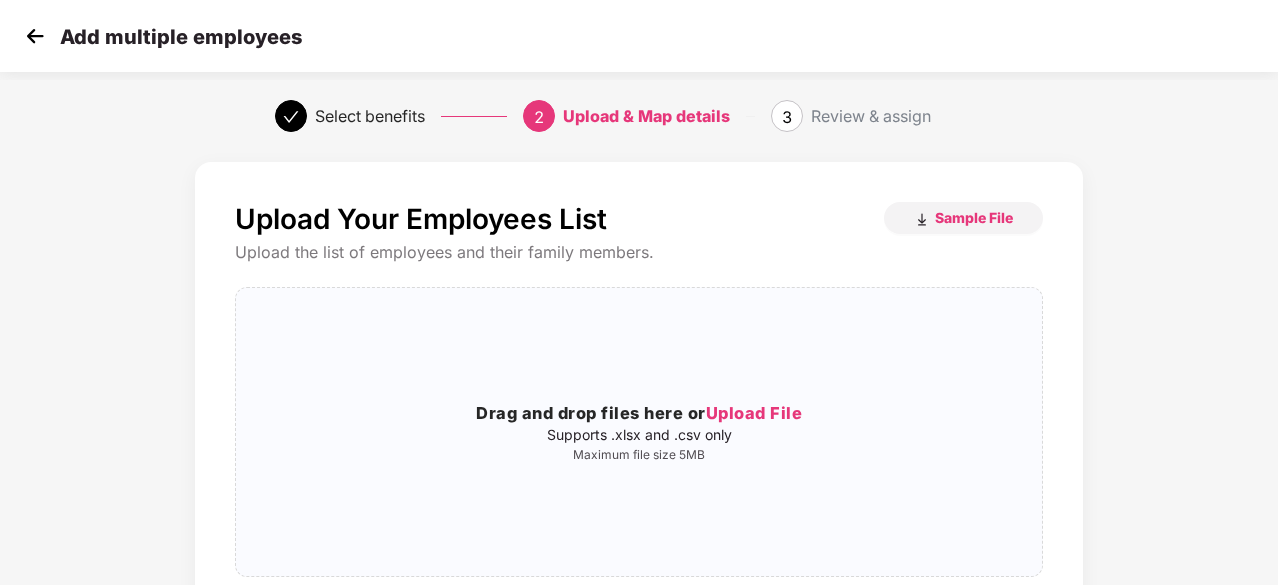 click at bounding box center (35, 36) 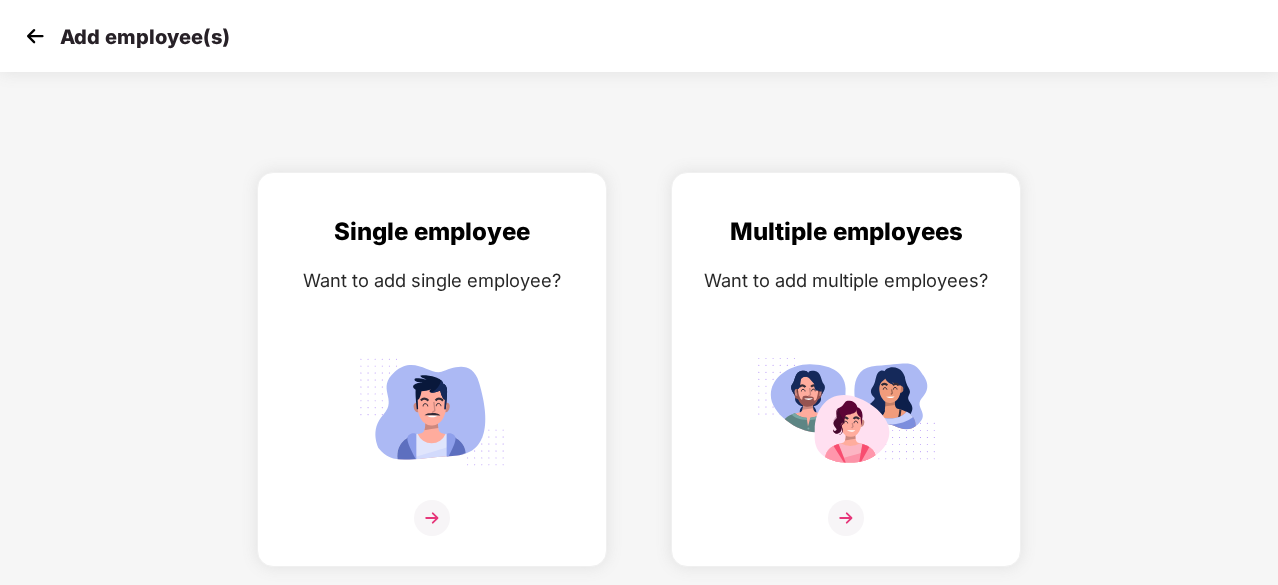 scroll, scrollTop: 0, scrollLeft: 0, axis: both 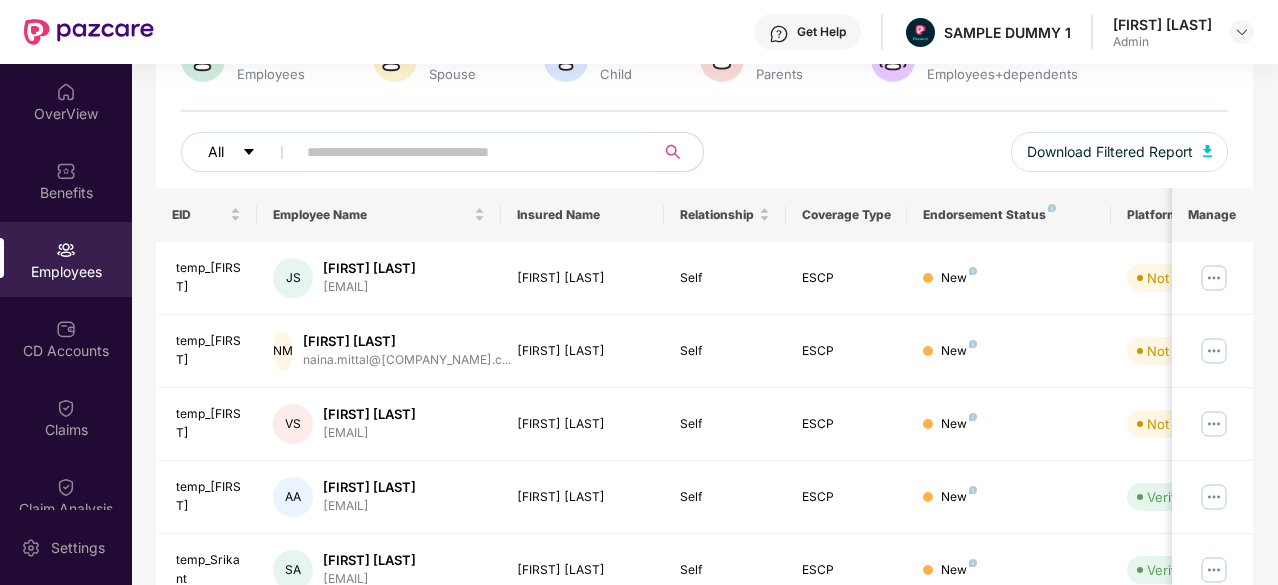 click 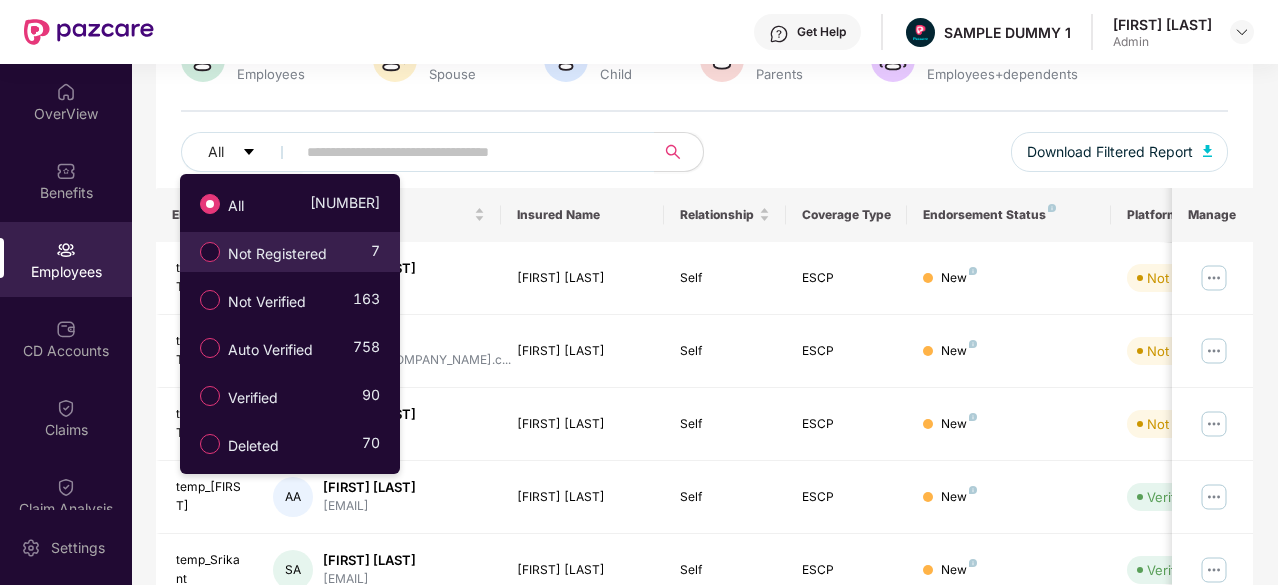click on "Not Registered" at bounding box center (267, 252) 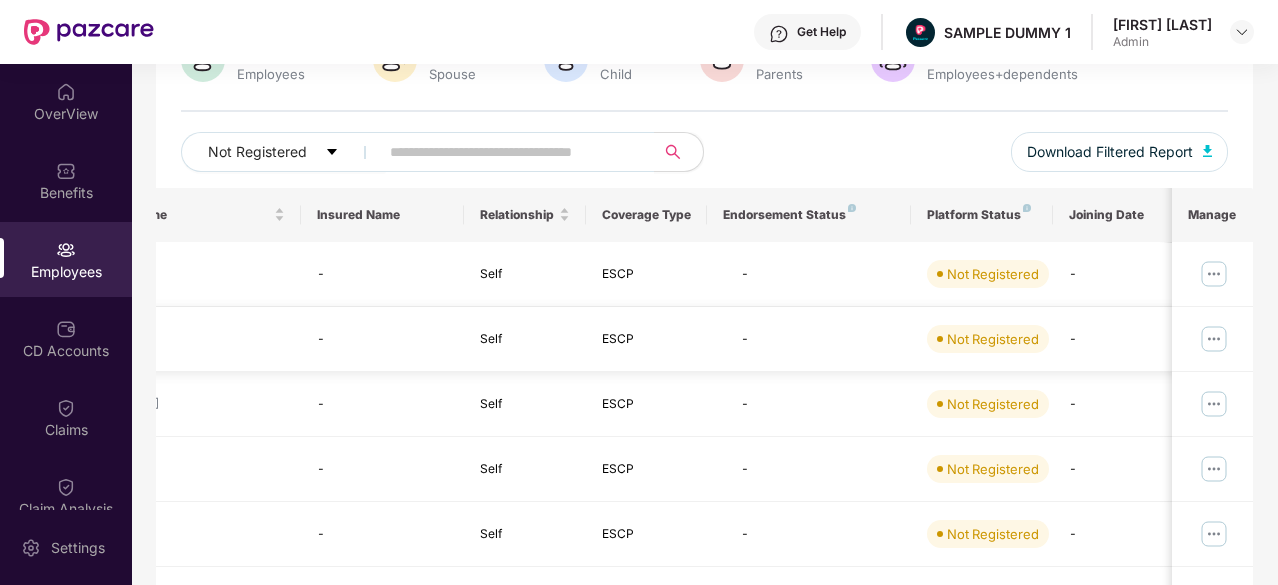 scroll, scrollTop: 0, scrollLeft: 0, axis: both 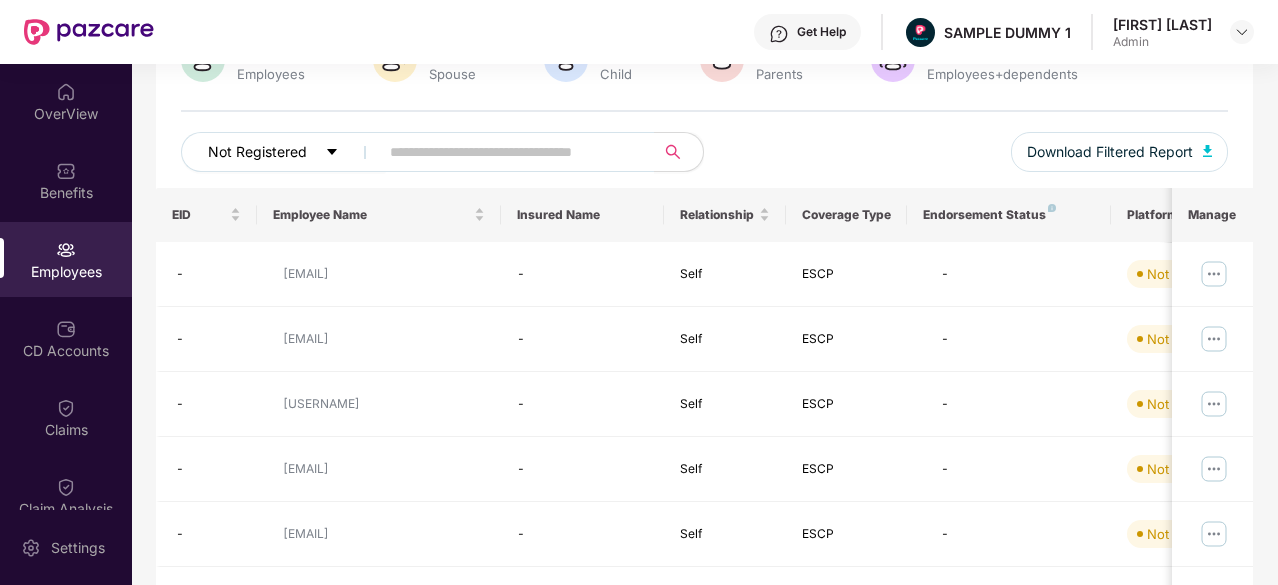 click on "Not Registered" at bounding box center (283, 152) 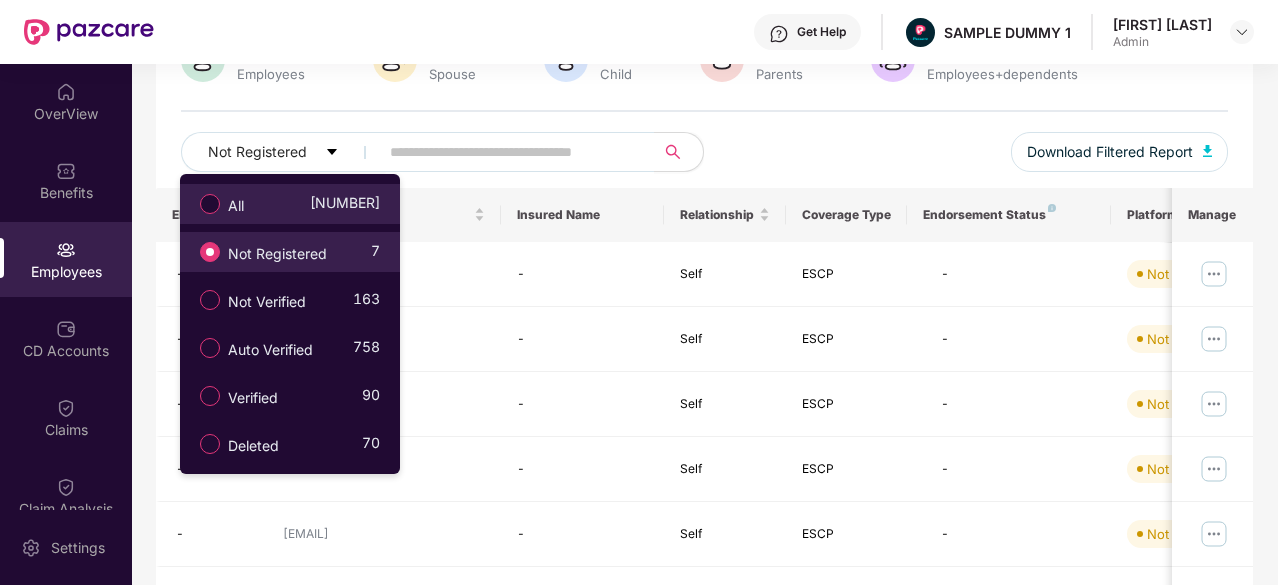 click on "All [NUMBER]" at bounding box center [285, 204] 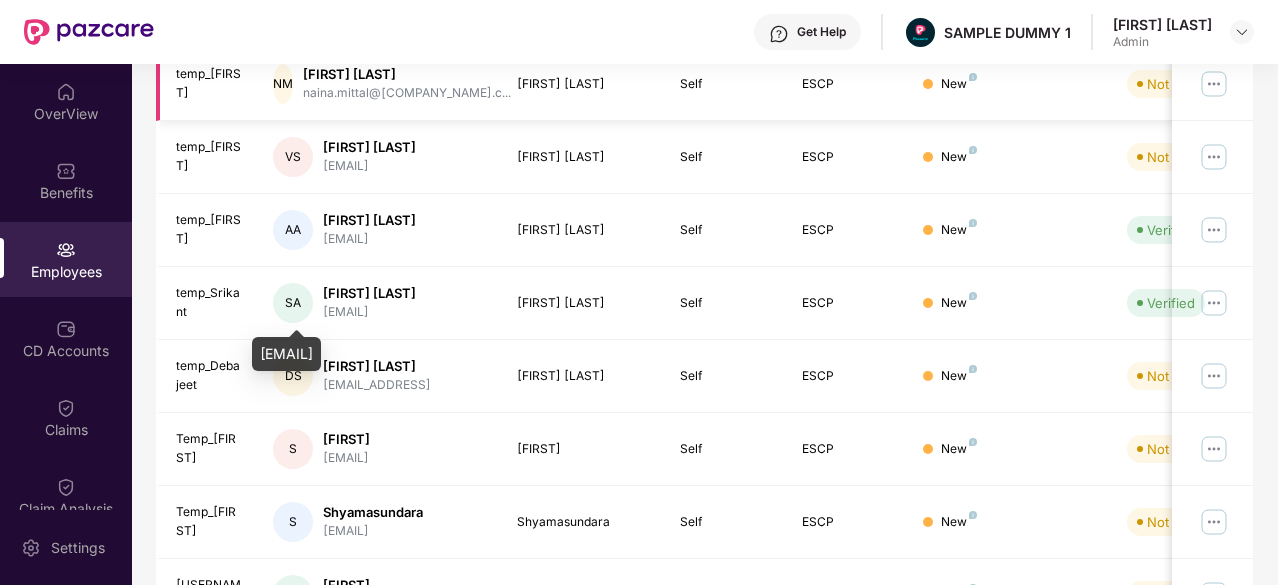 scroll, scrollTop: 0, scrollLeft: 0, axis: both 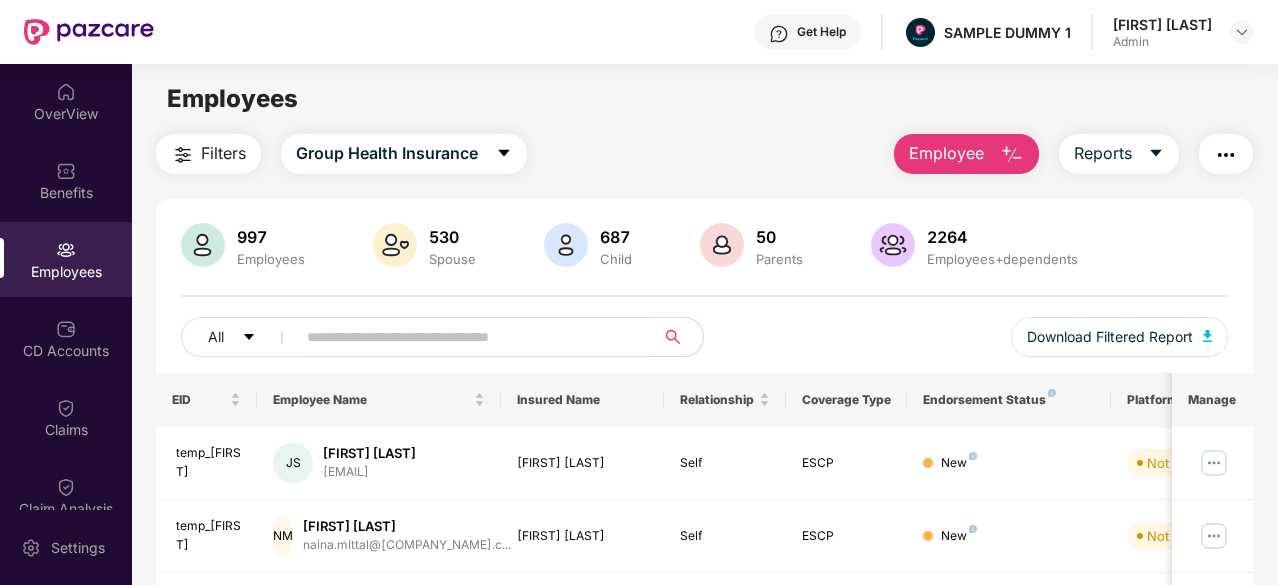 click on "Manage" at bounding box center [1212, 400] 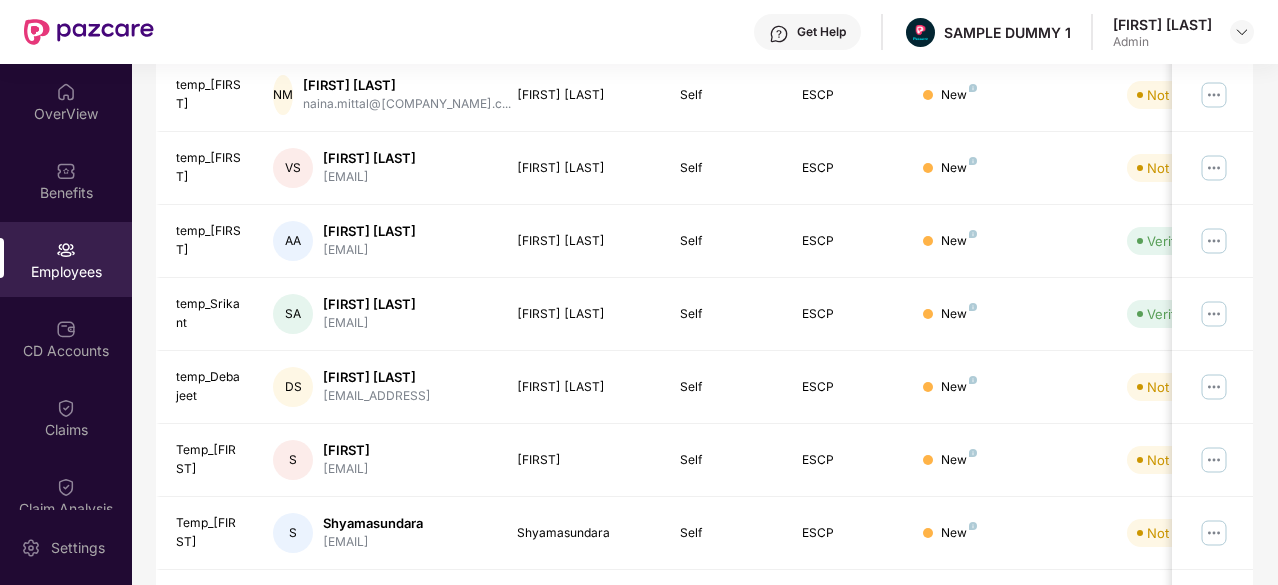 scroll, scrollTop: 0, scrollLeft: 0, axis: both 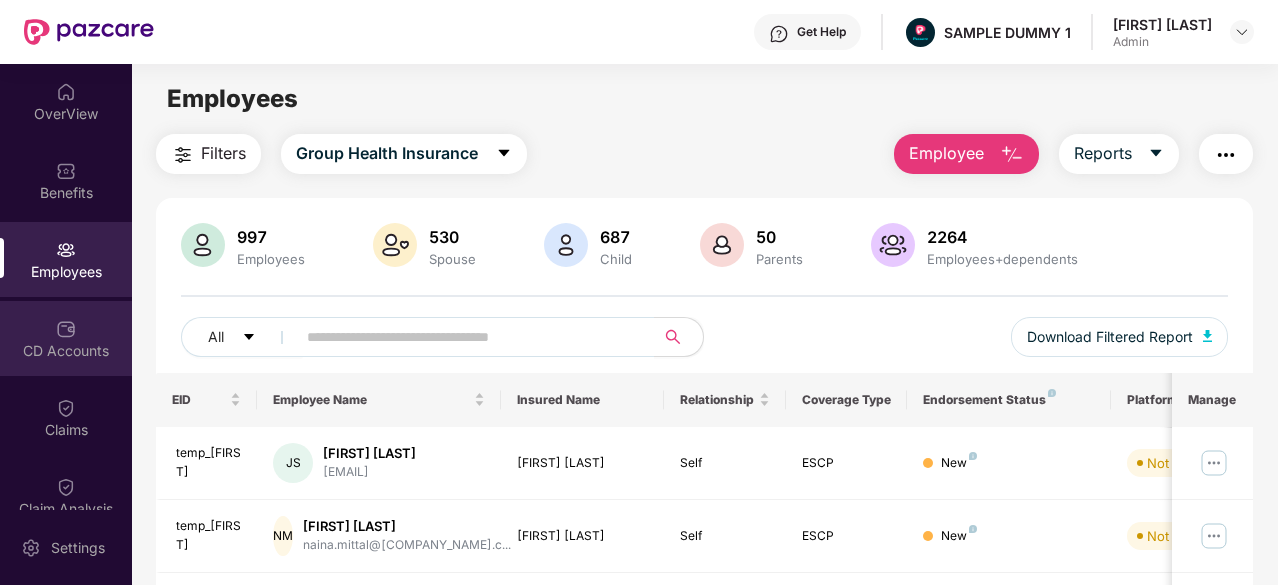 click on "CD Accounts" at bounding box center [66, 338] 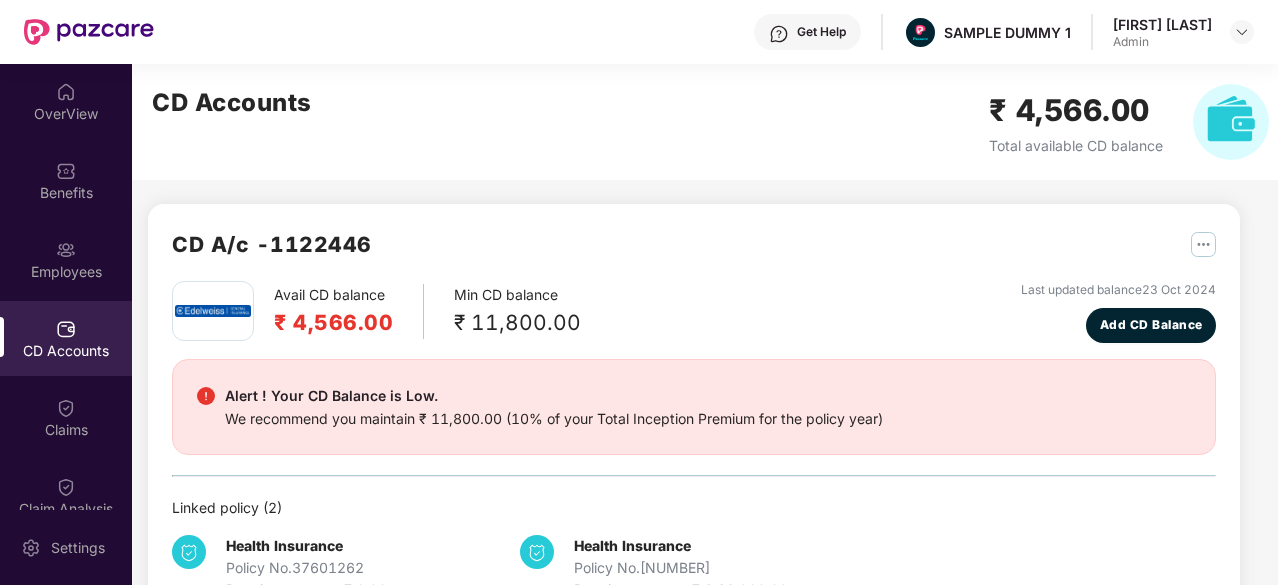 scroll, scrollTop: 62, scrollLeft: 0, axis: vertical 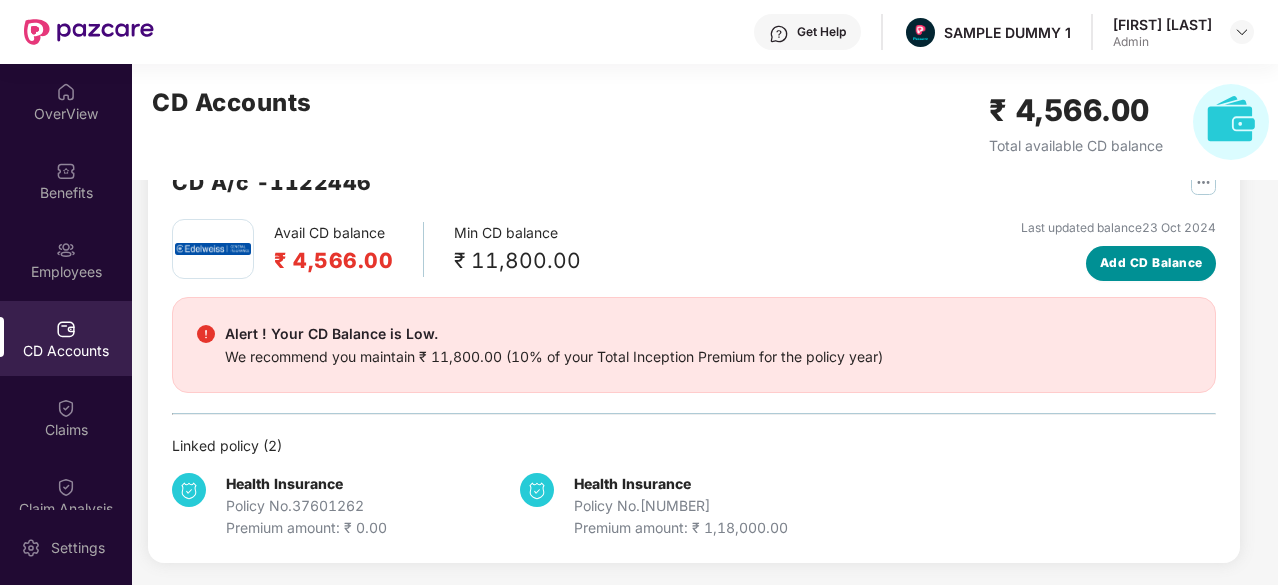 click on "Add CD Balance" at bounding box center (1151, 263) 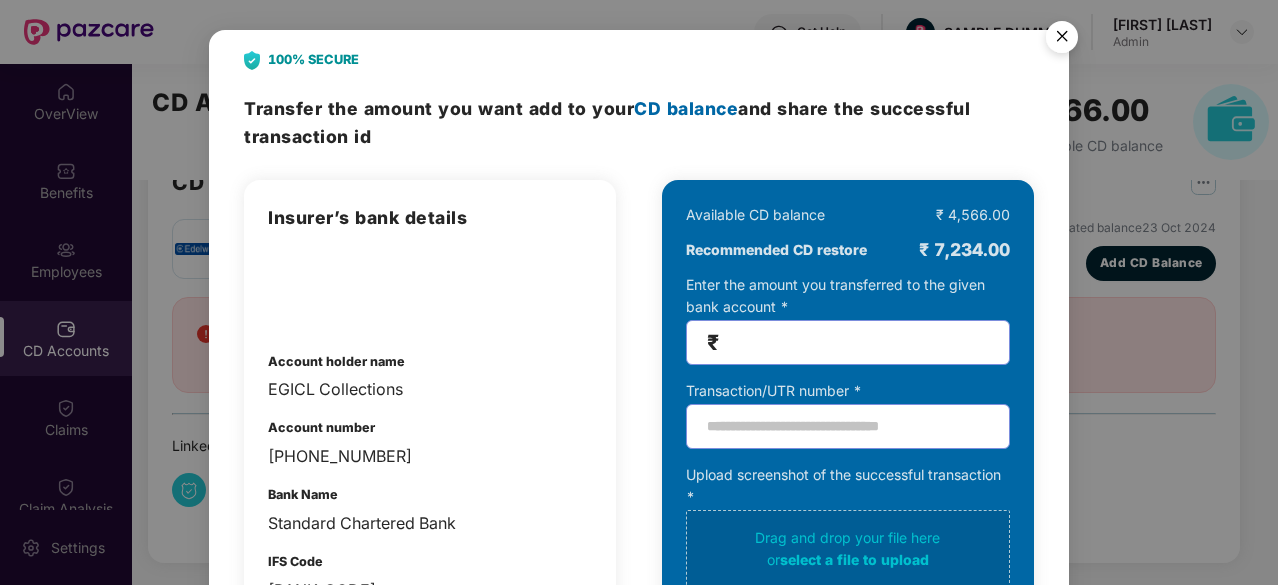 click at bounding box center (1062, 40) 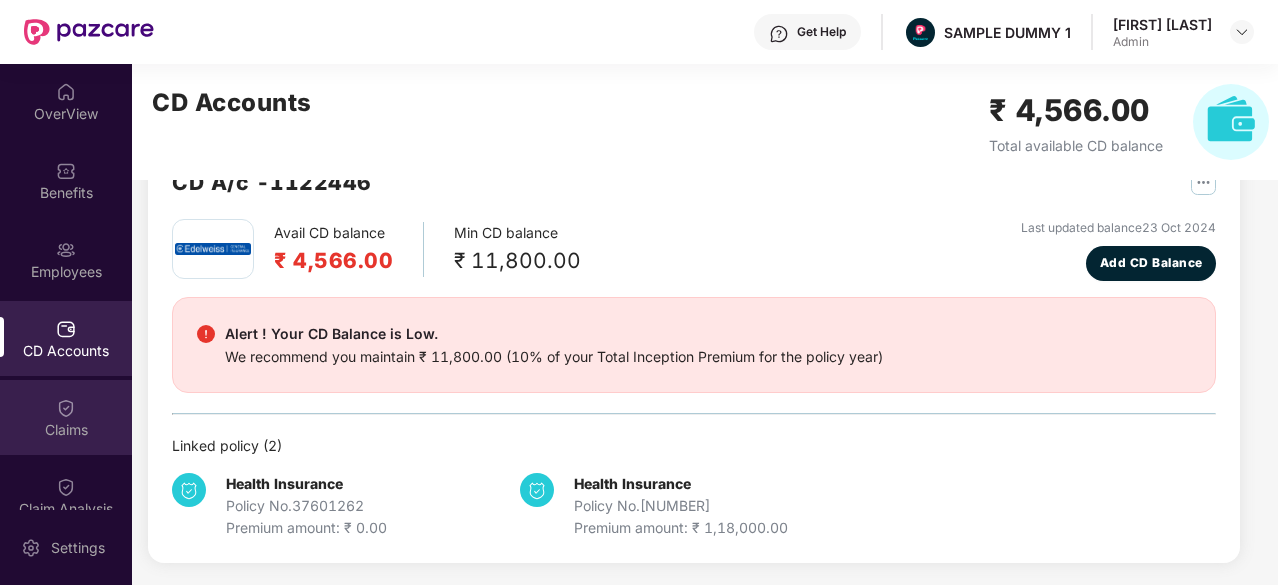 click at bounding box center [66, 408] 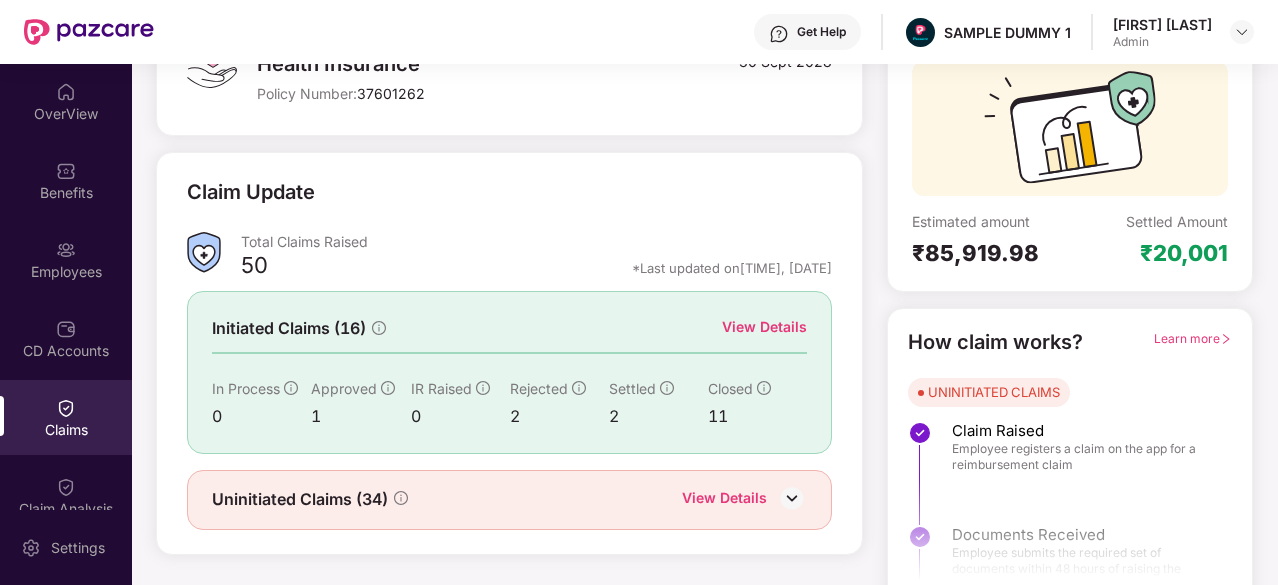 scroll, scrollTop: 196, scrollLeft: 0, axis: vertical 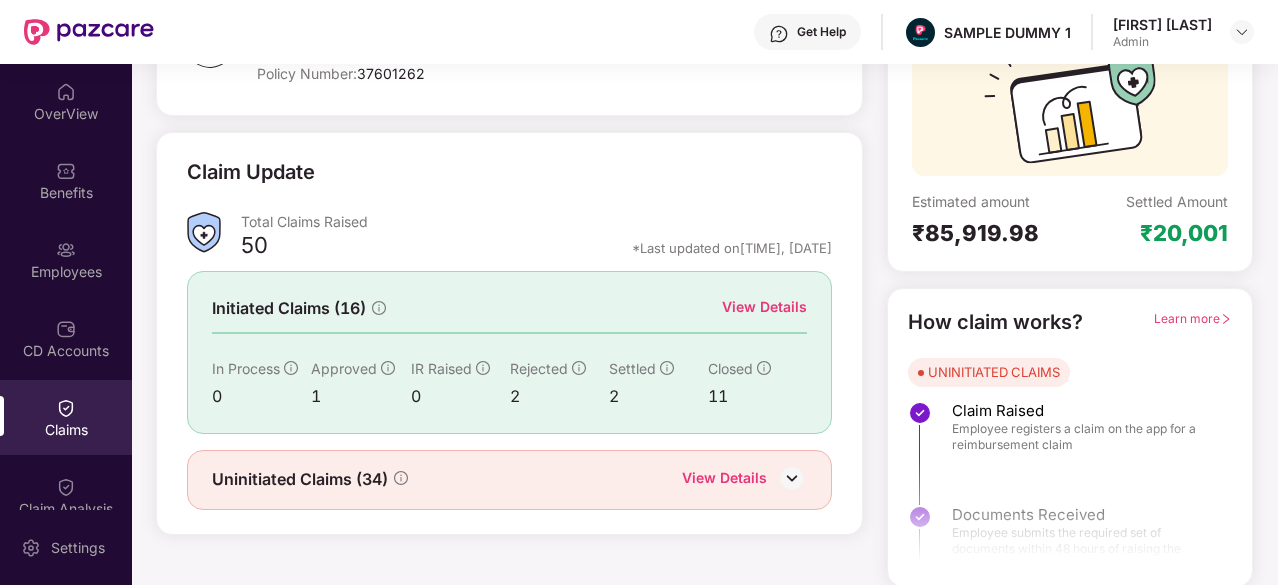 click at bounding box center (792, 478) 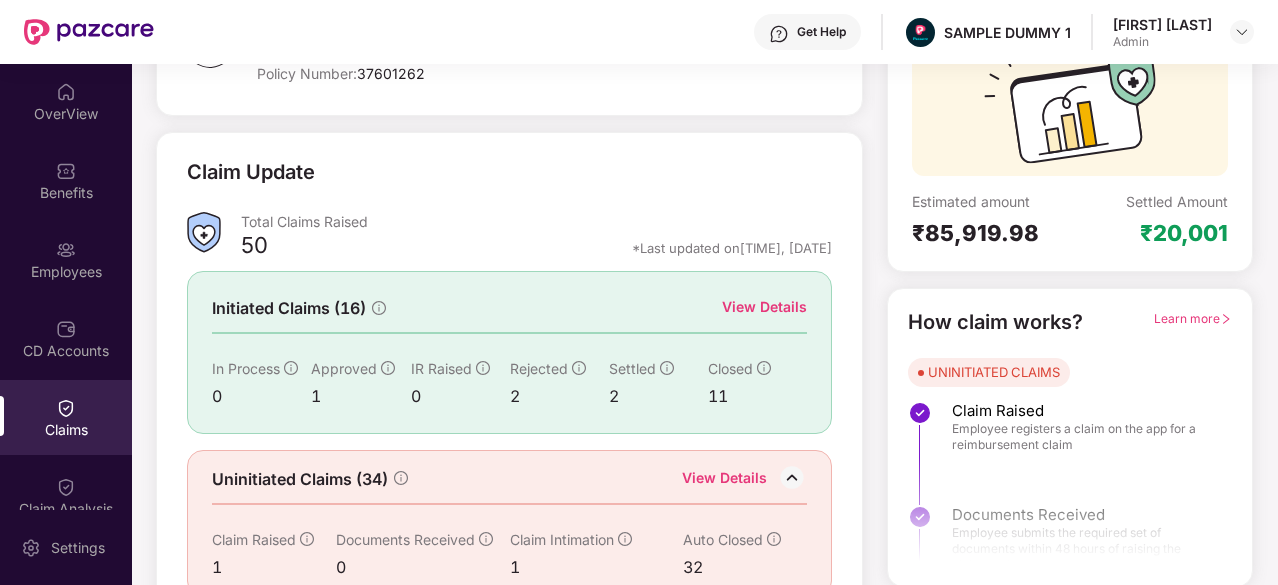 scroll, scrollTop: 228, scrollLeft: 0, axis: vertical 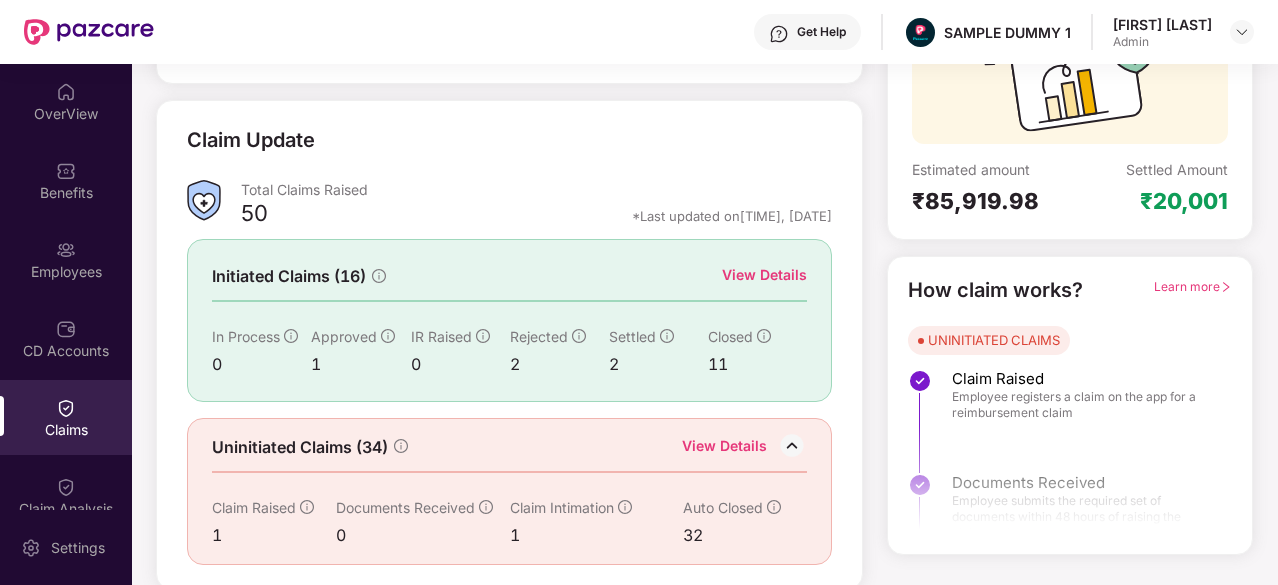 click on "Learn more" at bounding box center [1193, 286] 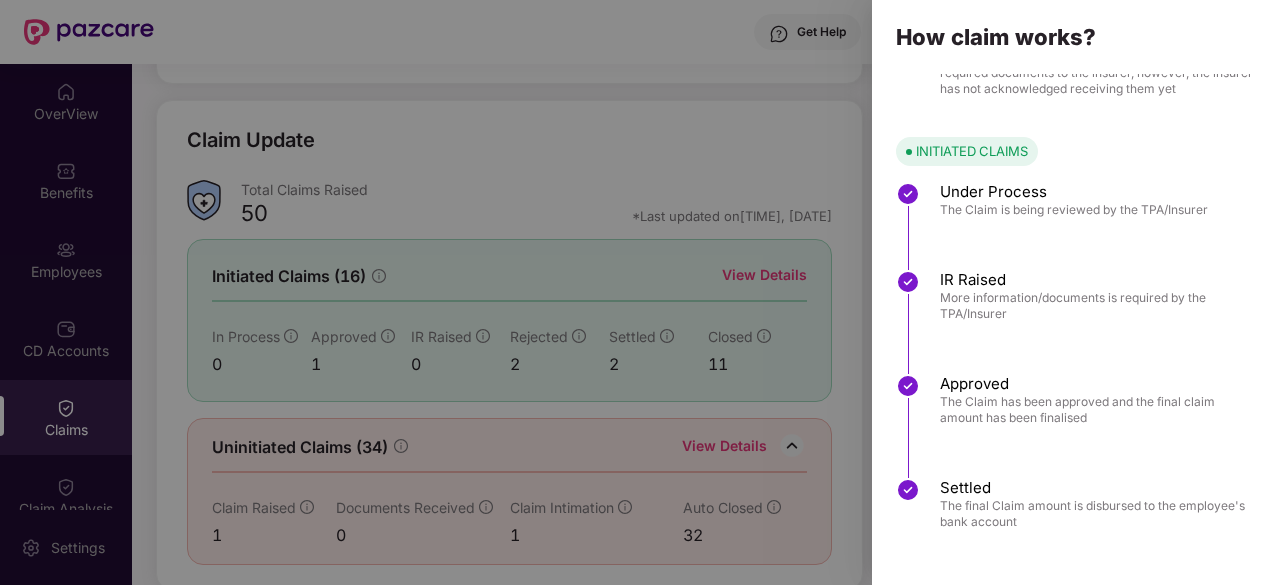 scroll, scrollTop: 0, scrollLeft: 0, axis: both 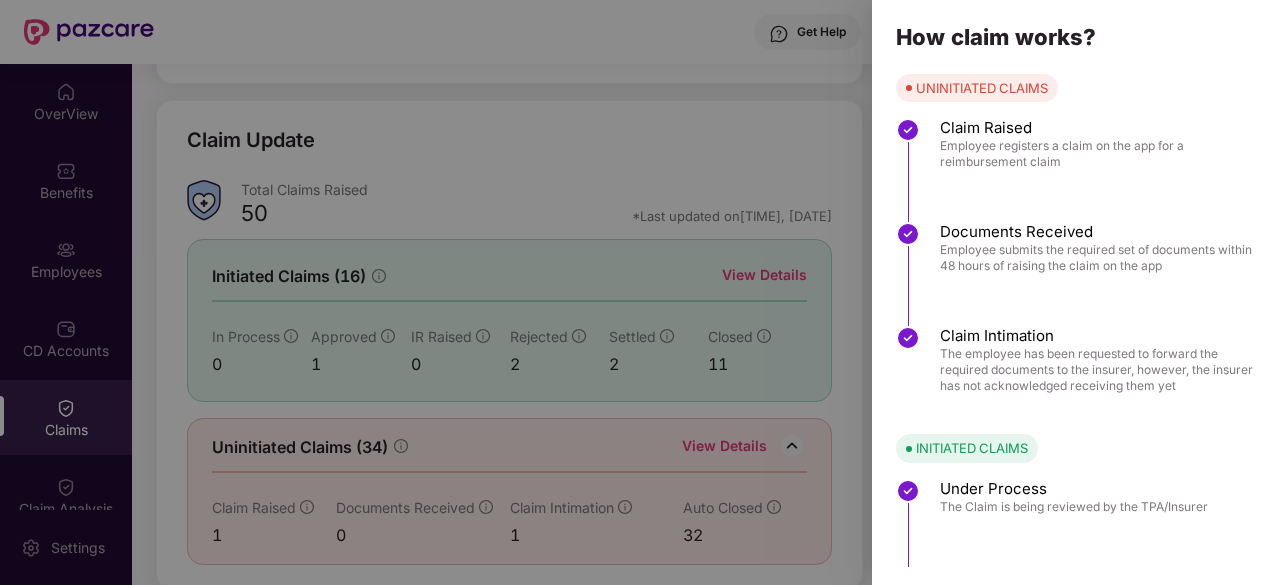 click at bounding box center [639, 292] 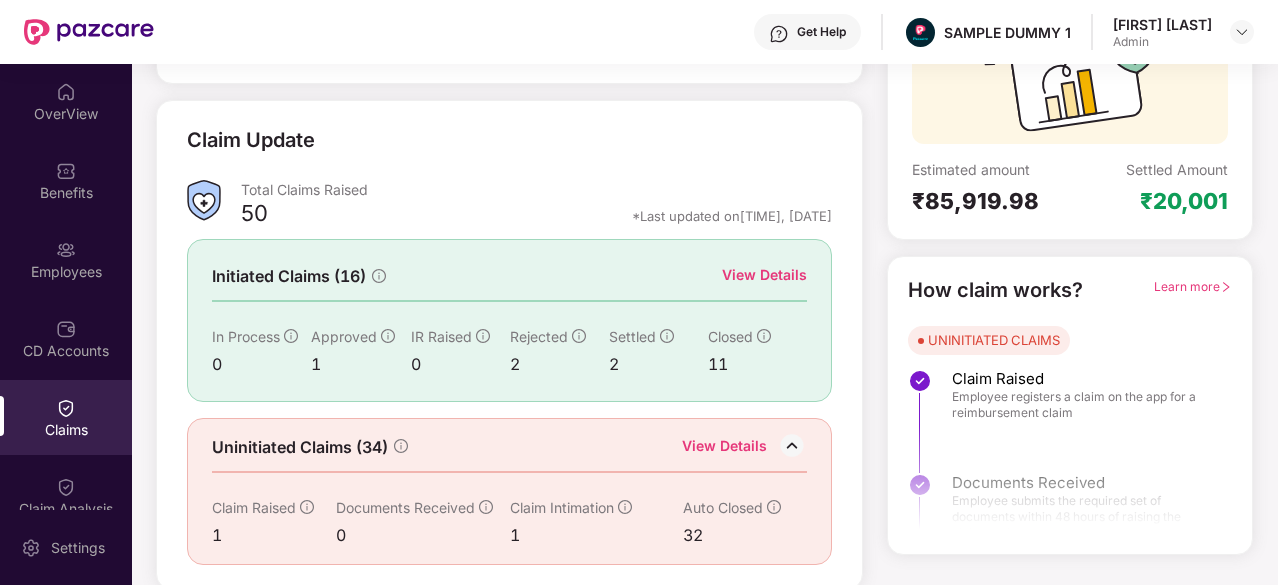 scroll, scrollTop: 0, scrollLeft: 0, axis: both 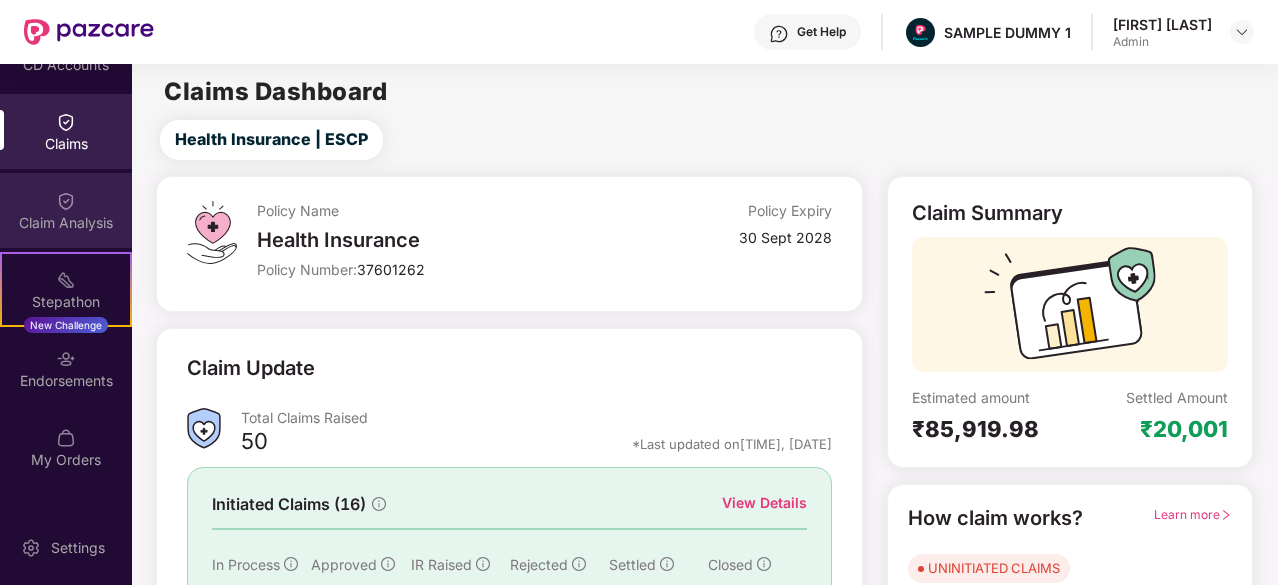 click on "Claim Analysis" at bounding box center (66, 210) 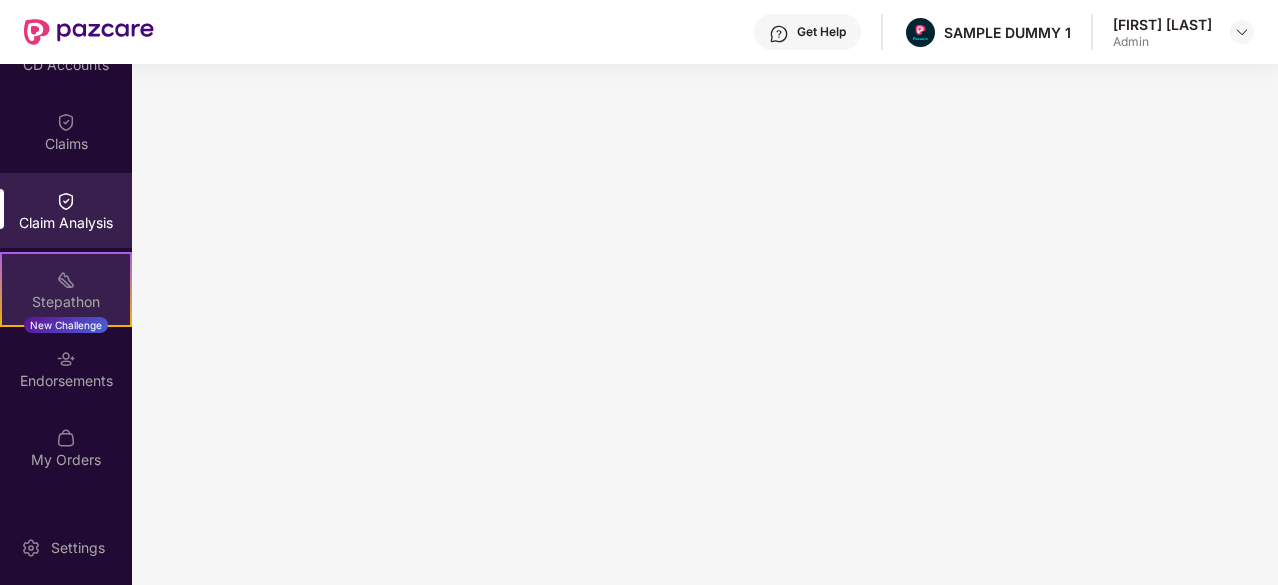 click on "Stepathon New Challenge" at bounding box center (66, 289) 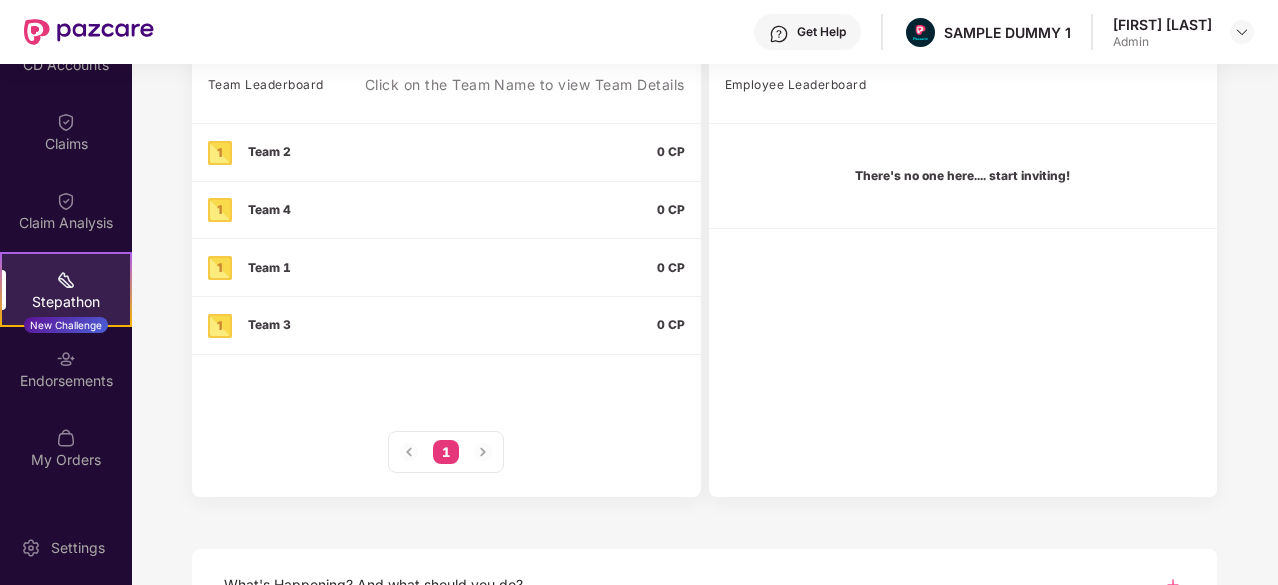 scroll, scrollTop: 0, scrollLeft: 0, axis: both 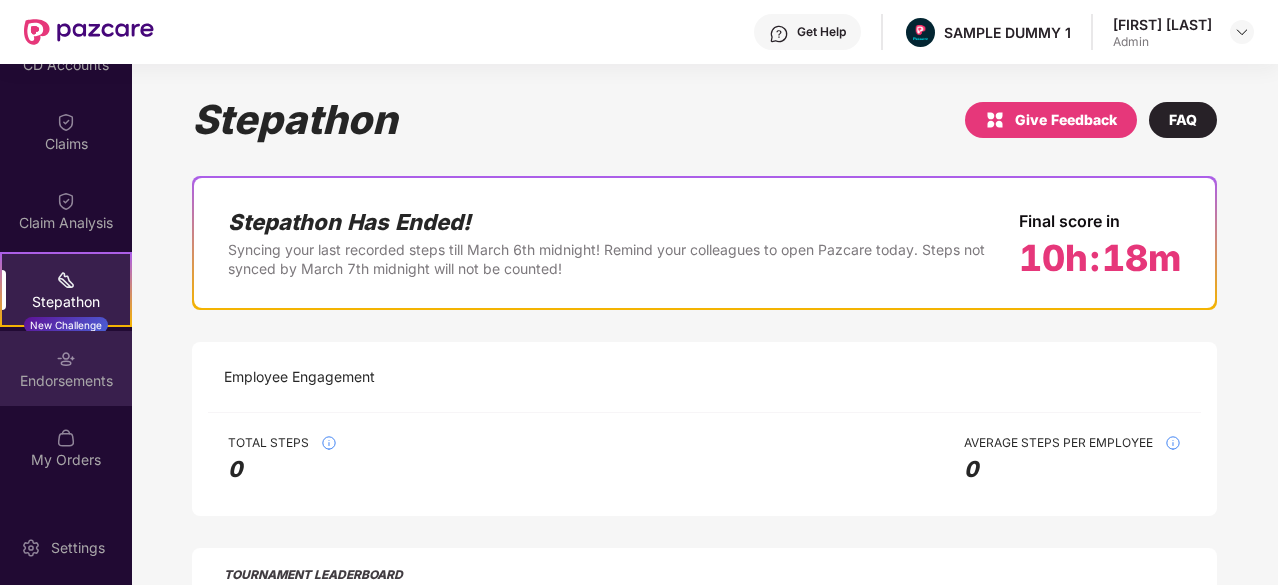 click on "Endorsements" at bounding box center (66, 368) 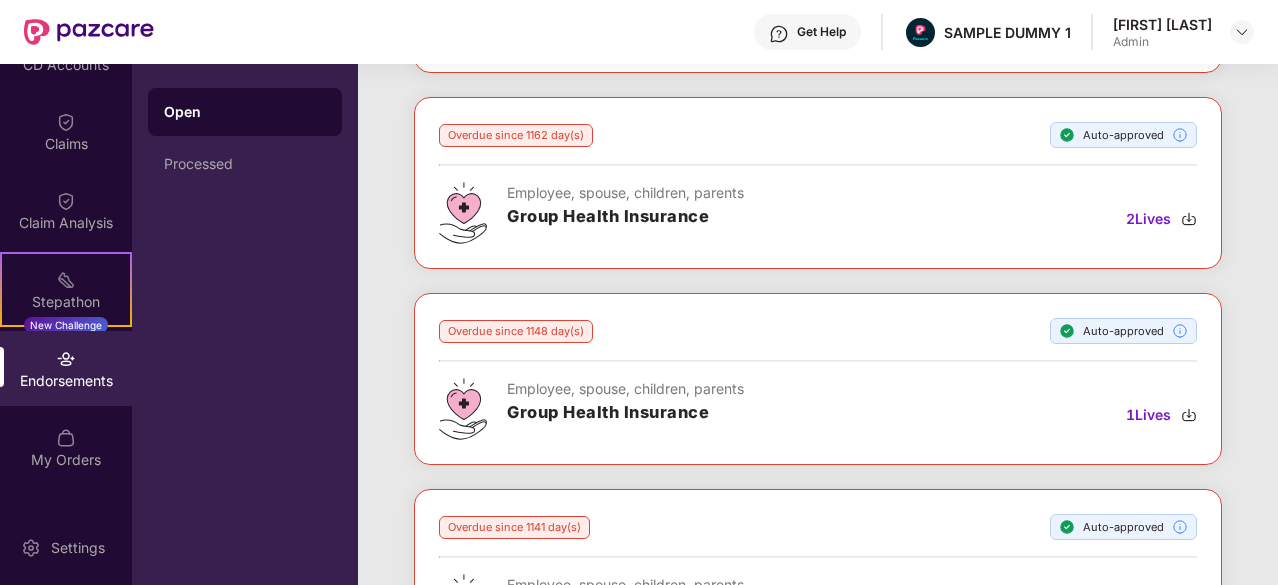 scroll, scrollTop: 358, scrollLeft: 0, axis: vertical 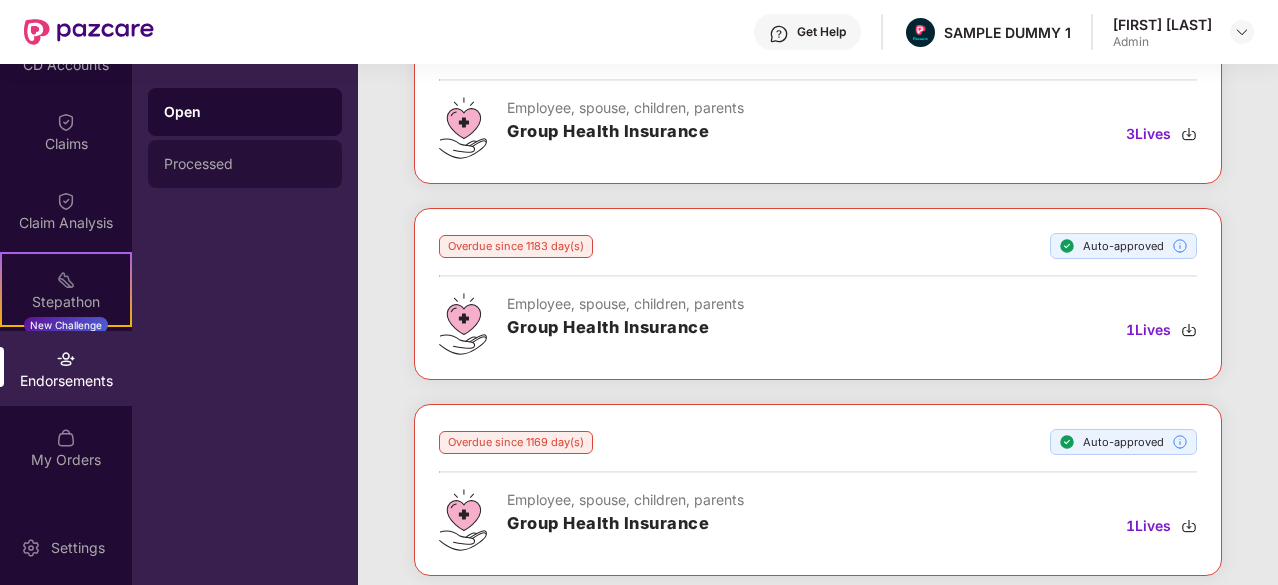 click on "Processed" at bounding box center [245, 164] 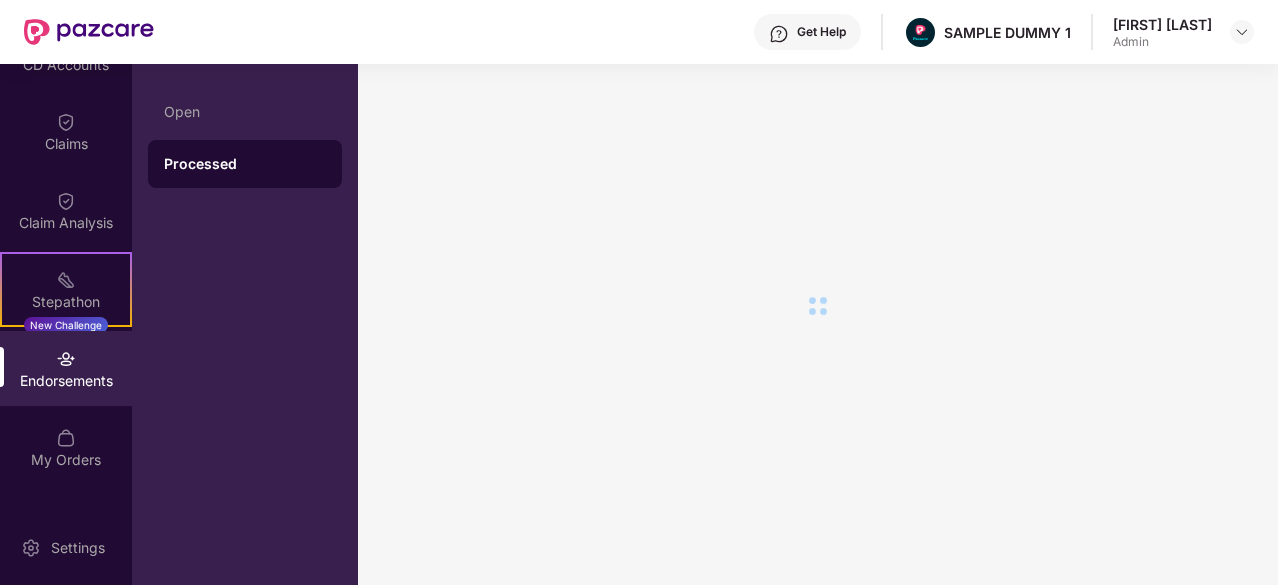 scroll, scrollTop: 0, scrollLeft: 0, axis: both 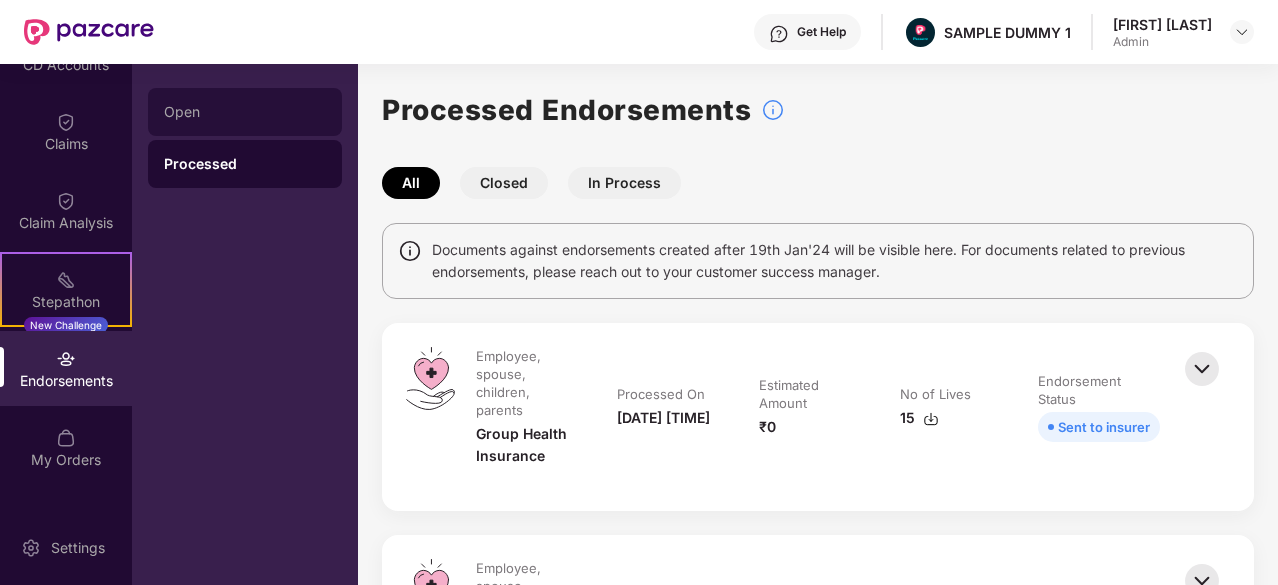 click on "Open" at bounding box center (245, 112) 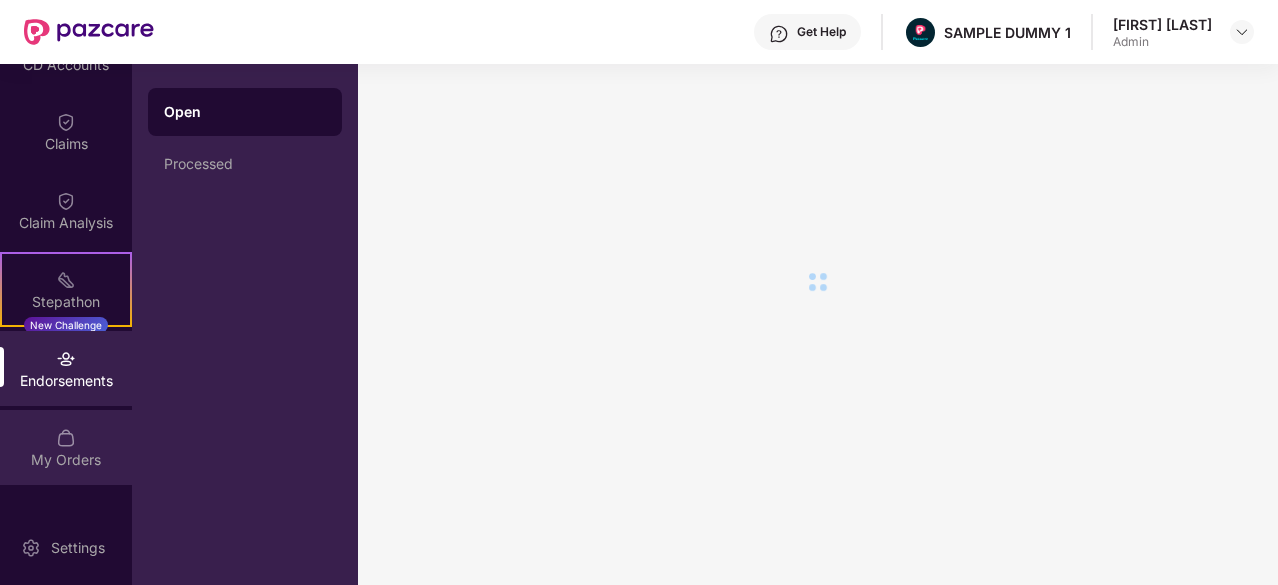 click on "My Orders" at bounding box center (66, 447) 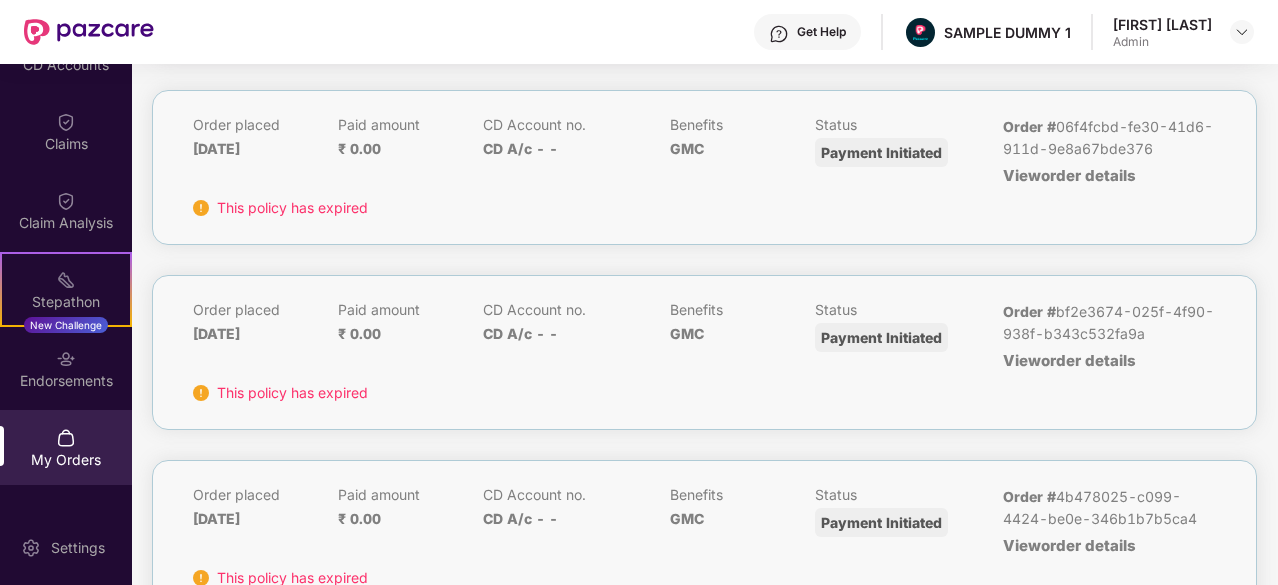 scroll, scrollTop: 0, scrollLeft: 0, axis: both 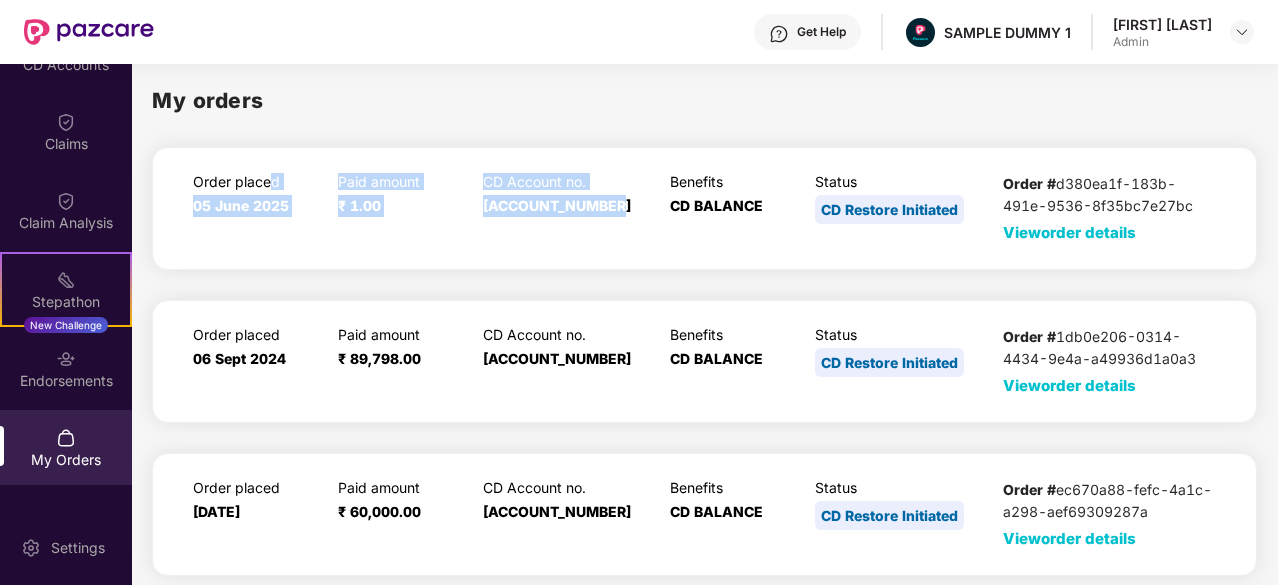drag, startPoint x: 270, startPoint y: 146, endPoint x: 599, endPoint y: 239, distance: 341.89178 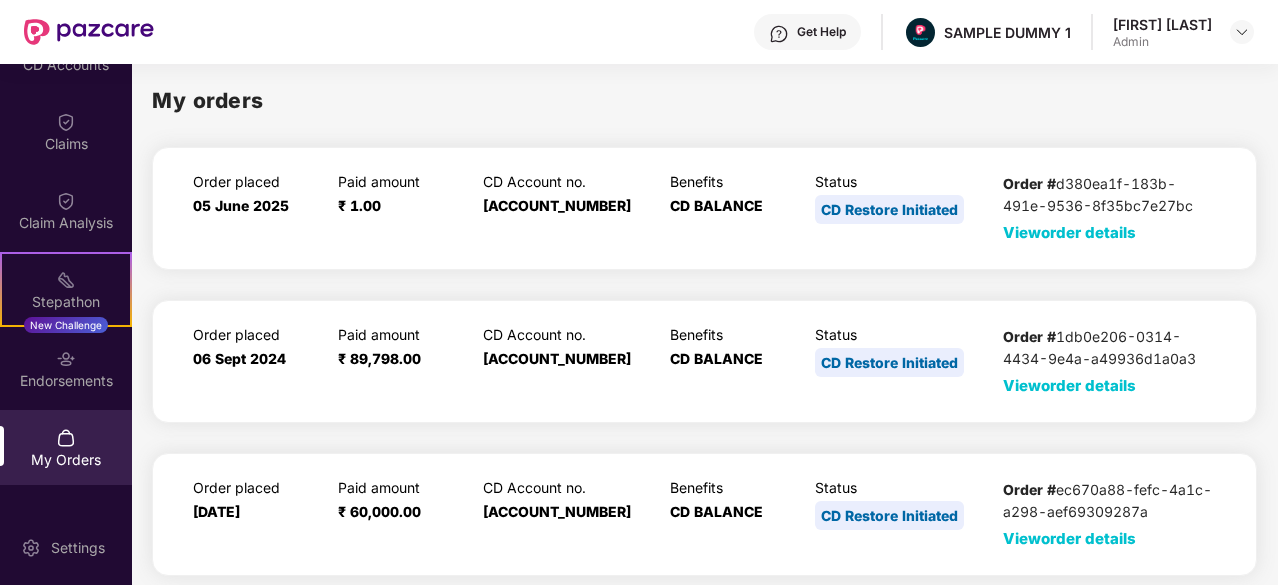 click on "View  order details" at bounding box center (1069, 232) 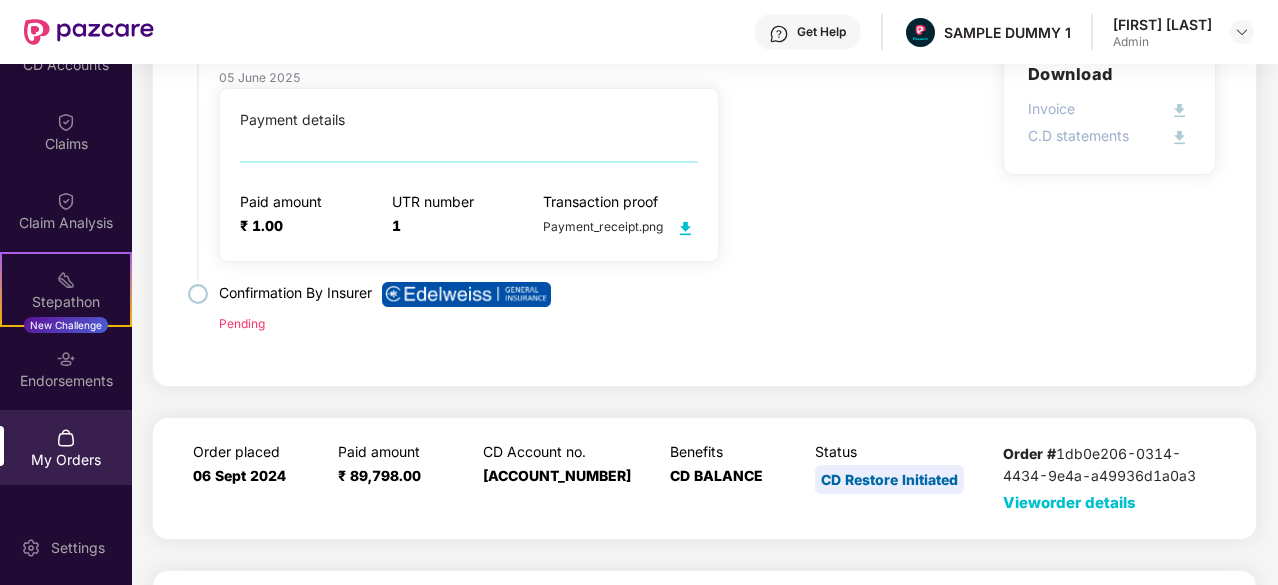 scroll, scrollTop: 270, scrollLeft: 0, axis: vertical 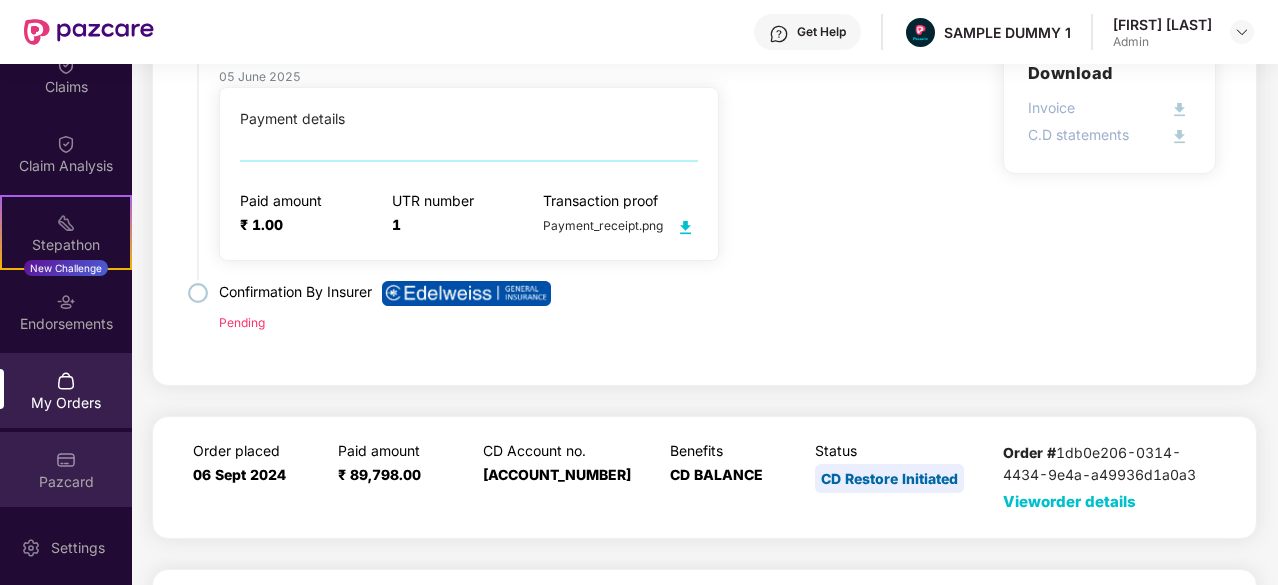 click on "Pazcard" at bounding box center (66, 469) 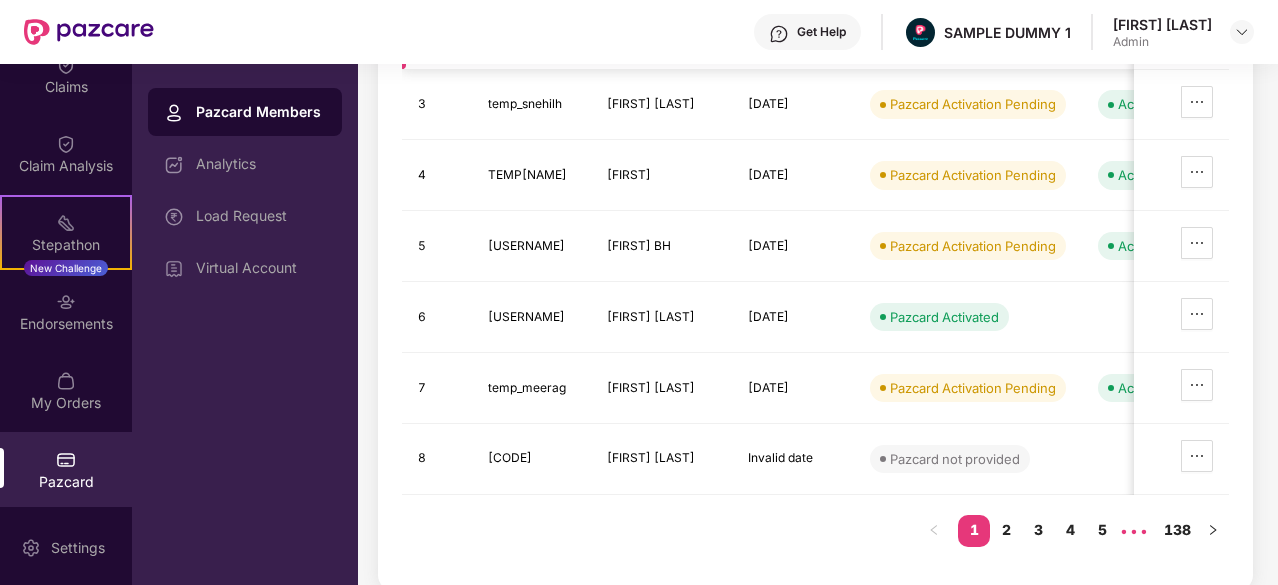 scroll, scrollTop: 0, scrollLeft: 0, axis: both 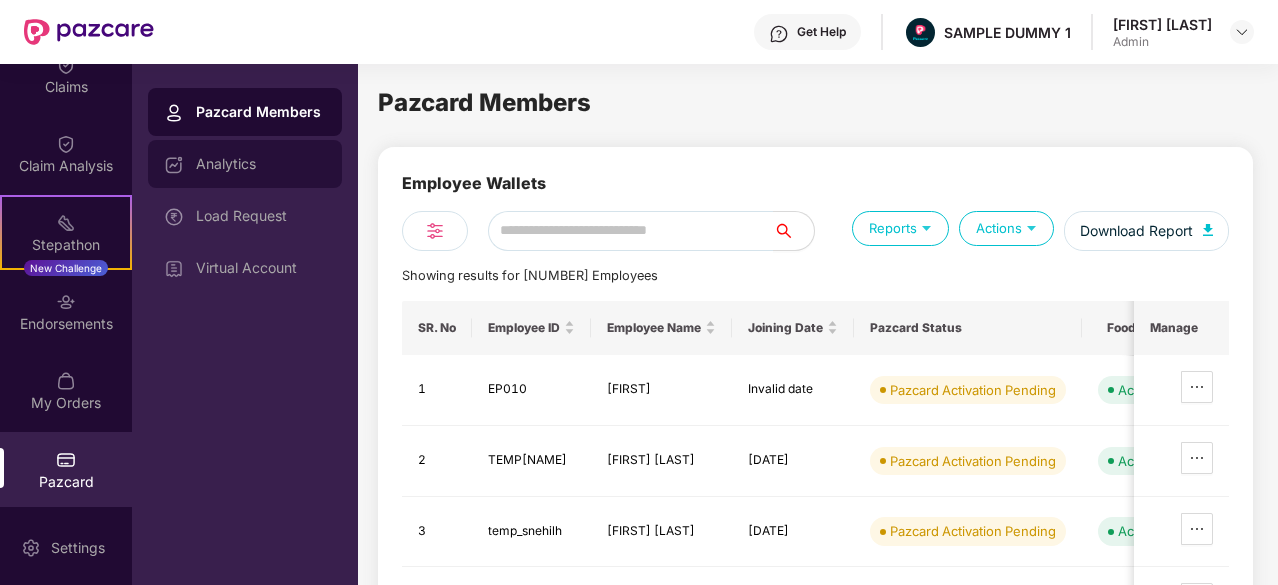 click on "Analytics" at bounding box center (245, 164) 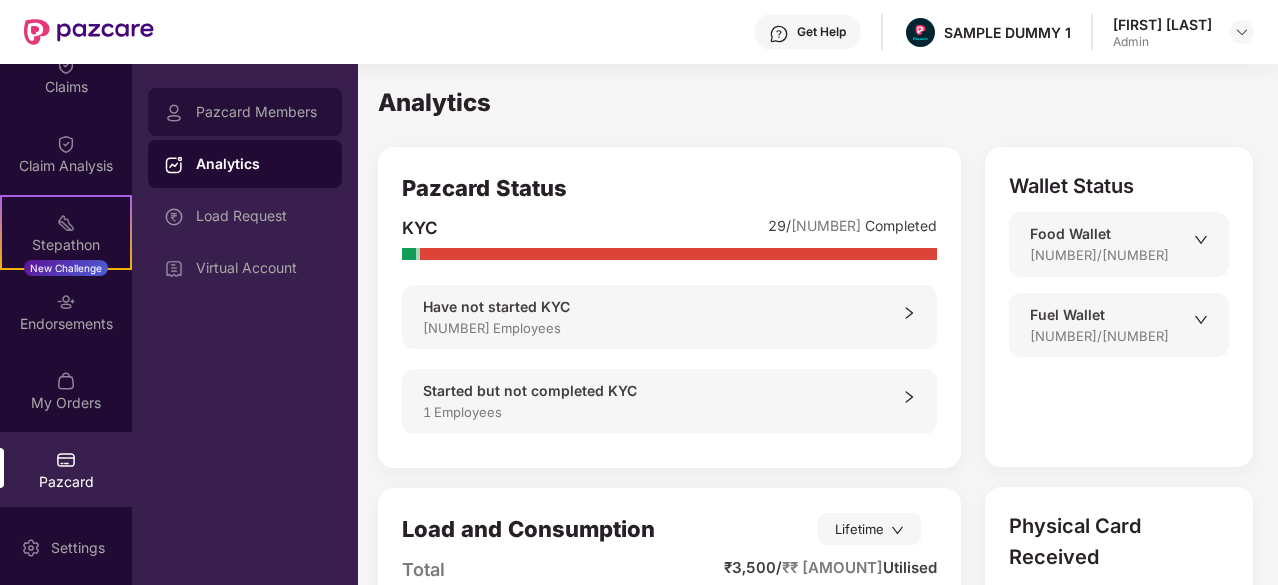 click on "Pazcard Members" at bounding box center [261, 112] 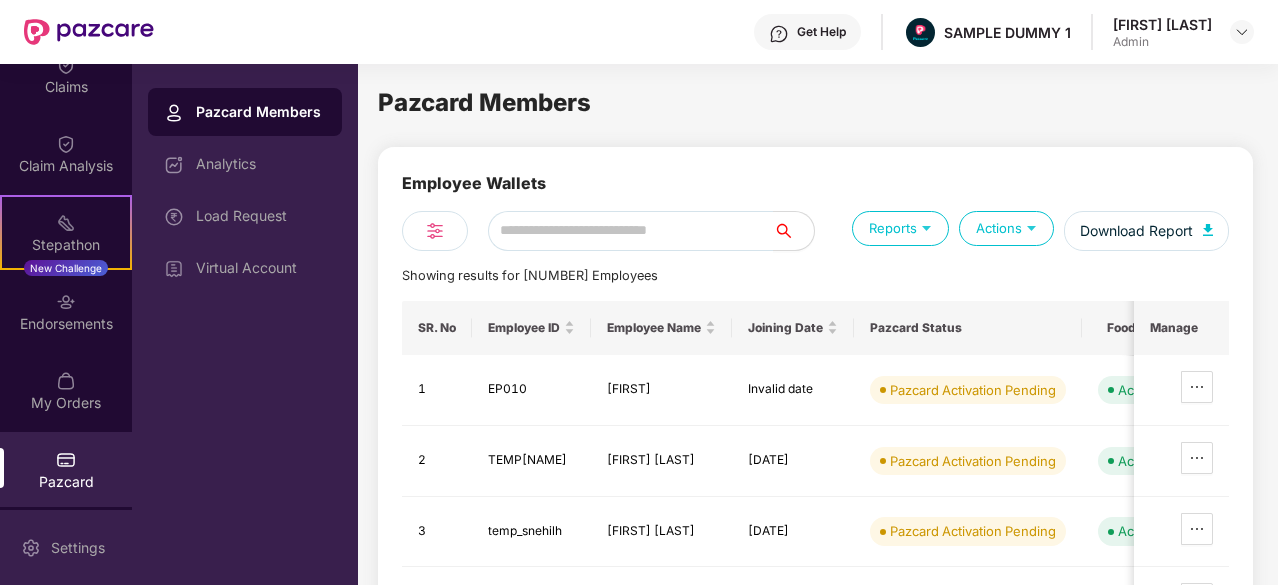 click on "Settings" at bounding box center (66, 547) 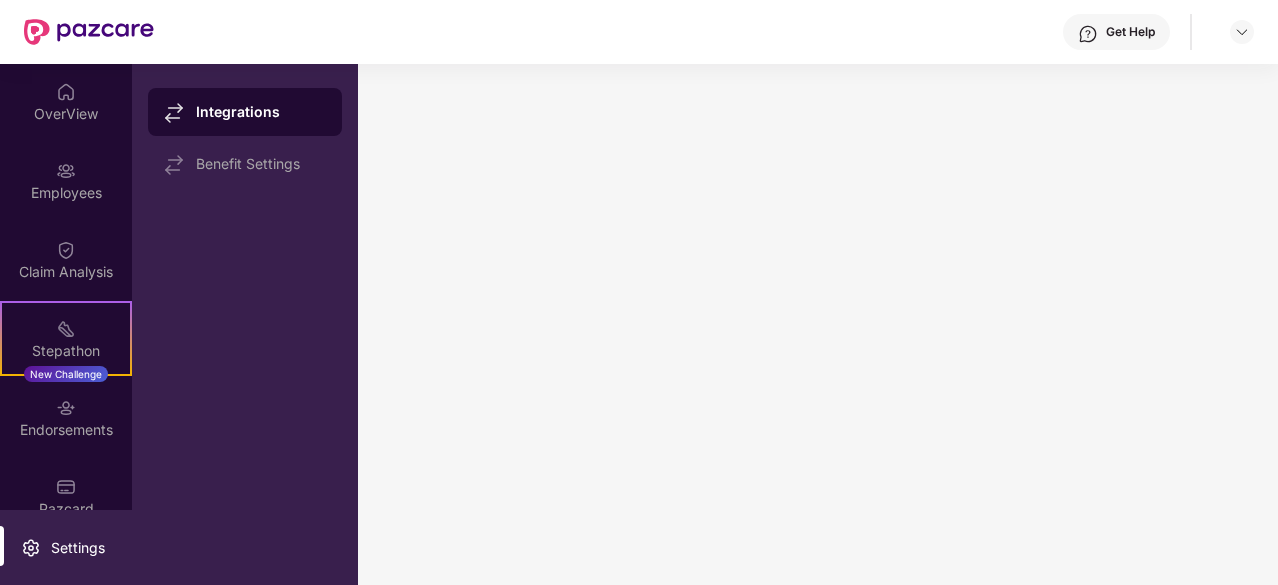 scroll, scrollTop: 0, scrollLeft: 0, axis: both 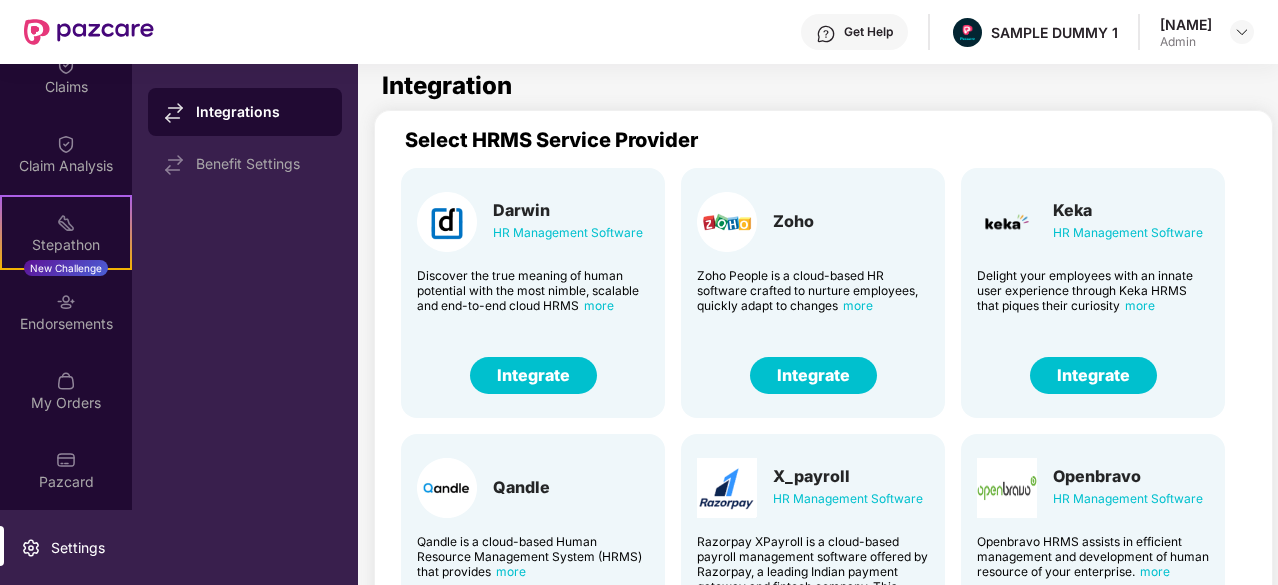 click on "Integrate" at bounding box center [813, 375] 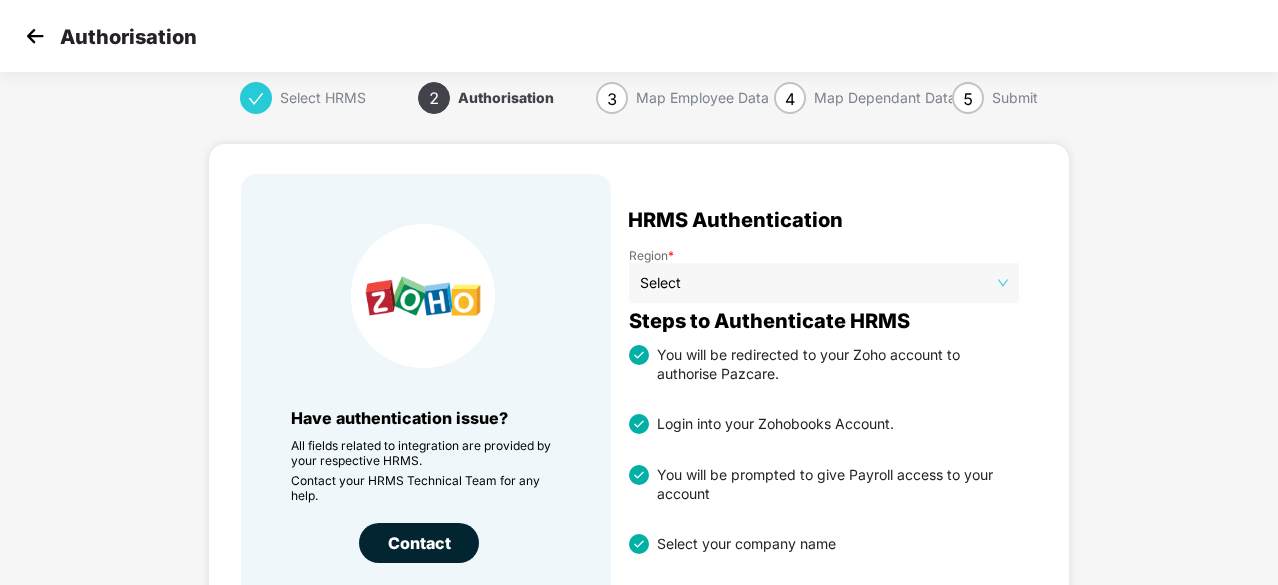 scroll, scrollTop: 4, scrollLeft: 0, axis: vertical 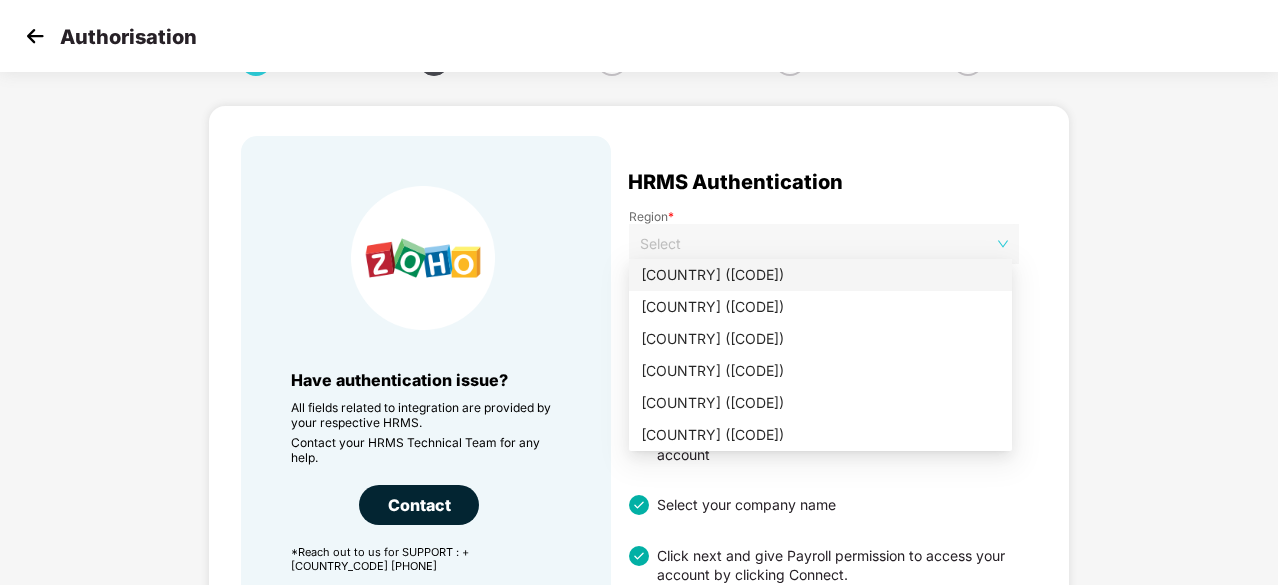 click on "Select" at bounding box center [824, 244] 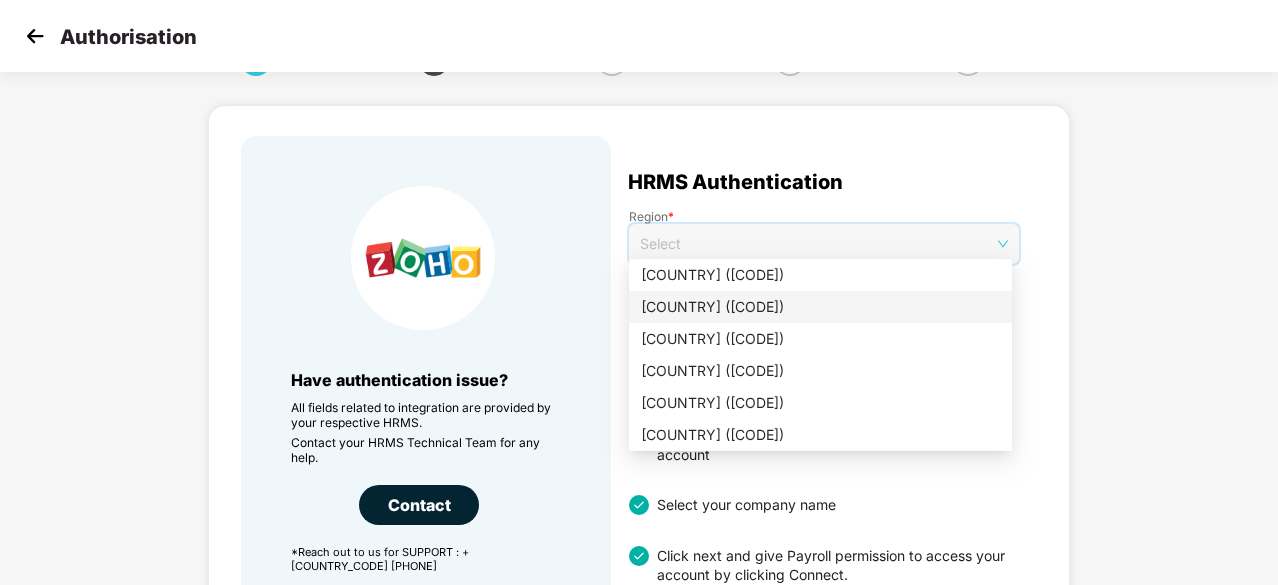 click on "India (IN)" at bounding box center (820, 307) 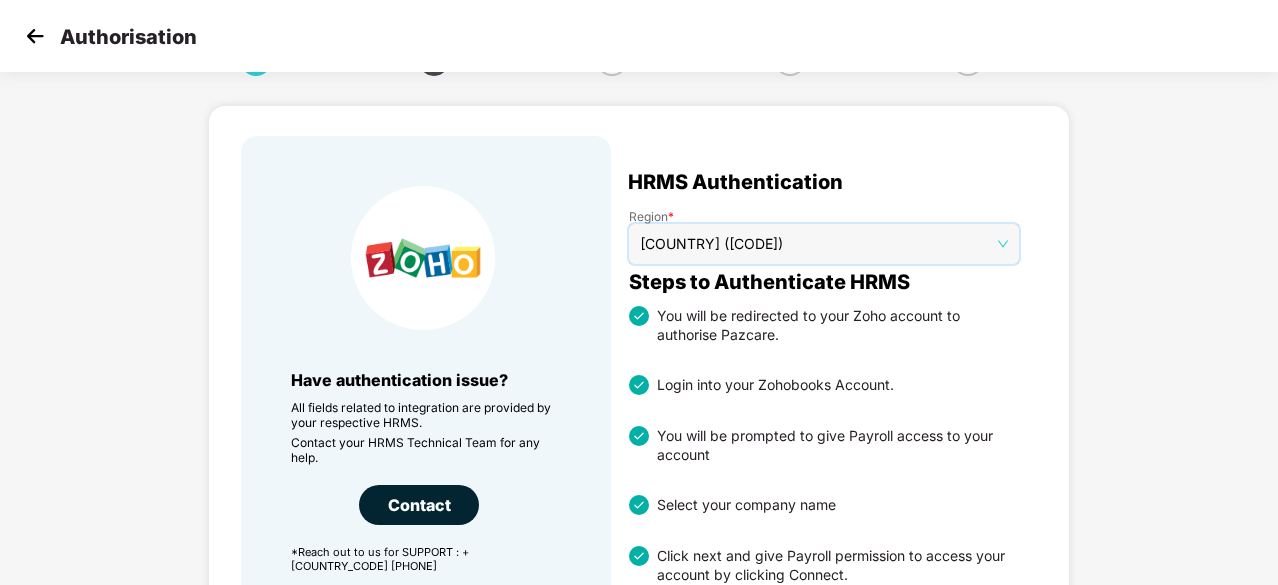 scroll, scrollTop: 210, scrollLeft: 0, axis: vertical 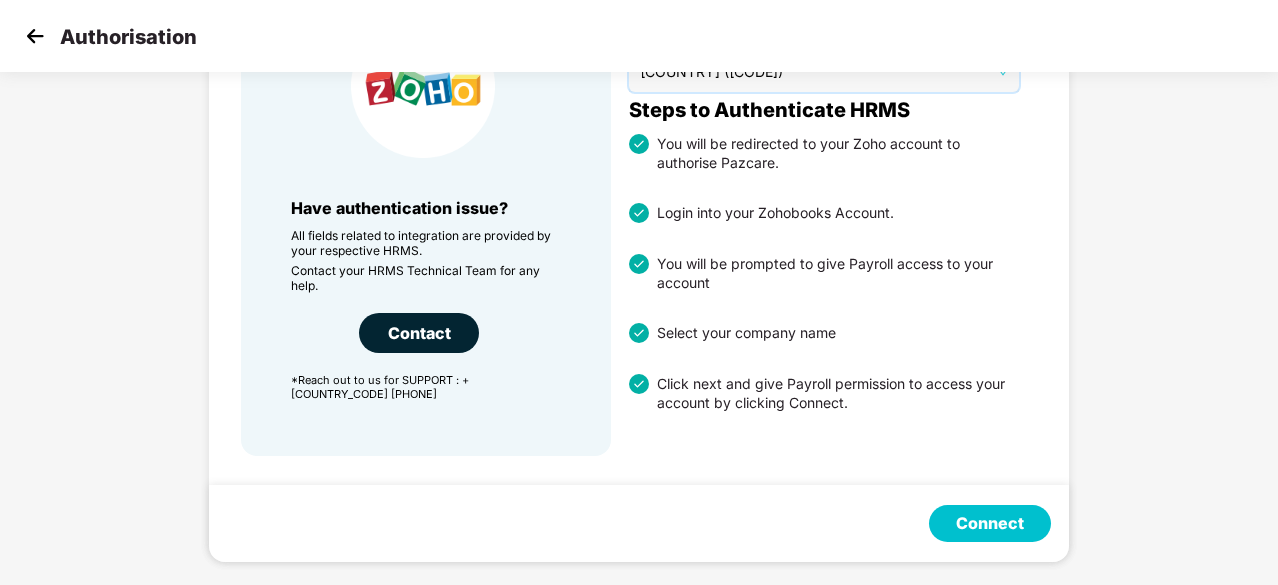 click on "Connect" at bounding box center (990, 523) 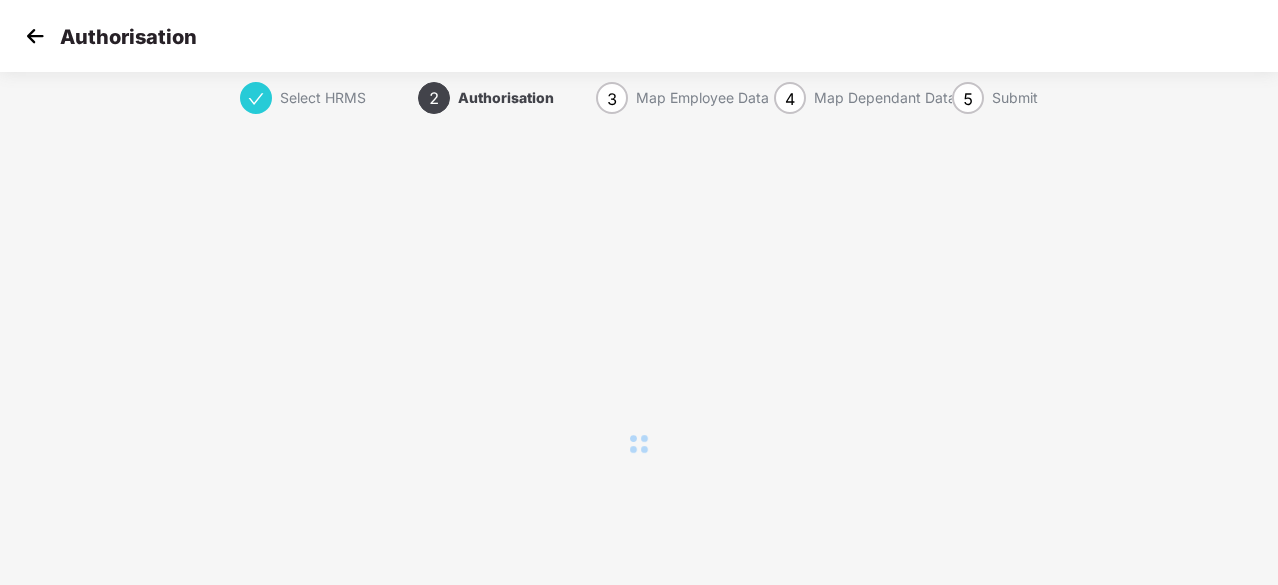 scroll, scrollTop: 0, scrollLeft: 0, axis: both 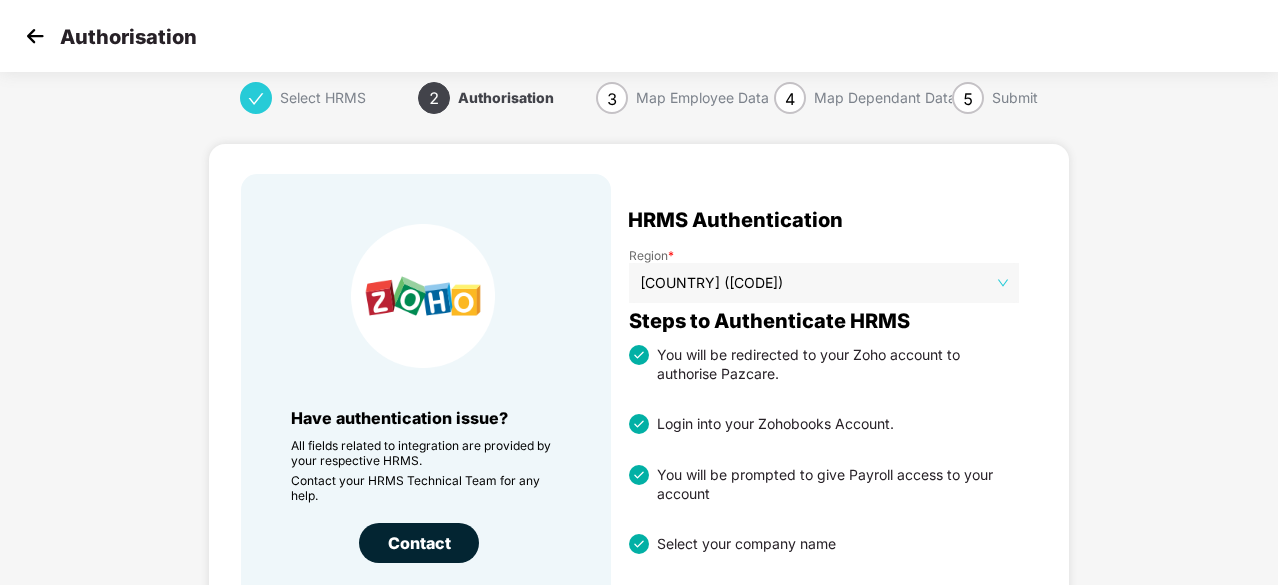 click at bounding box center (35, 36) 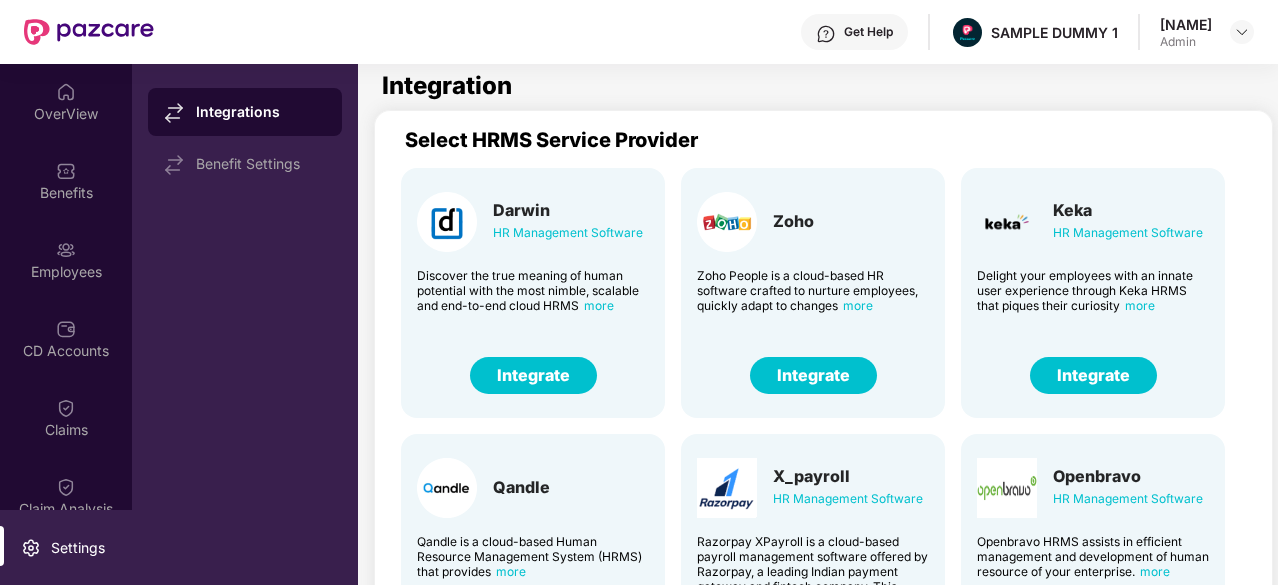click on "Benefit Settings" at bounding box center [245, 164] 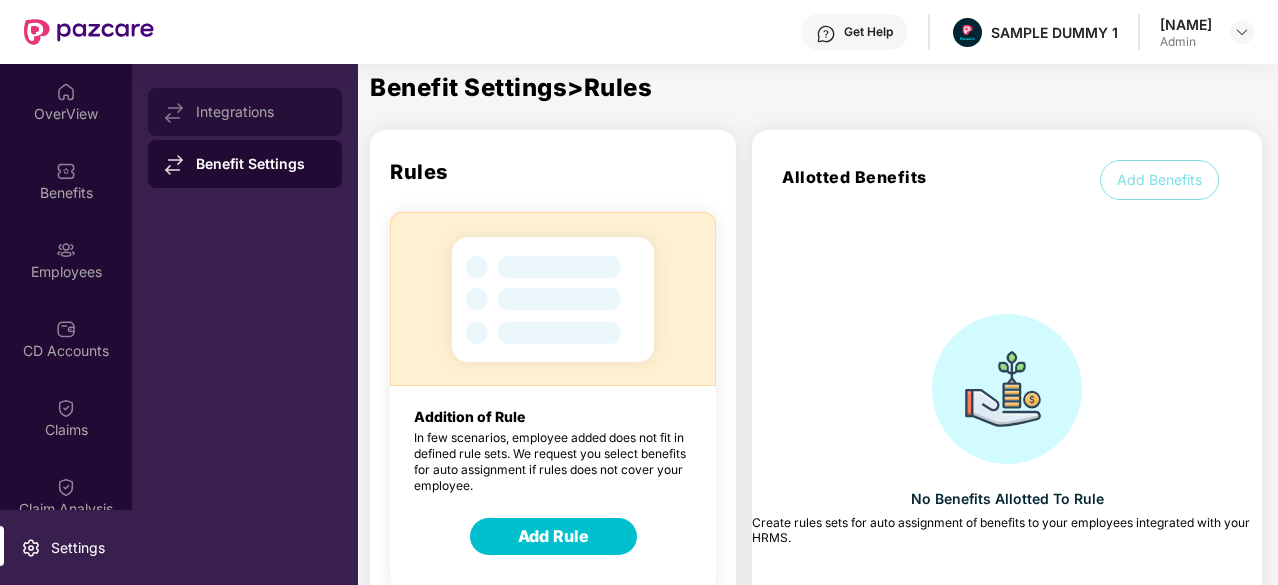 click on "Integrations" at bounding box center [261, 112] 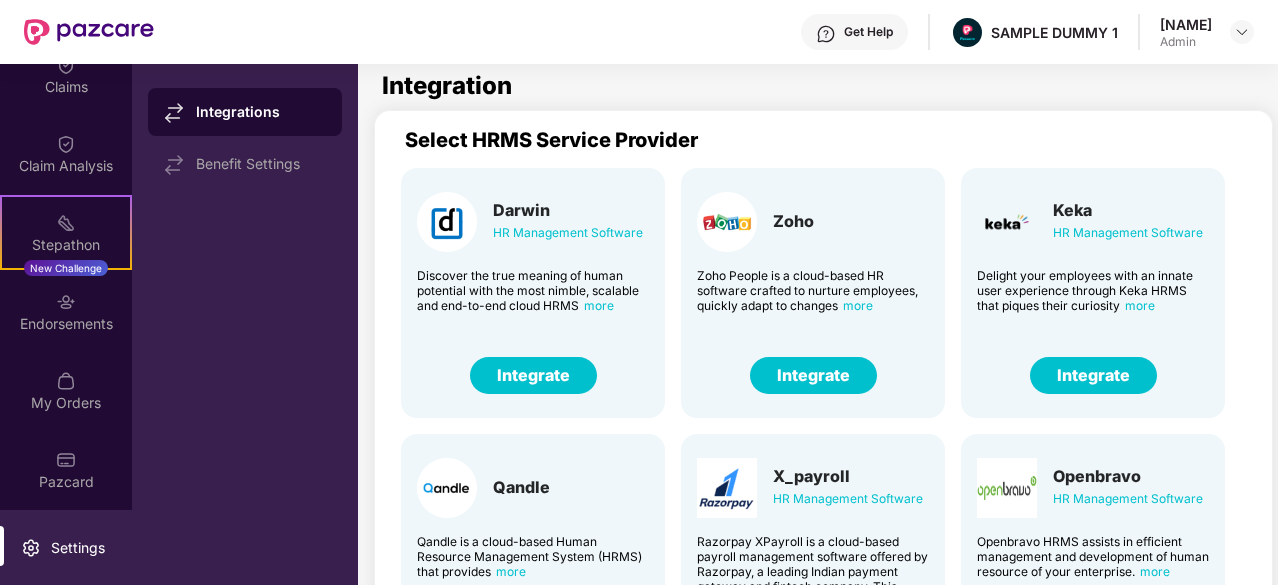 scroll, scrollTop: 0, scrollLeft: 0, axis: both 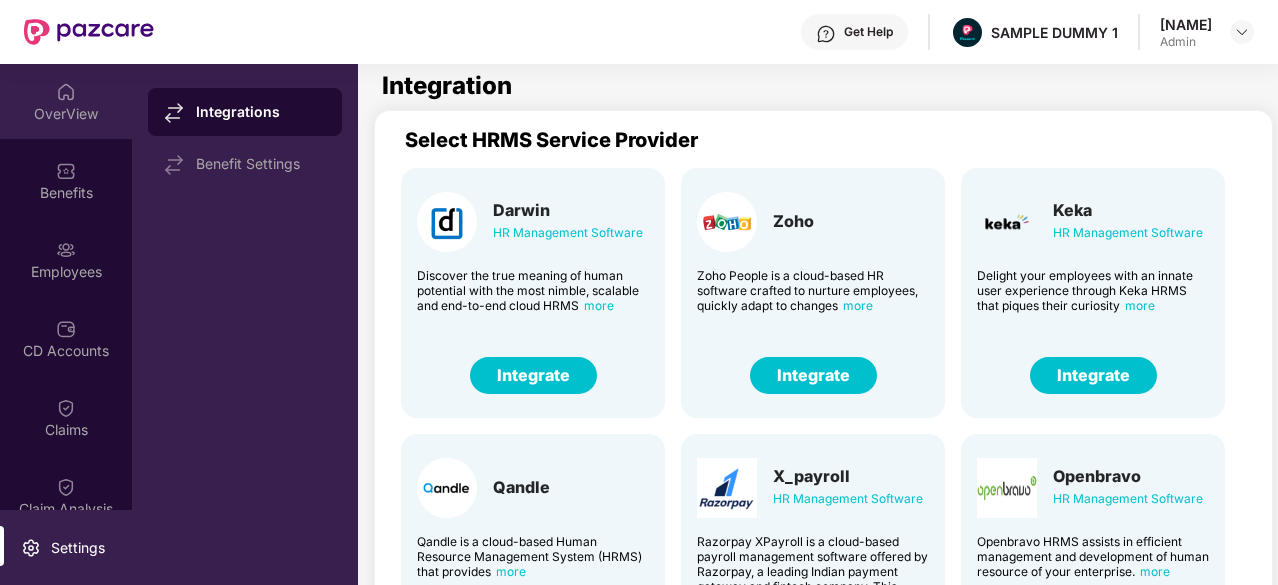 click on "OverView" at bounding box center [66, 114] 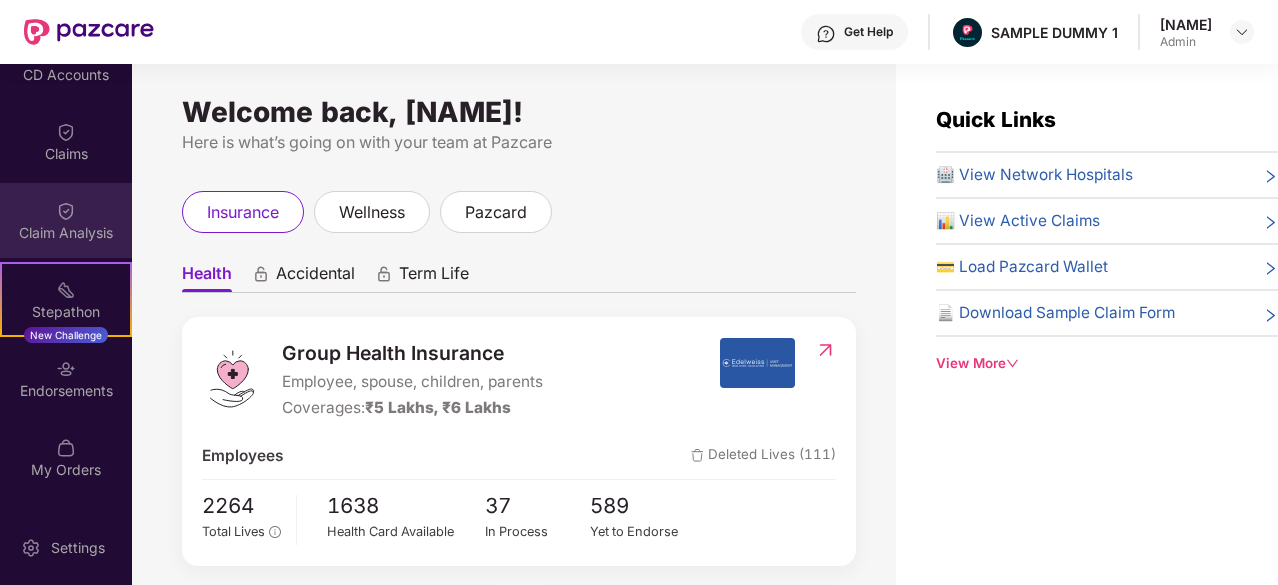 scroll, scrollTop: 273, scrollLeft: 0, axis: vertical 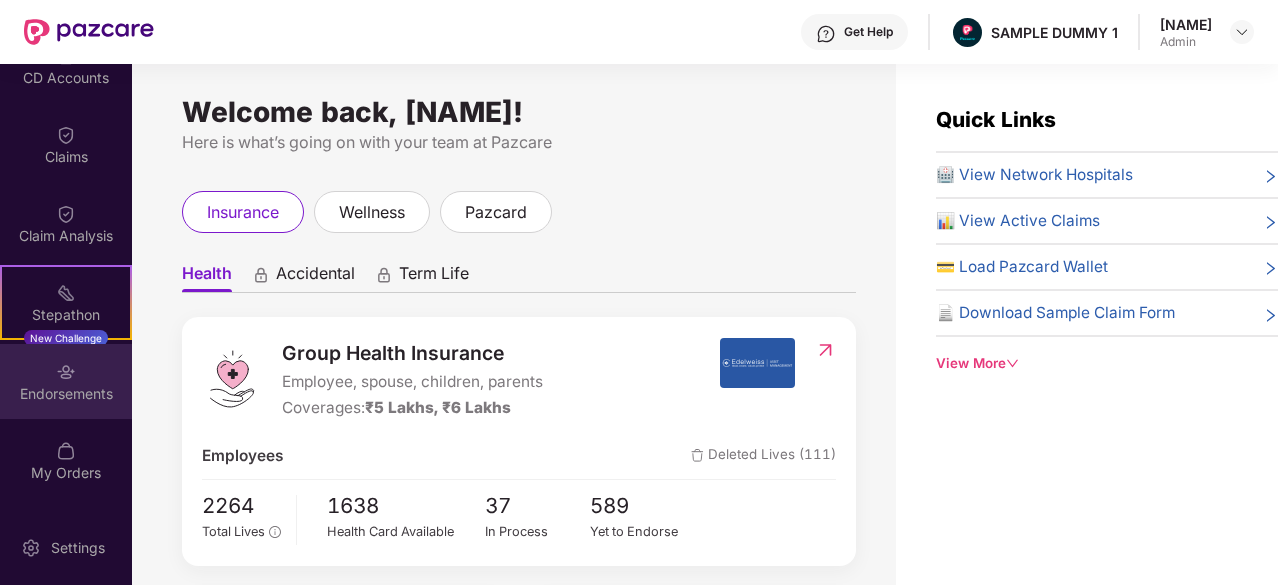 click on "Endorsements" at bounding box center [66, 394] 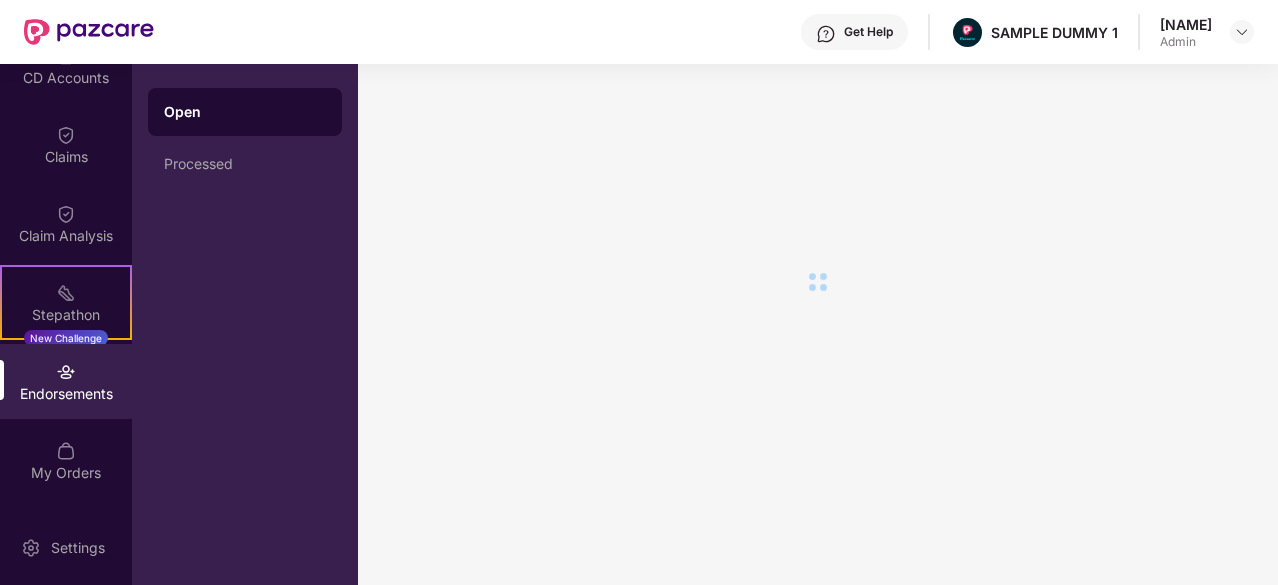 scroll, scrollTop: 343, scrollLeft: 0, axis: vertical 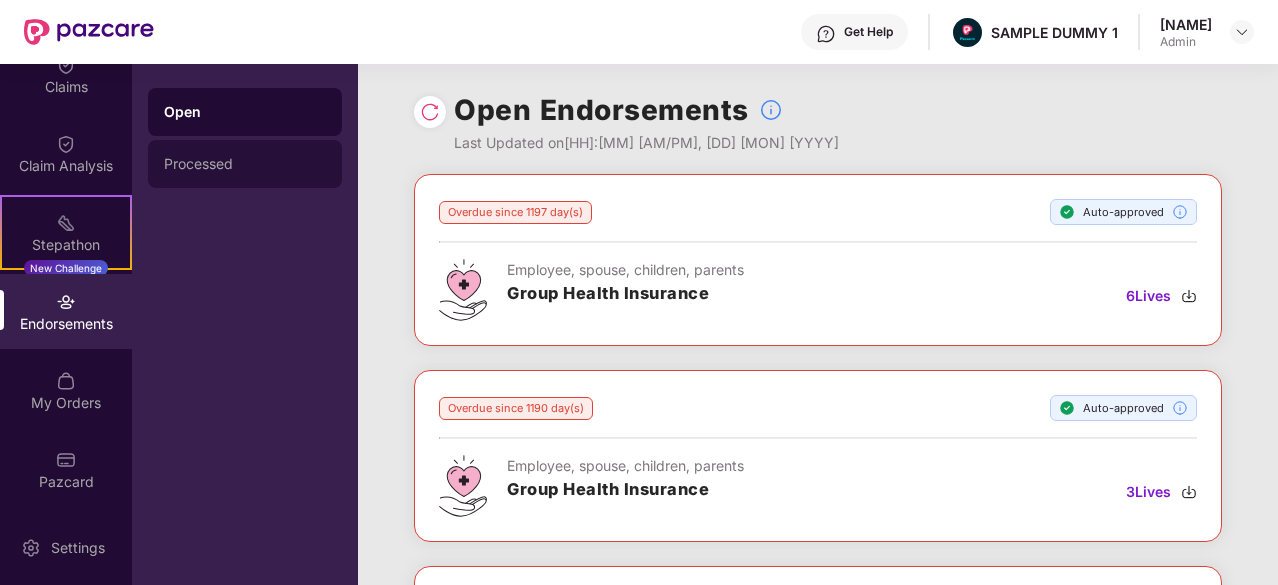 click on "Processed" at bounding box center (245, 164) 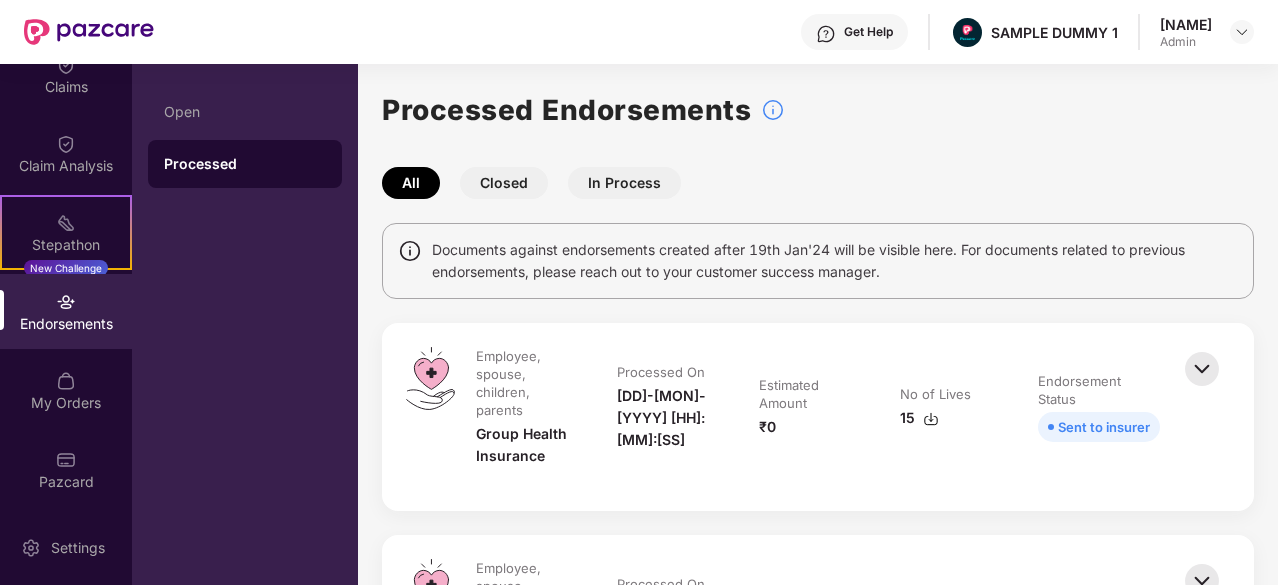 click on "Endorsements" at bounding box center [66, 311] 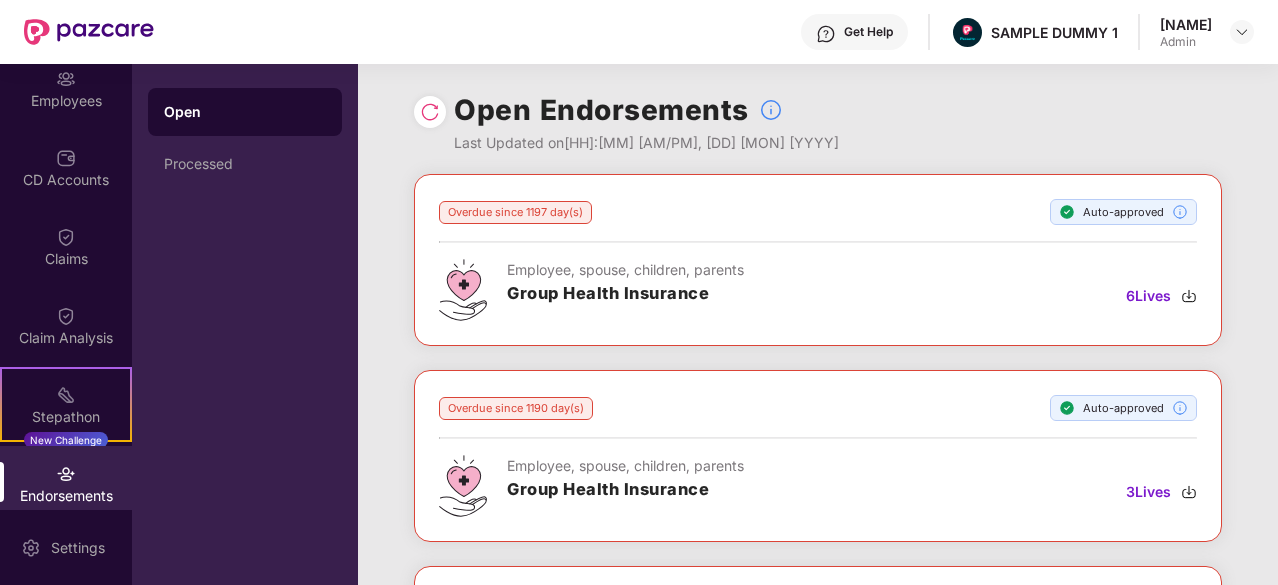 scroll, scrollTop: 171, scrollLeft: 0, axis: vertical 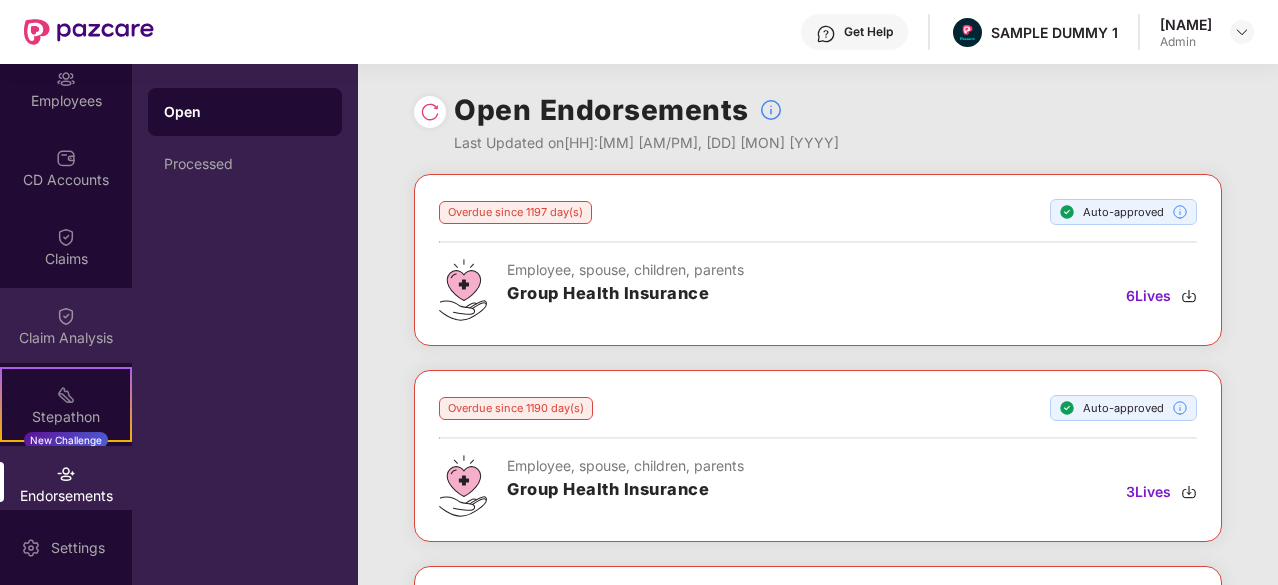 click on "Claim Analysis" at bounding box center (66, 325) 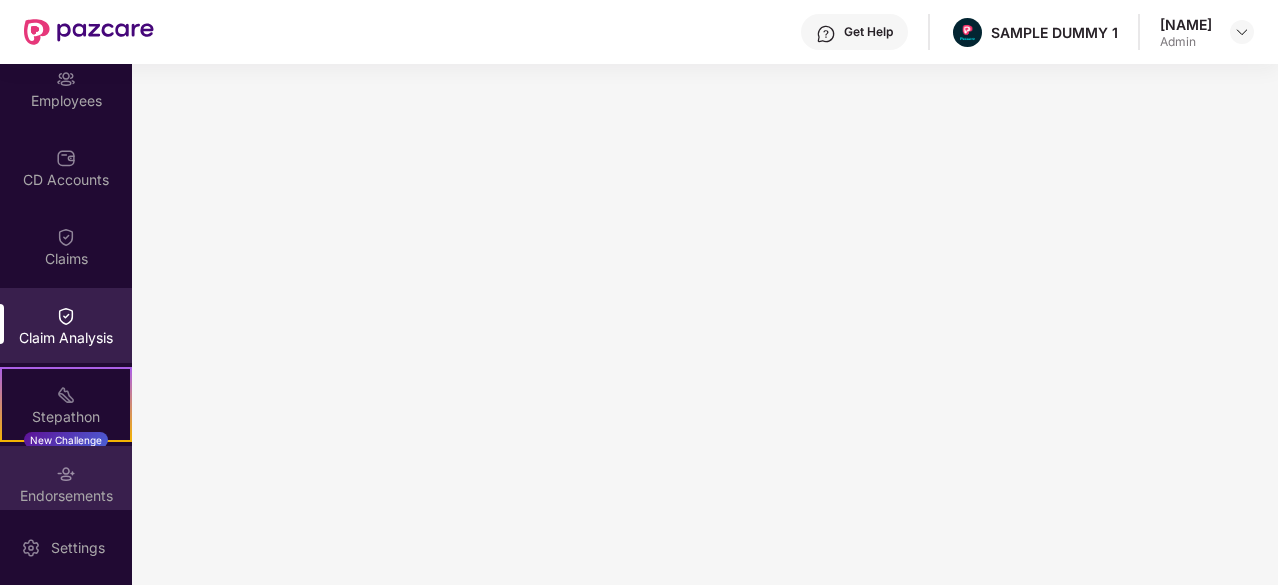 click on "Endorsements" at bounding box center [66, 483] 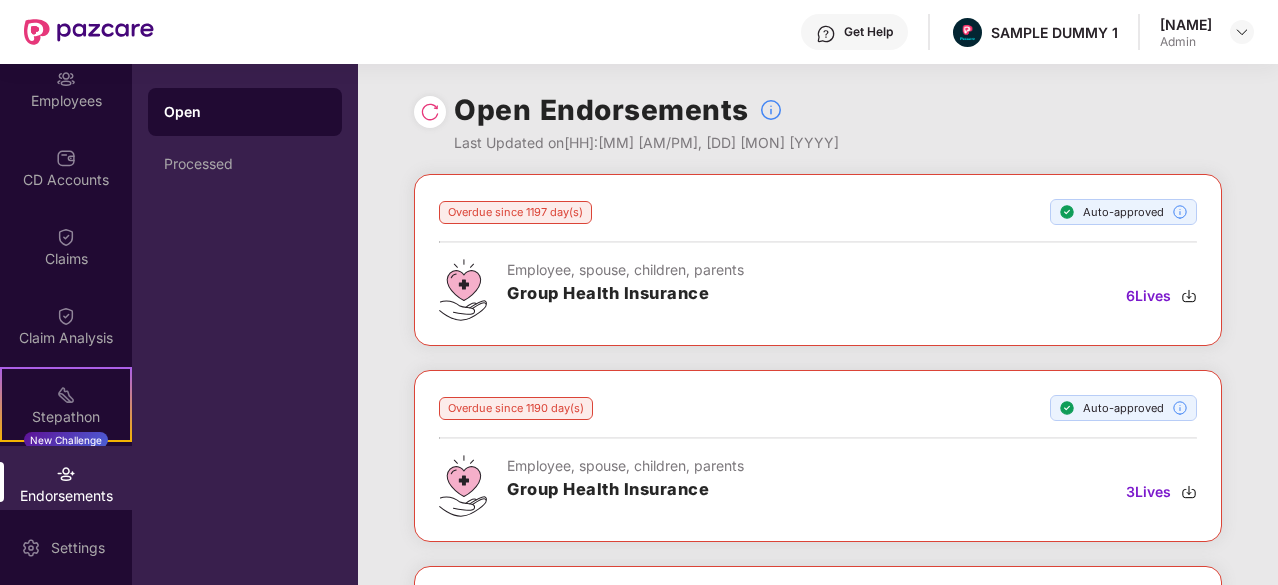 click at bounding box center [430, 112] 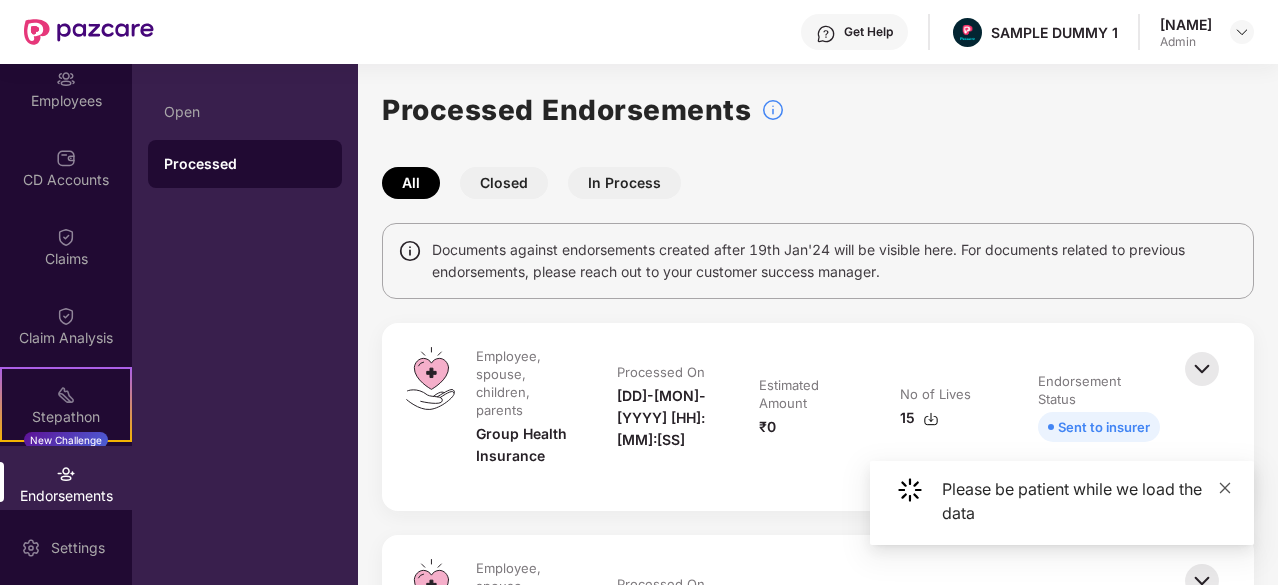 click 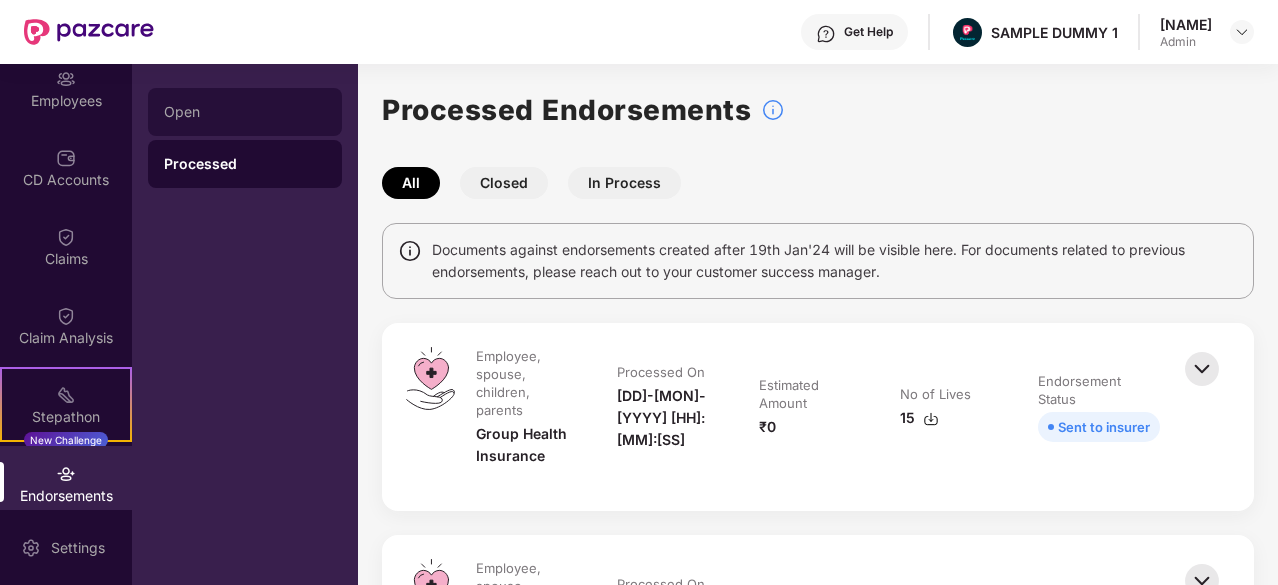click on "Open" at bounding box center [245, 112] 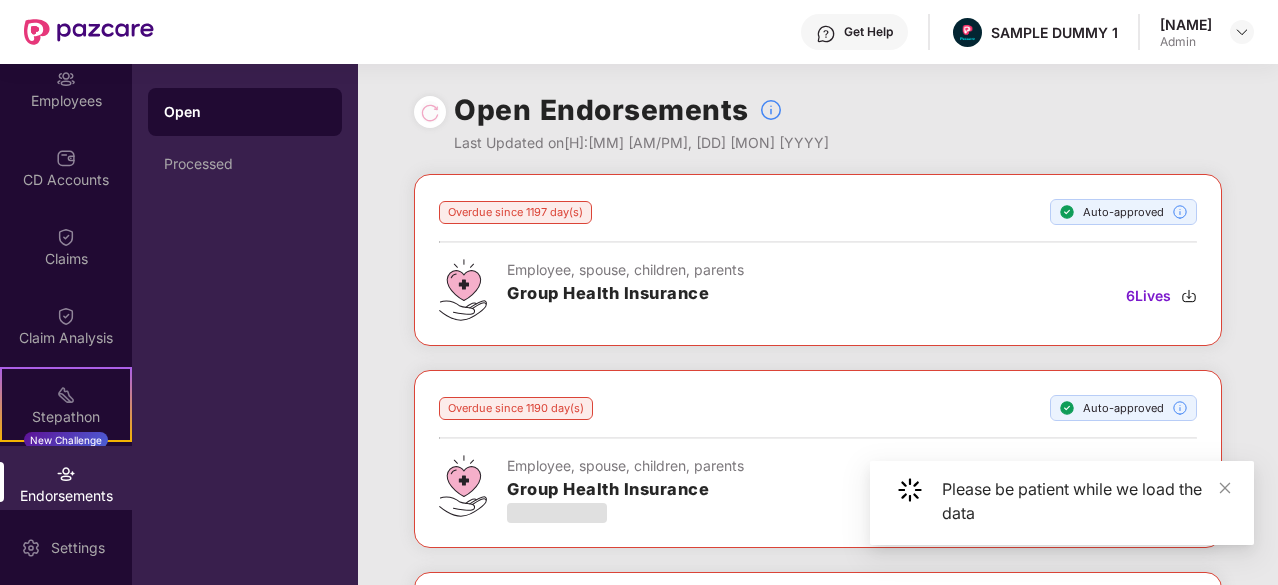 click on "Endorsements" at bounding box center [66, 483] 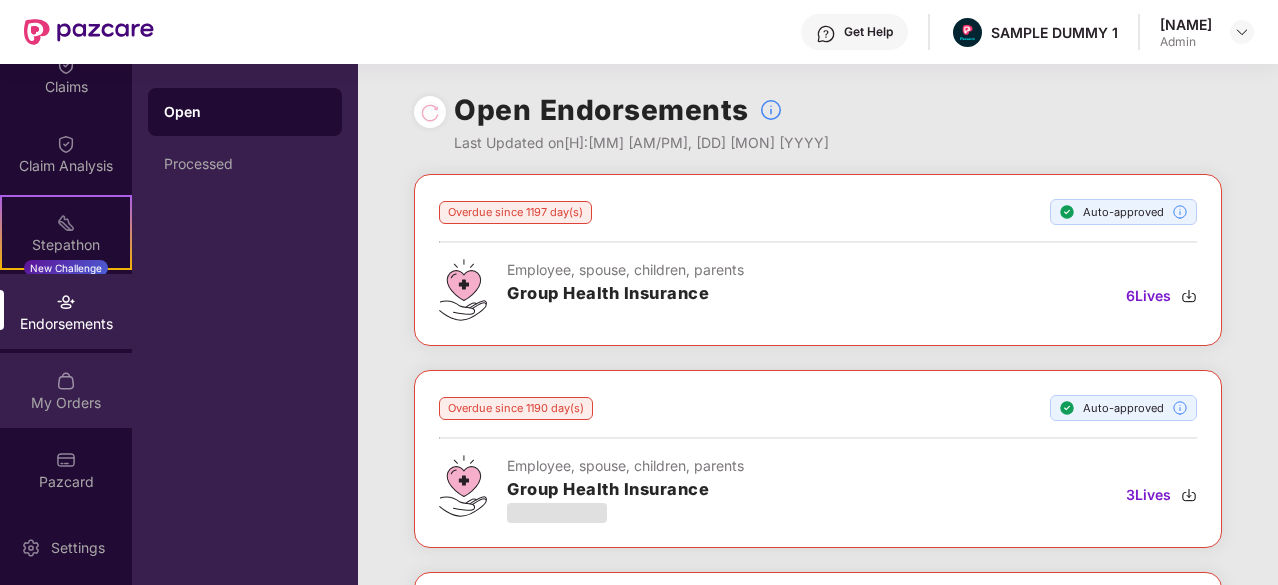 click on "My Orders" at bounding box center [66, 390] 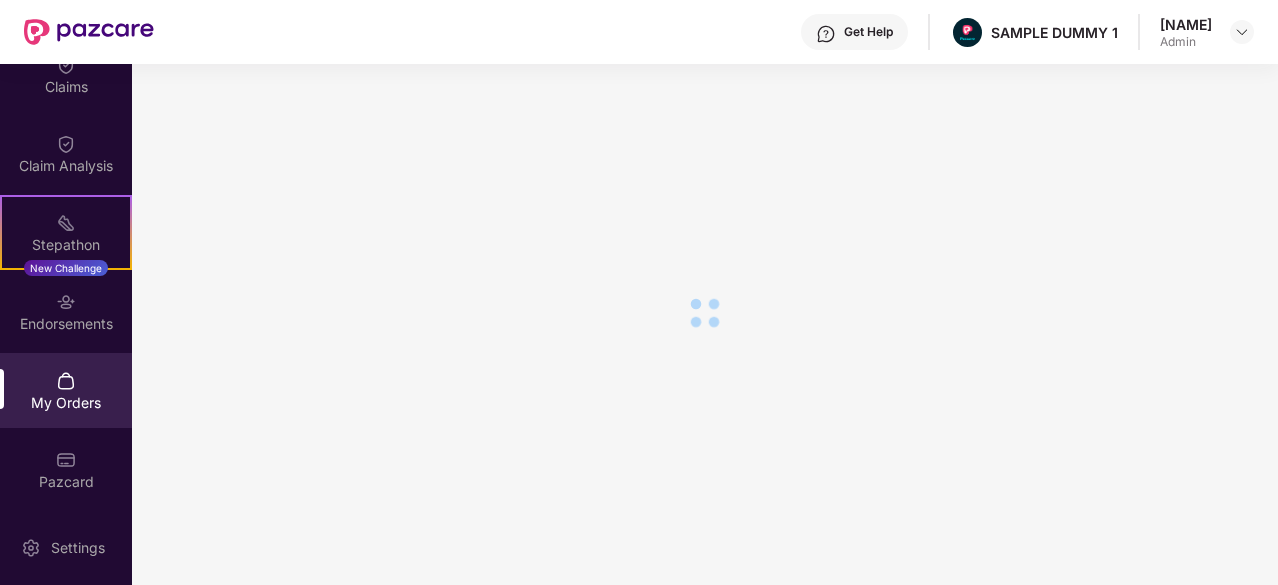 scroll, scrollTop: 0, scrollLeft: 0, axis: both 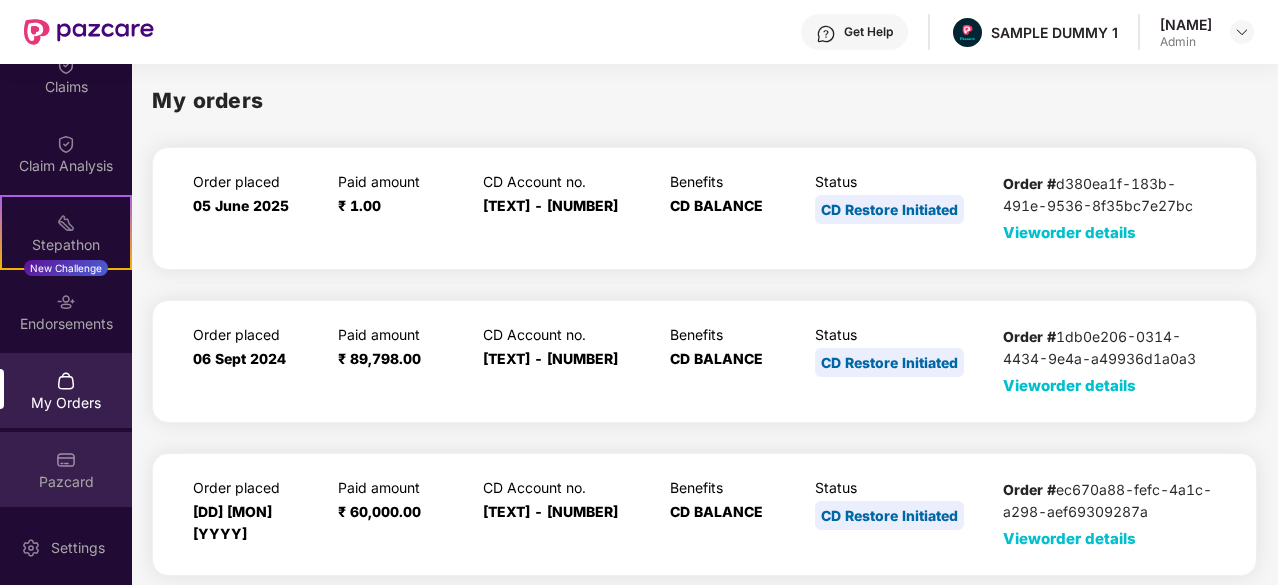 click on "Pazcard" at bounding box center [66, 469] 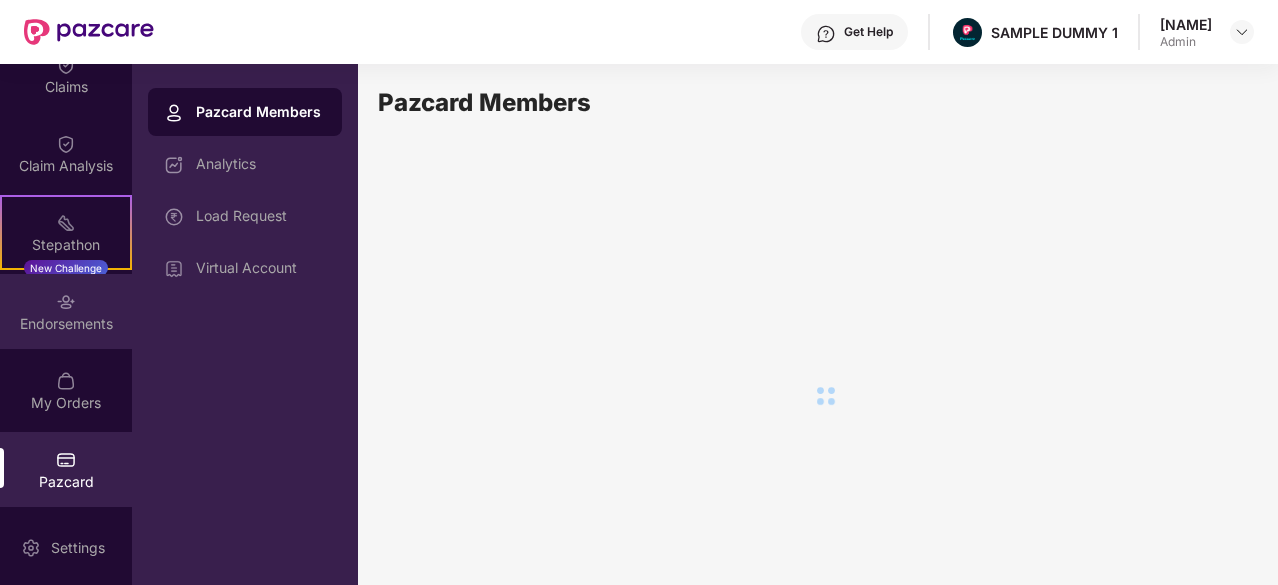 click on "Endorsements" at bounding box center (66, 311) 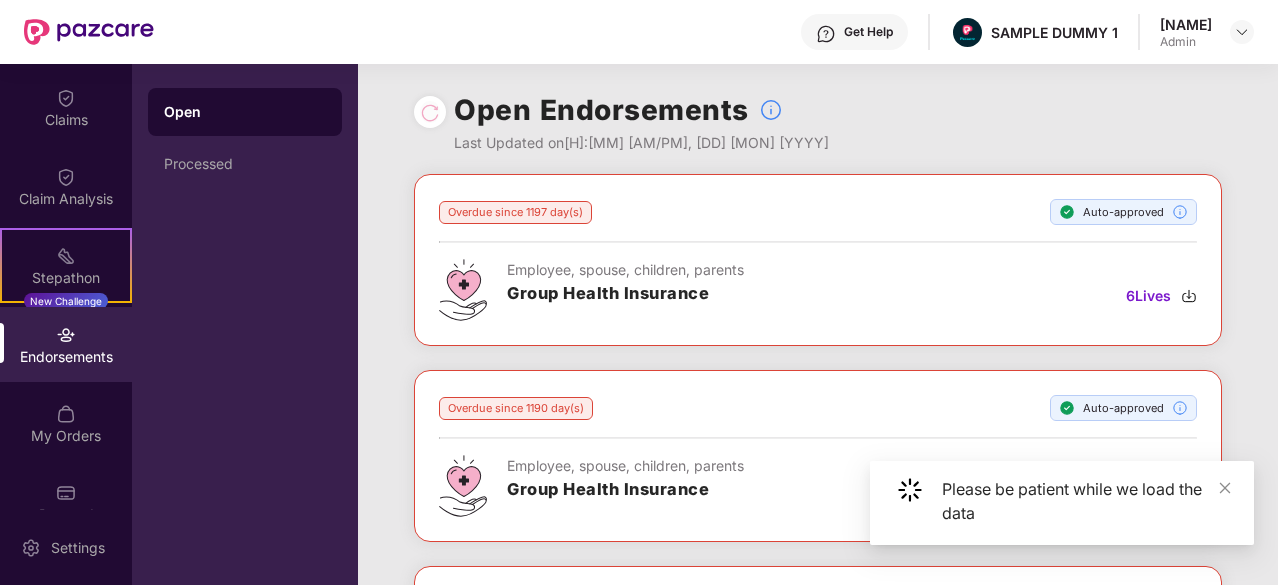 scroll, scrollTop: 321, scrollLeft: 0, axis: vertical 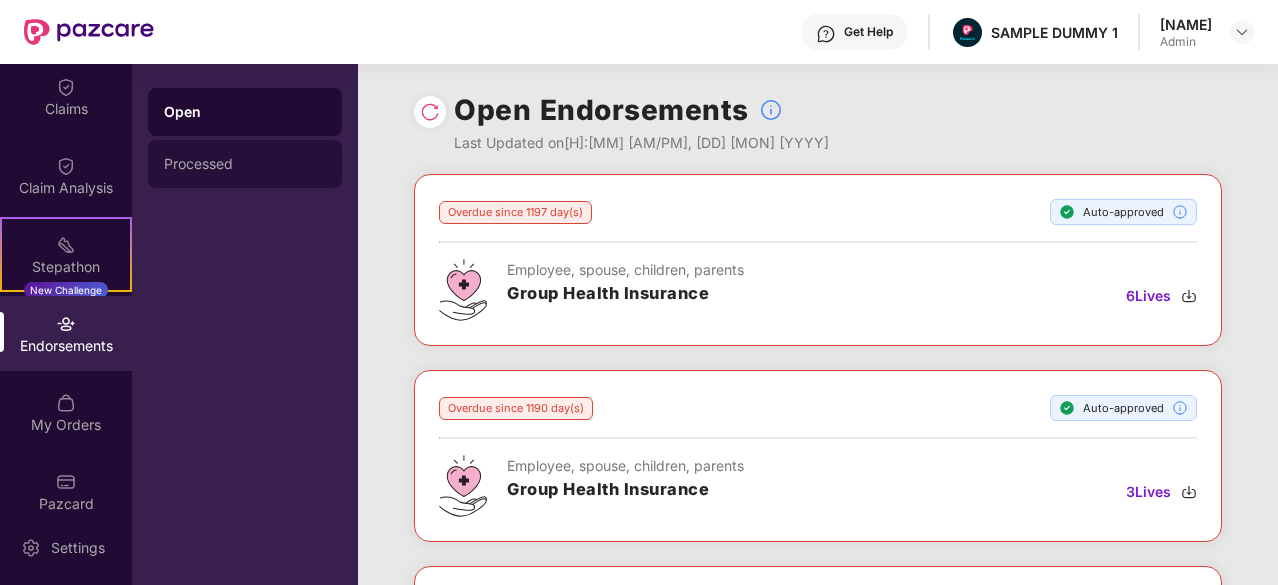 click on "Processed" at bounding box center (245, 164) 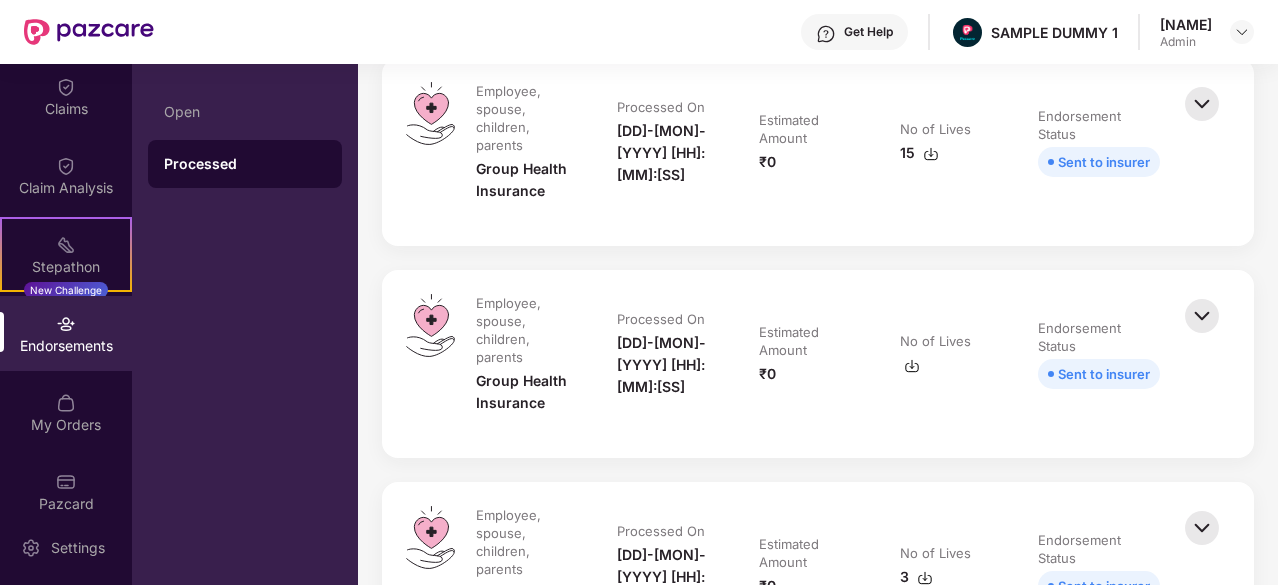 scroll, scrollTop: 0, scrollLeft: 0, axis: both 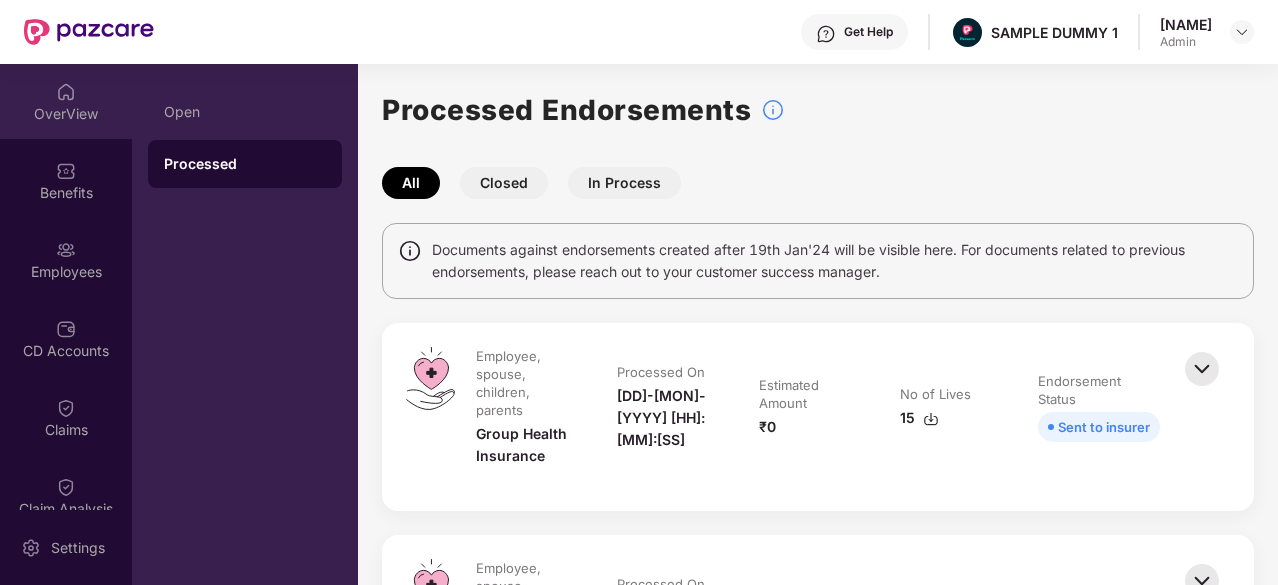 click on "OverView" at bounding box center [66, 114] 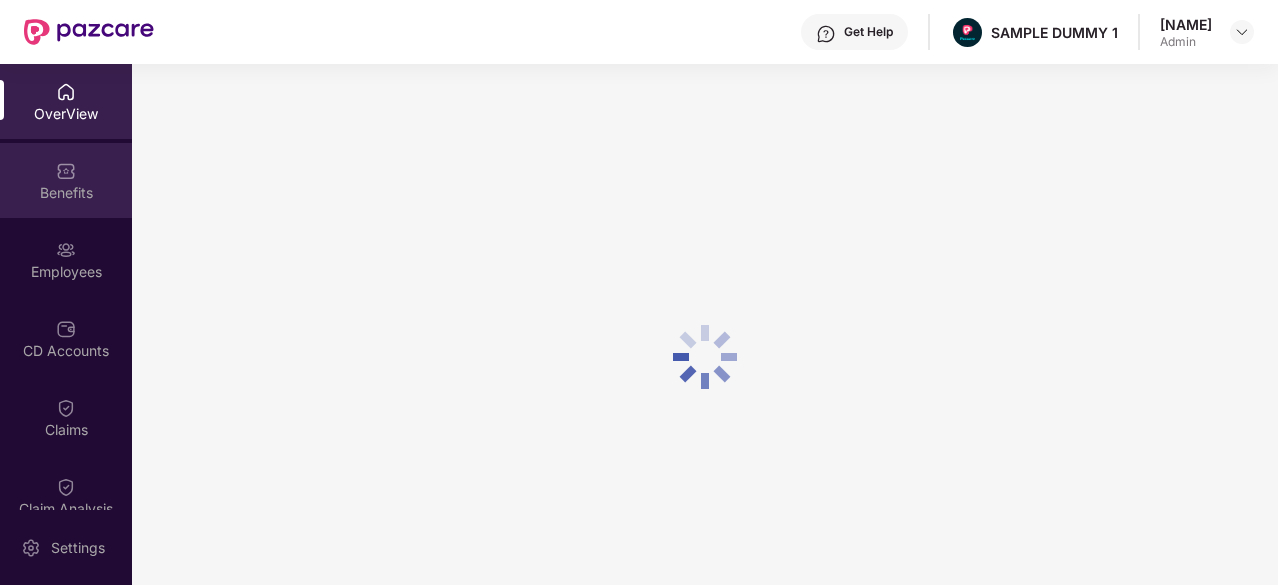 click on "Benefits" at bounding box center (66, 193) 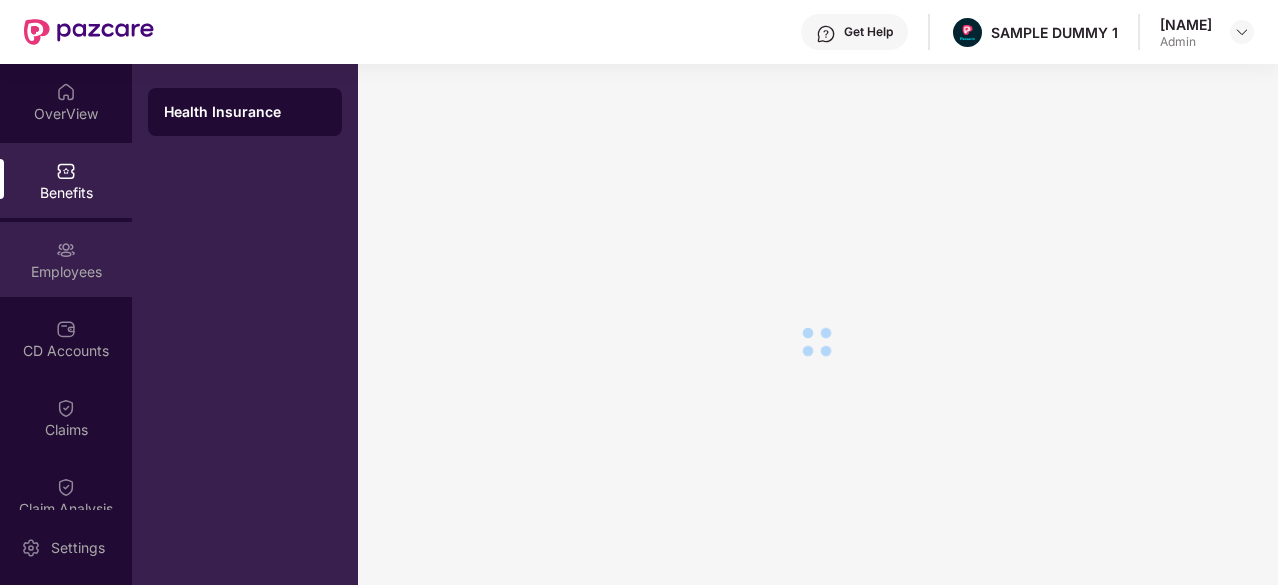 click on "Employees" at bounding box center [66, 272] 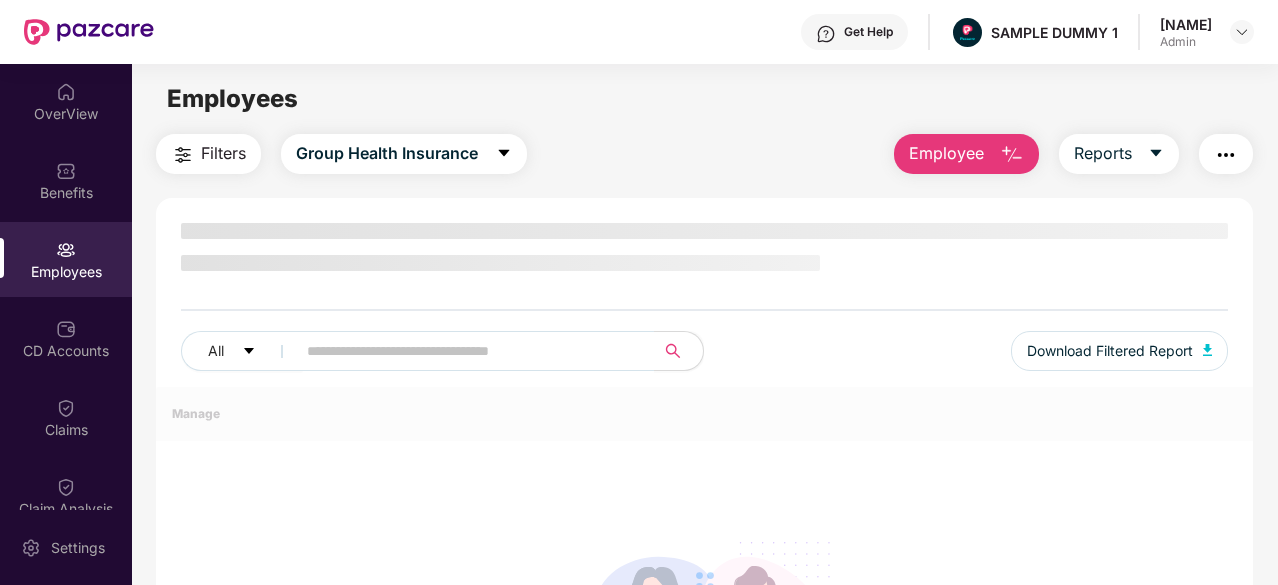click on "CD Accounts" at bounding box center (66, 351) 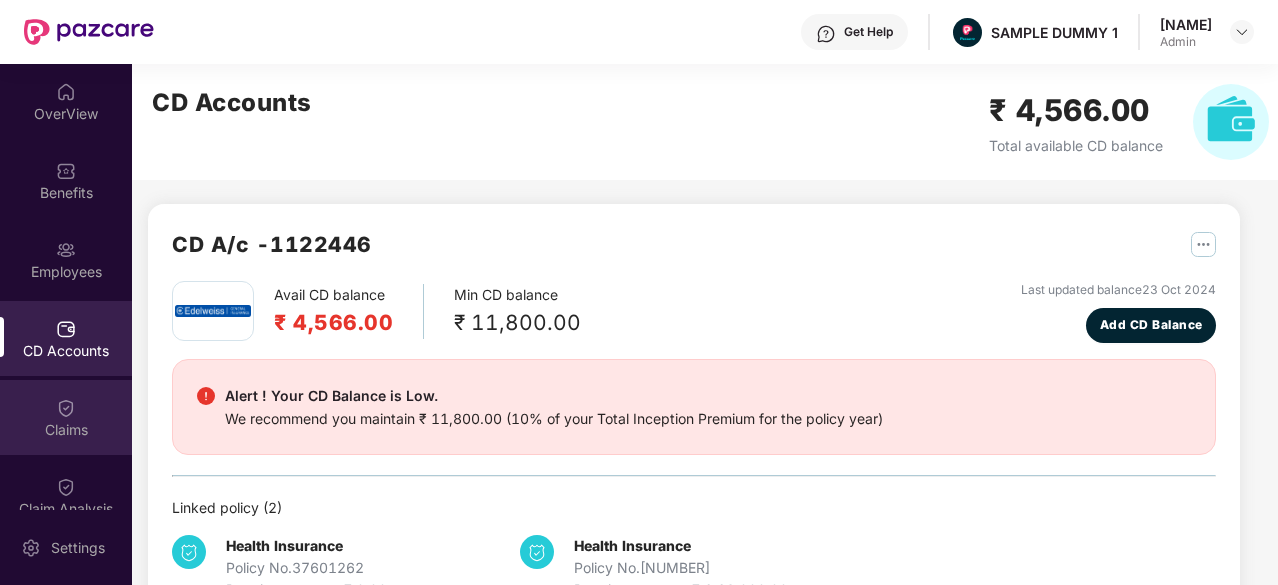 drag, startPoint x: 58, startPoint y: 403, endPoint x: 46, endPoint y: 449, distance: 47.539455 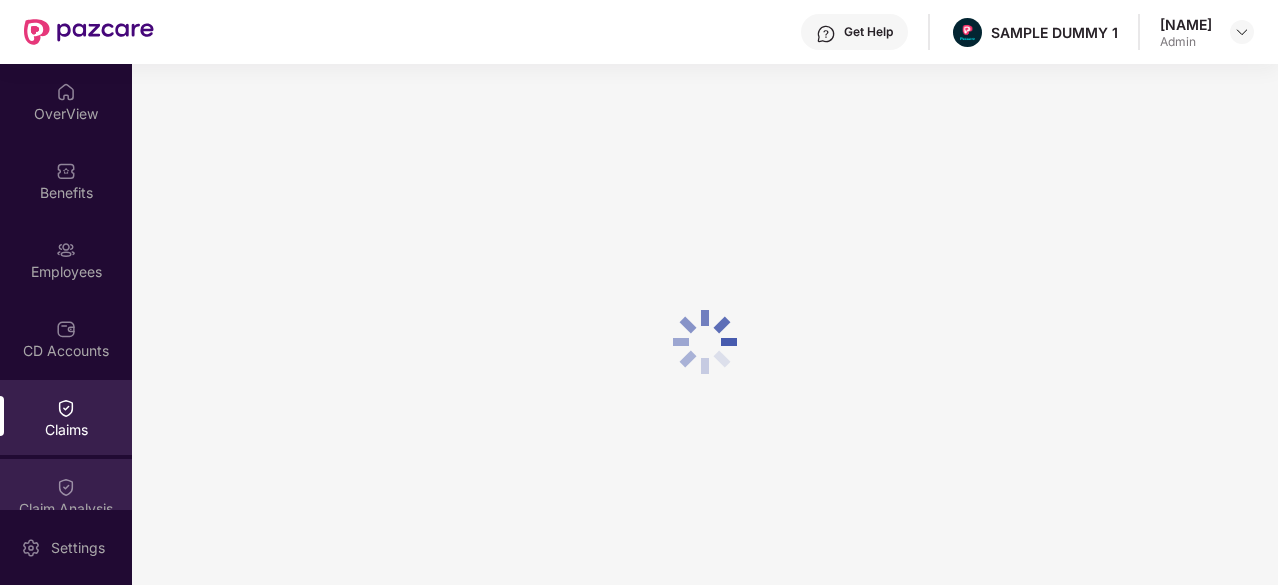 click on "Claim Analysis" at bounding box center [66, 509] 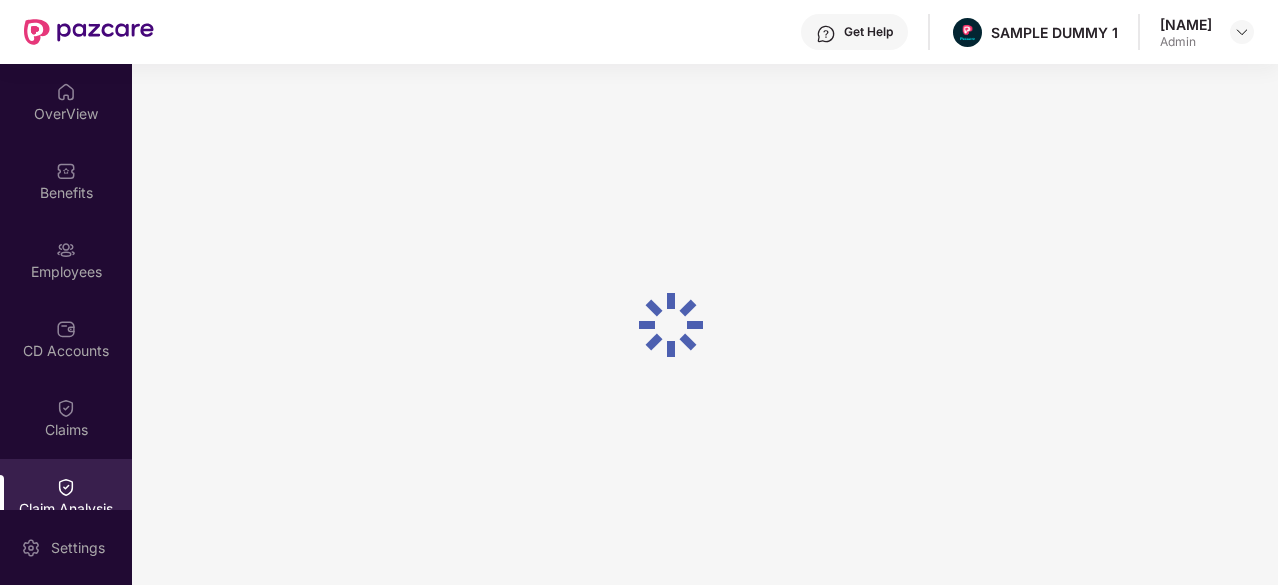 scroll, scrollTop: 343, scrollLeft: 0, axis: vertical 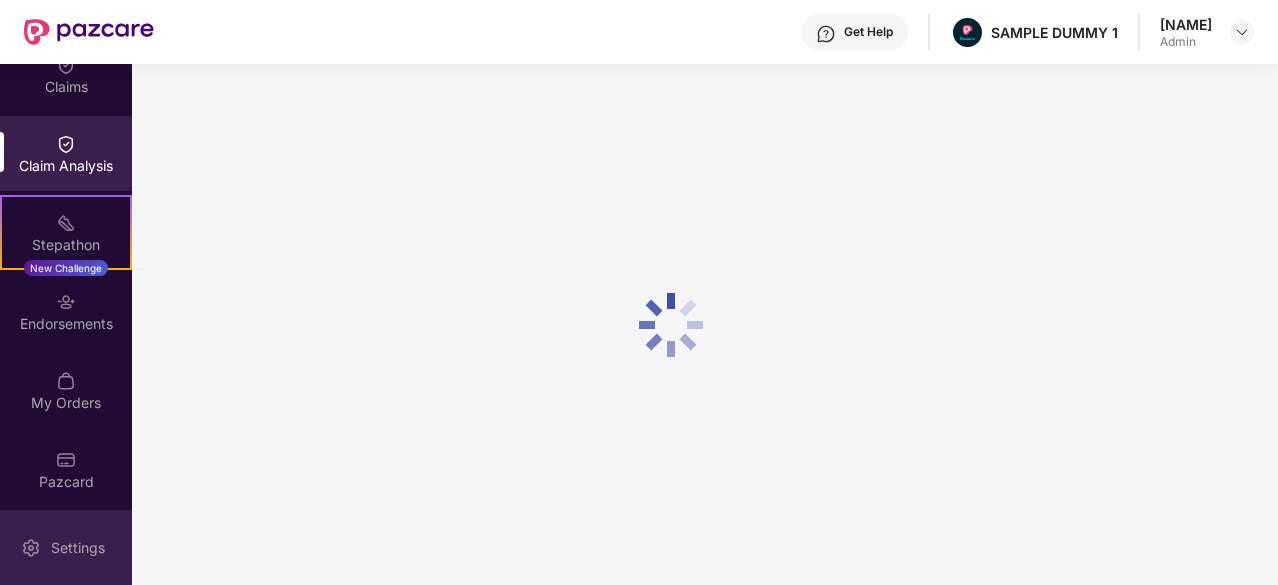 click on "Settings" at bounding box center (78, 548) 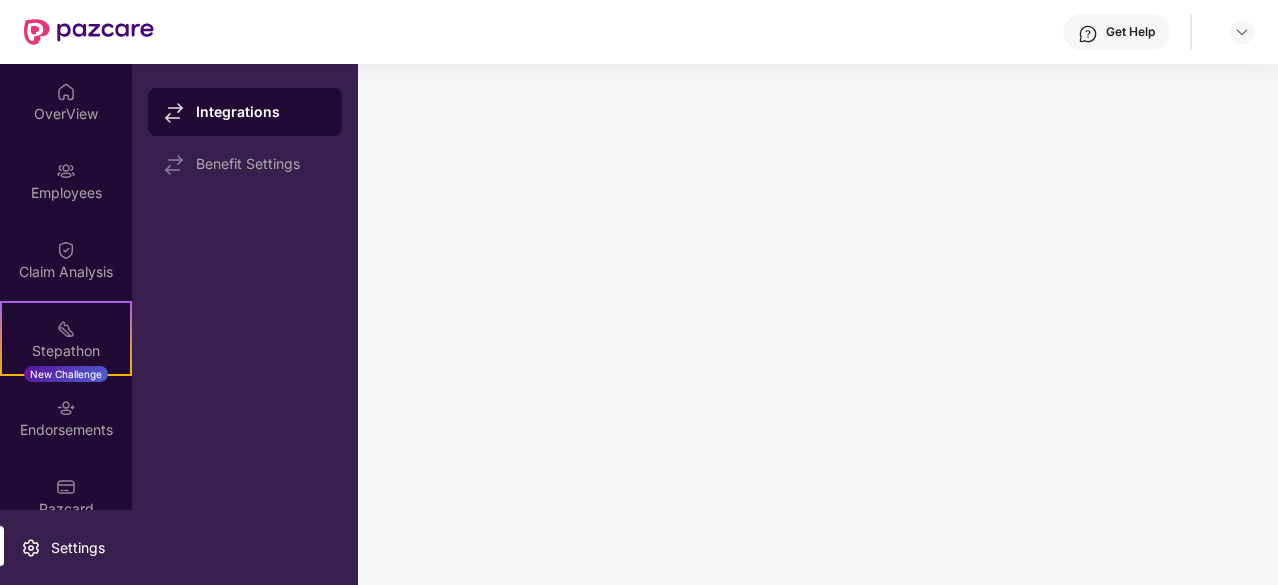 scroll, scrollTop: 0, scrollLeft: 0, axis: both 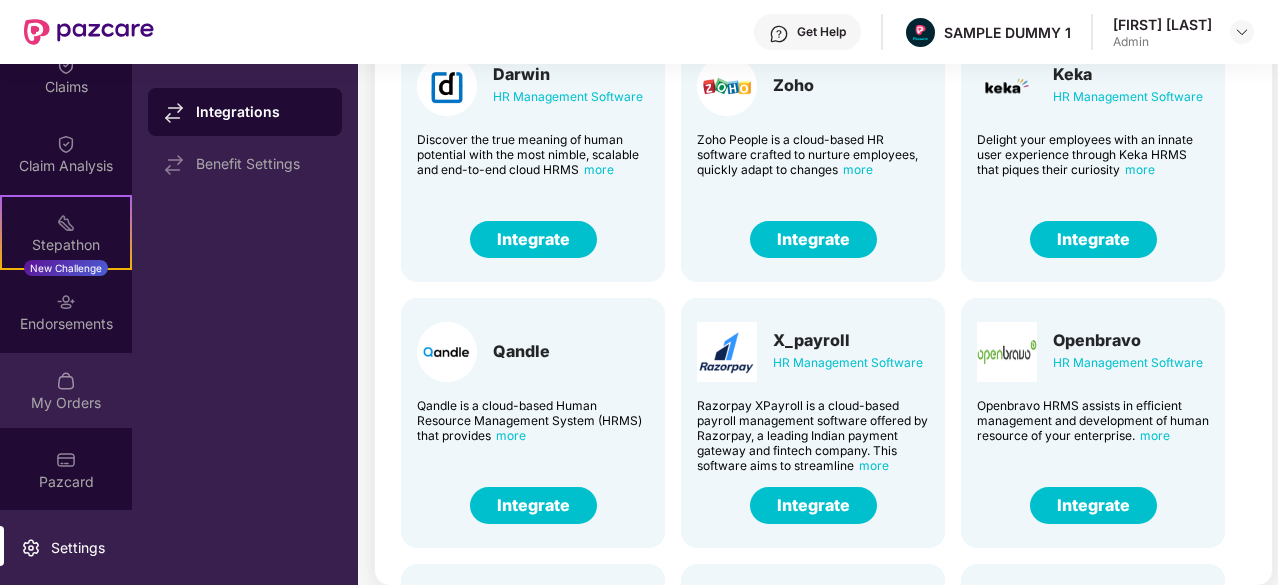 click at bounding box center [66, 381] 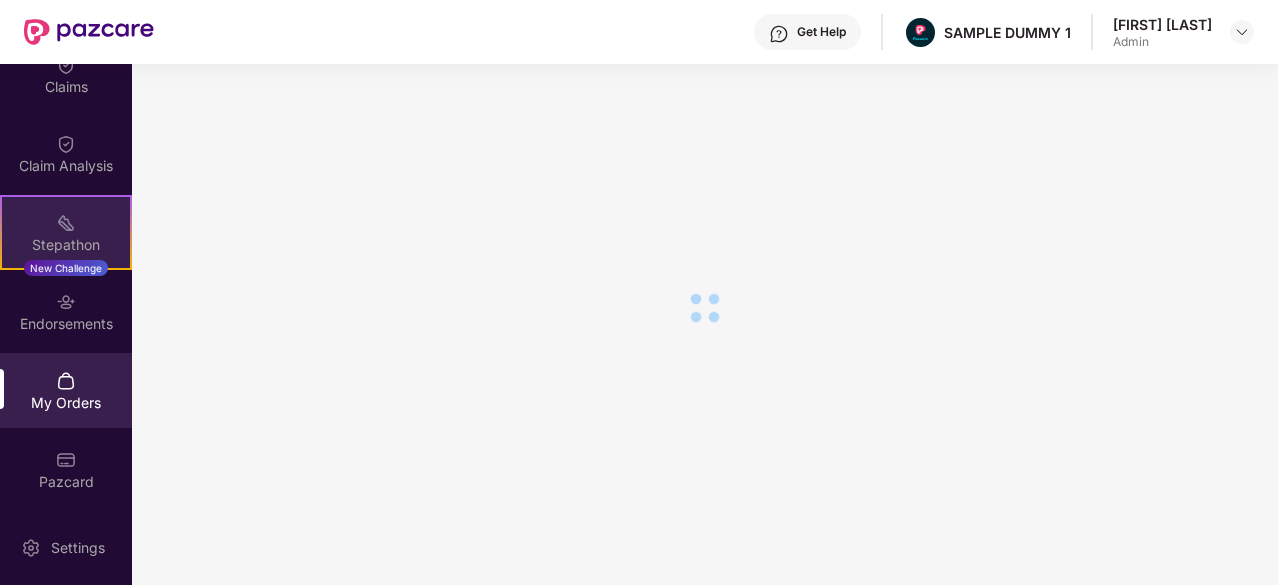 scroll, scrollTop: 136, scrollLeft: 0, axis: vertical 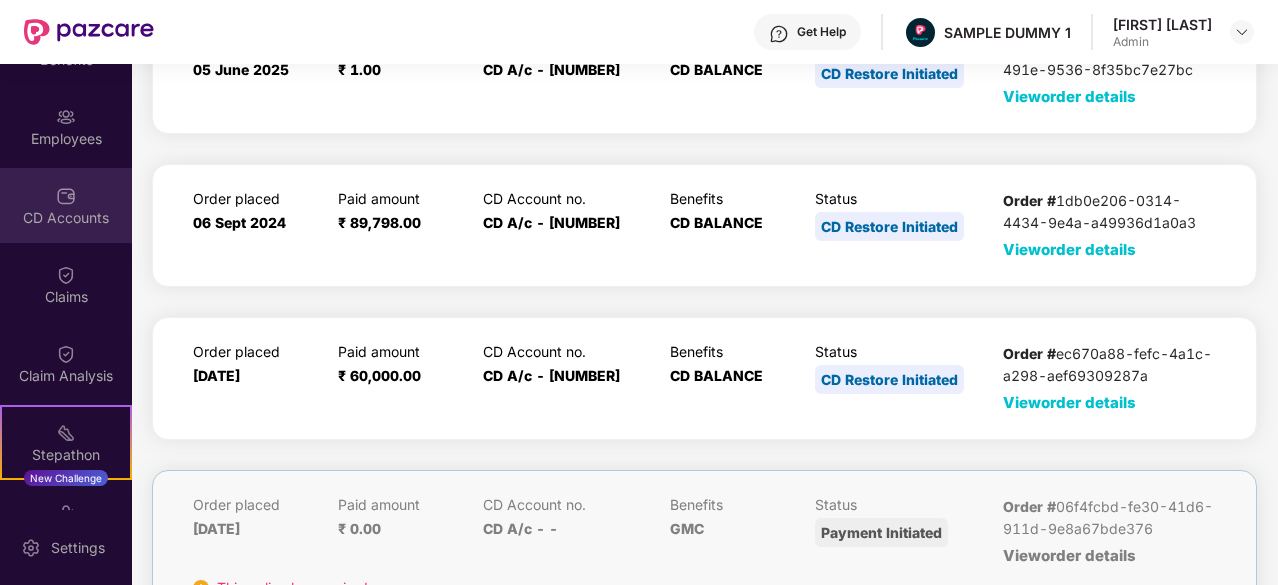 click on "CD Accounts" at bounding box center (66, 218) 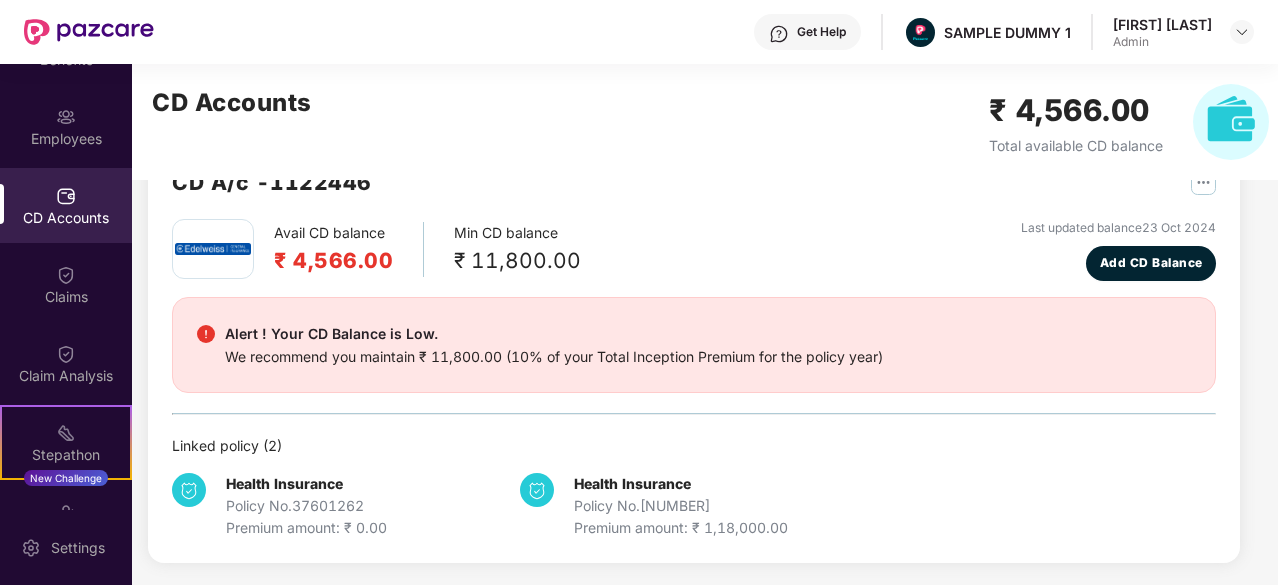 scroll, scrollTop: 0, scrollLeft: 0, axis: both 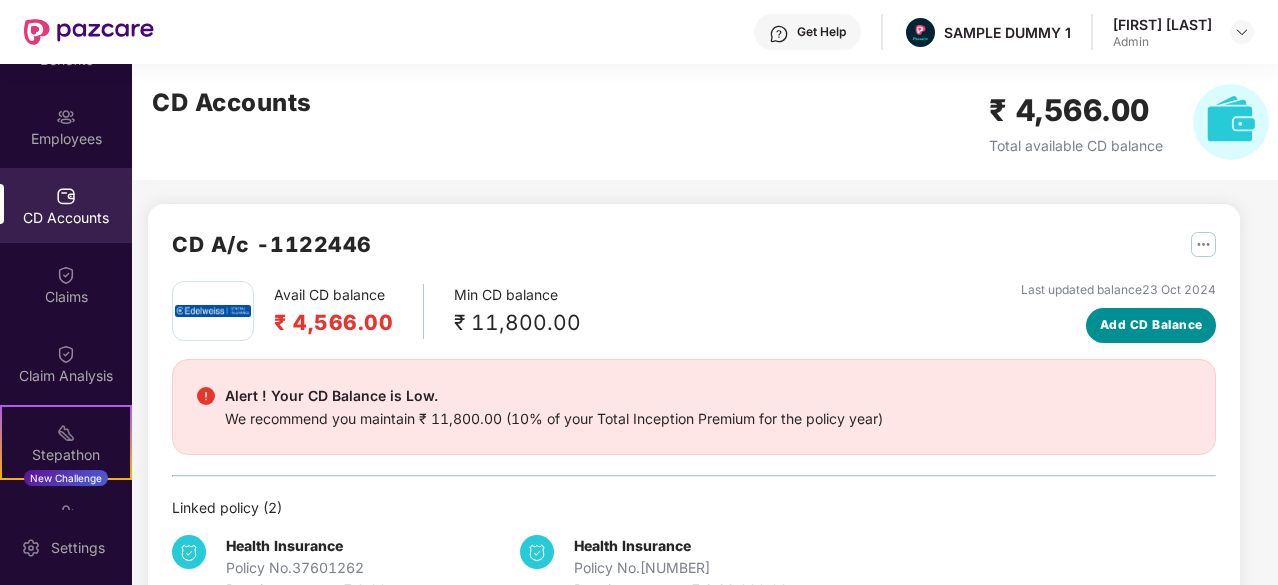 click on "Add CD Balance" at bounding box center (1151, 325) 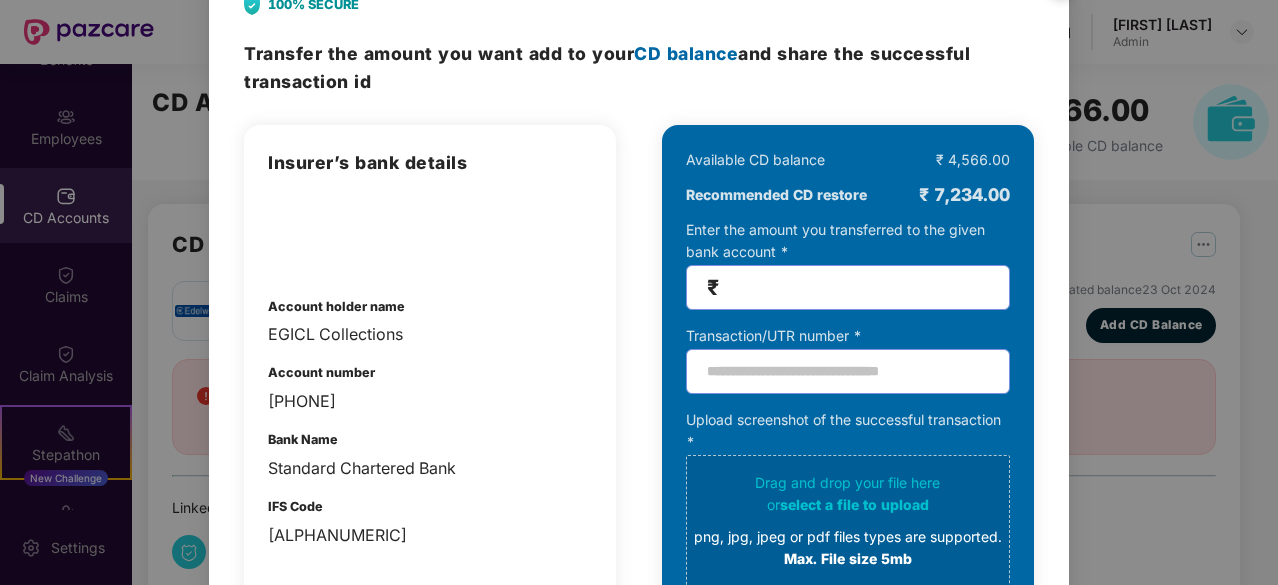 scroll, scrollTop: 54, scrollLeft: 0, axis: vertical 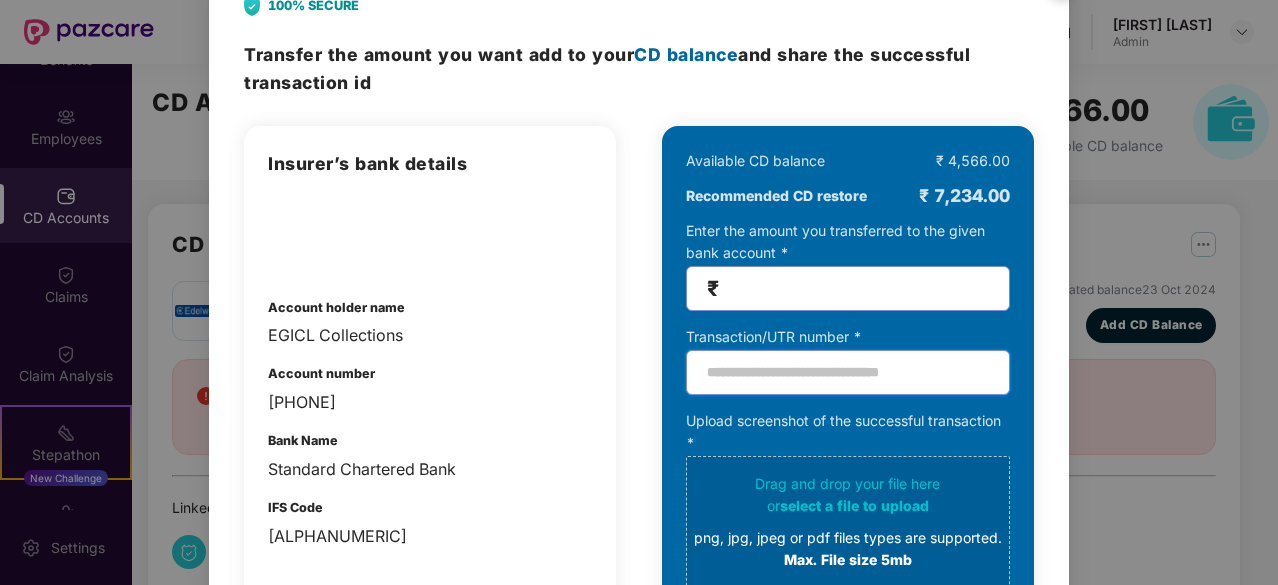 click at bounding box center (848, 372) 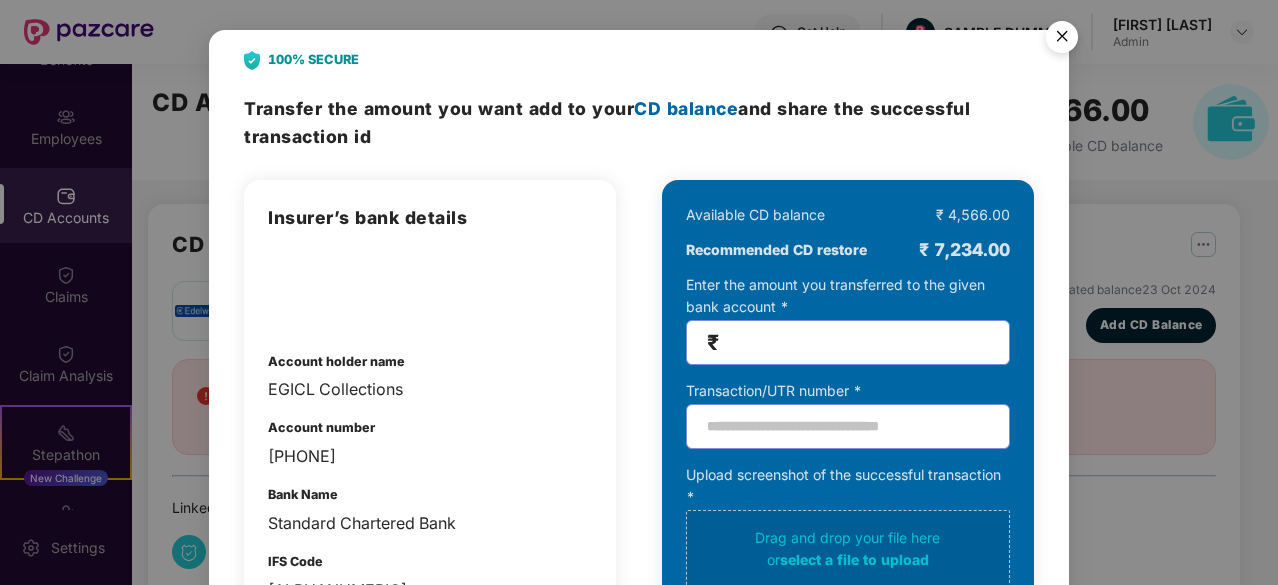 click at bounding box center [1062, 40] 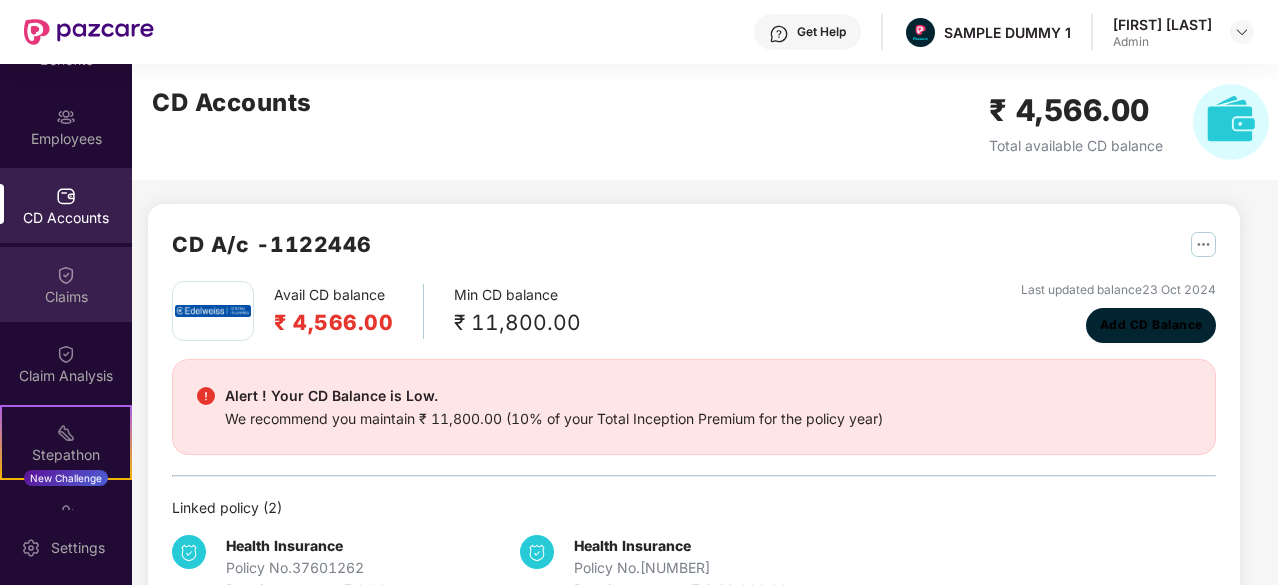 scroll, scrollTop: 343, scrollLeft: 0, axis: vertical 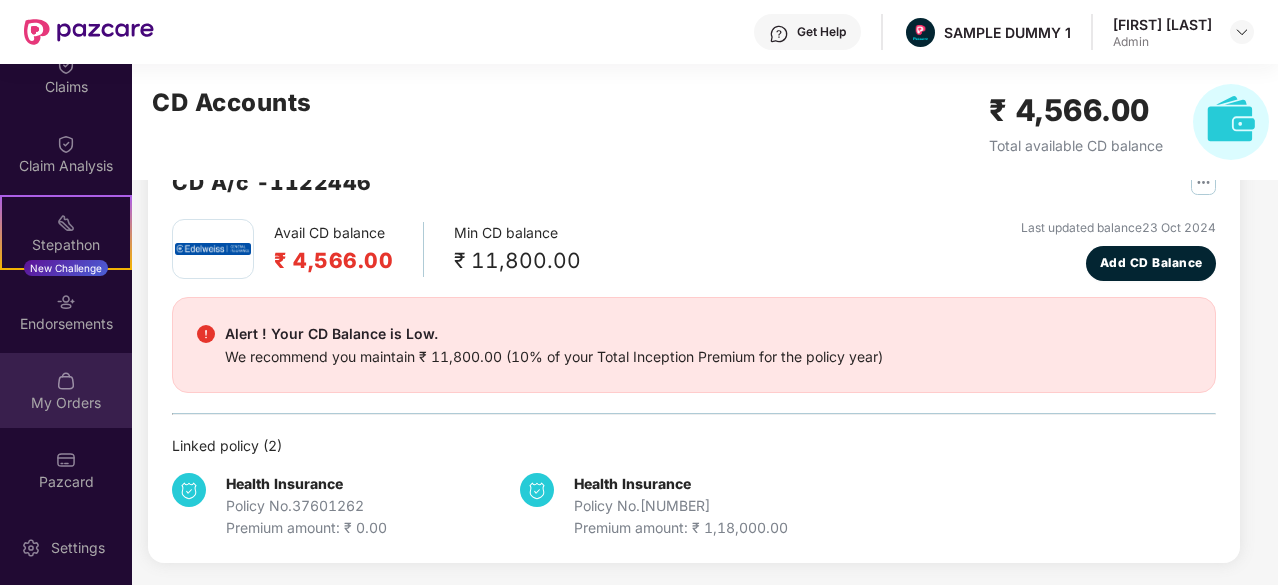 click on "My Orders" at bounding box center [66, 390] 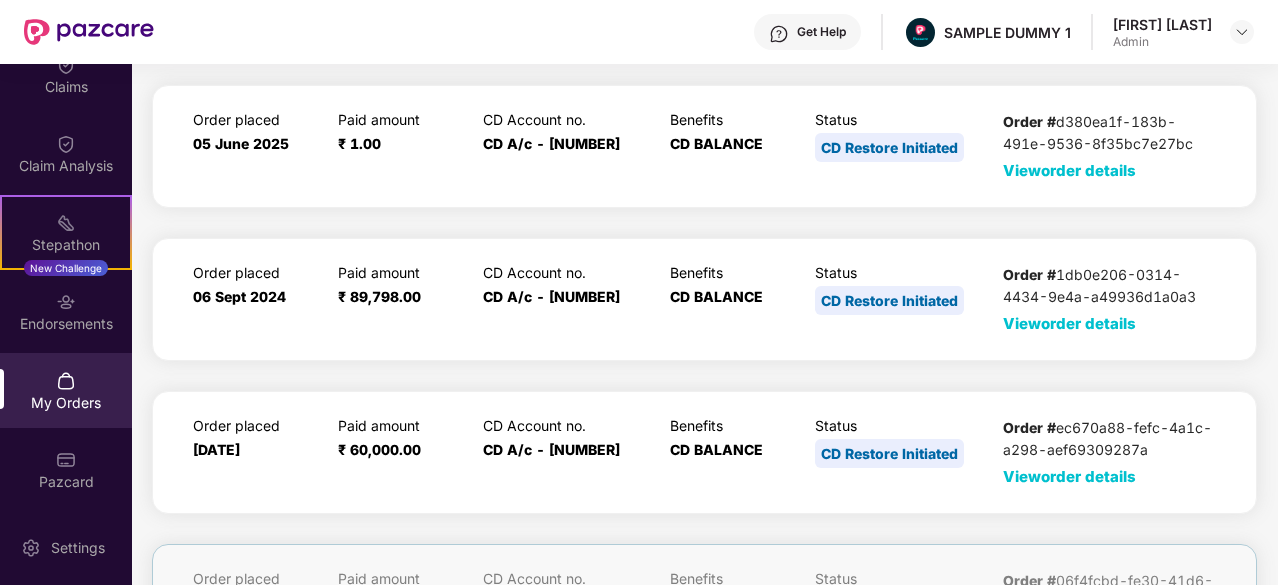 scroll, scrollTop: 0, scrollLeft: 0, axis: both 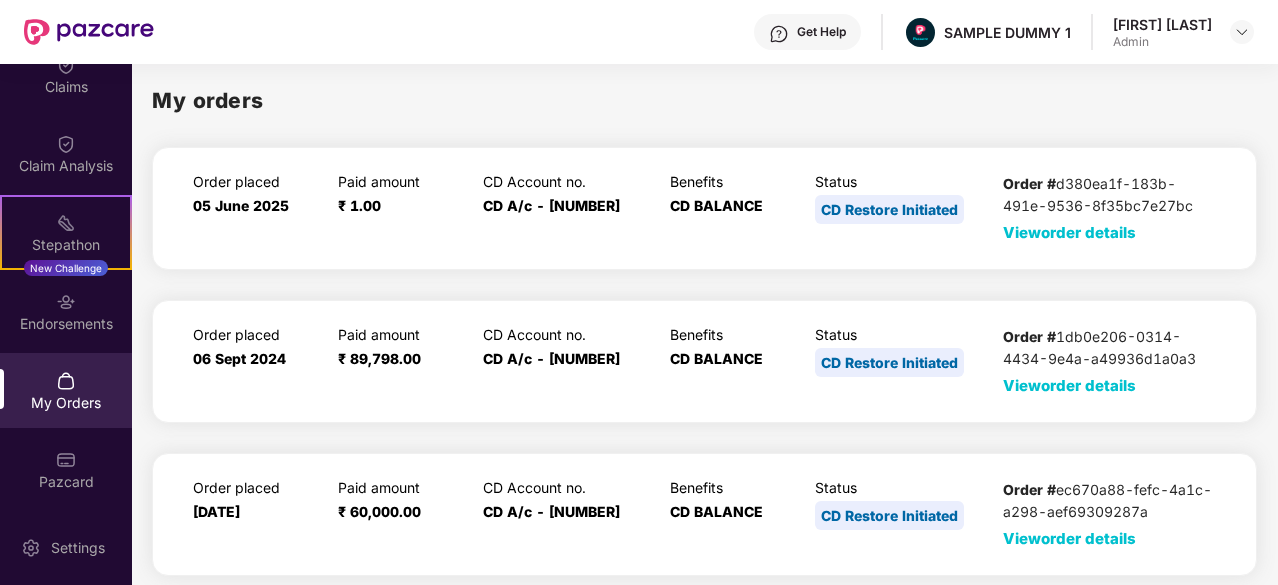 click on "View  order details" at bounding box center [1069, 232] 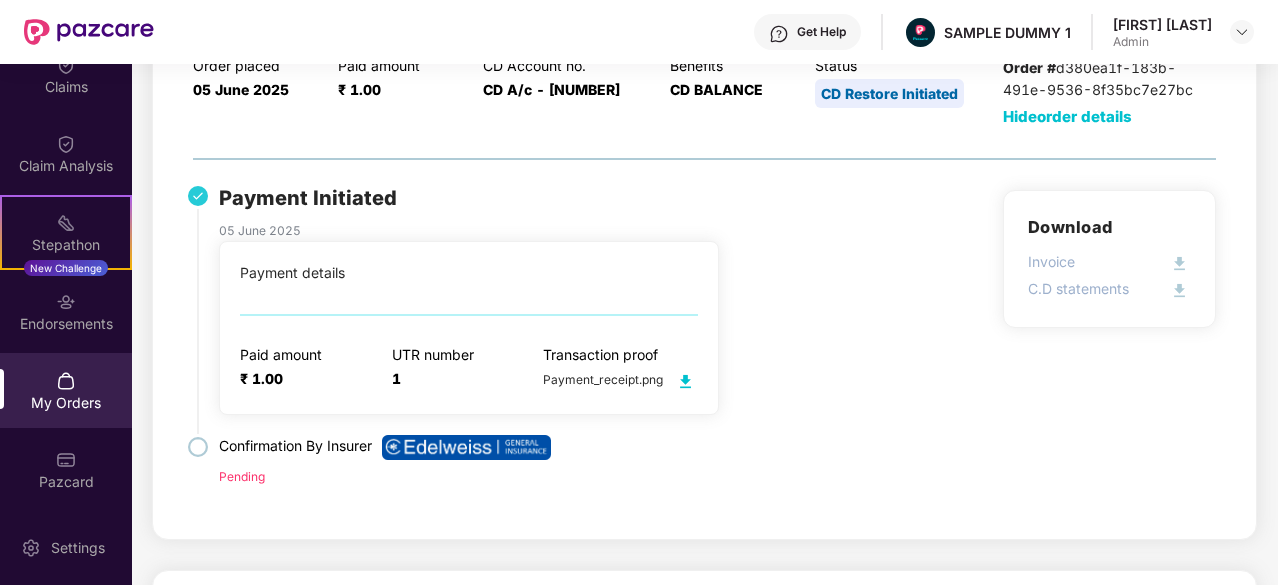 scroll, scrollTop: 164, scrollLeft: 0, axis: vertical 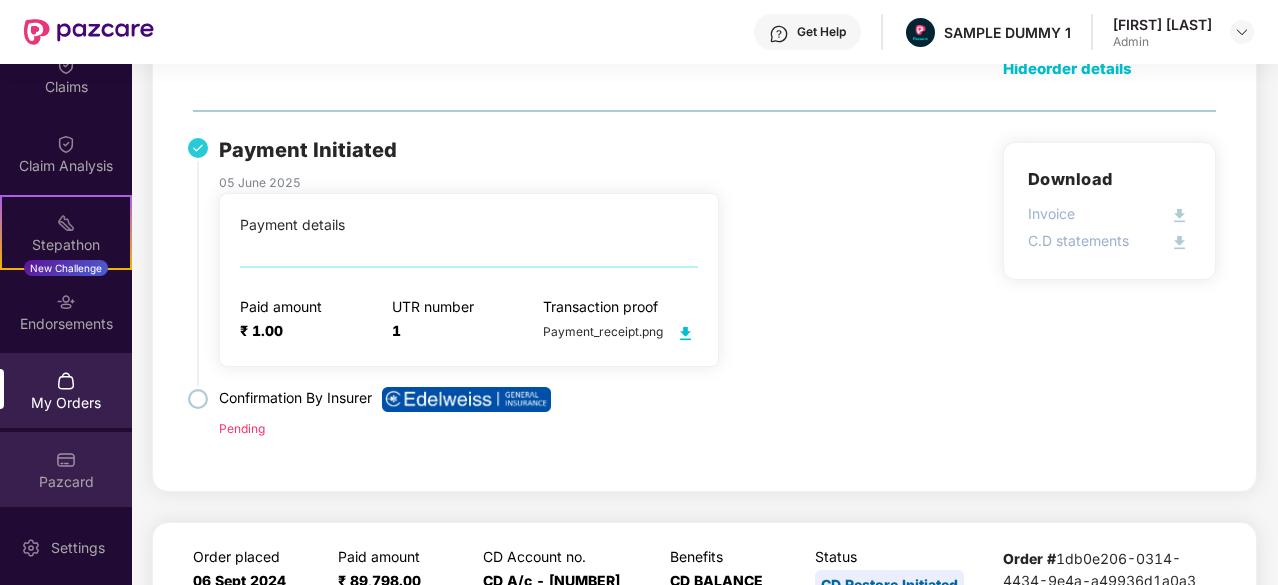 click on "Pazcard" at bounding box center [66, 469] 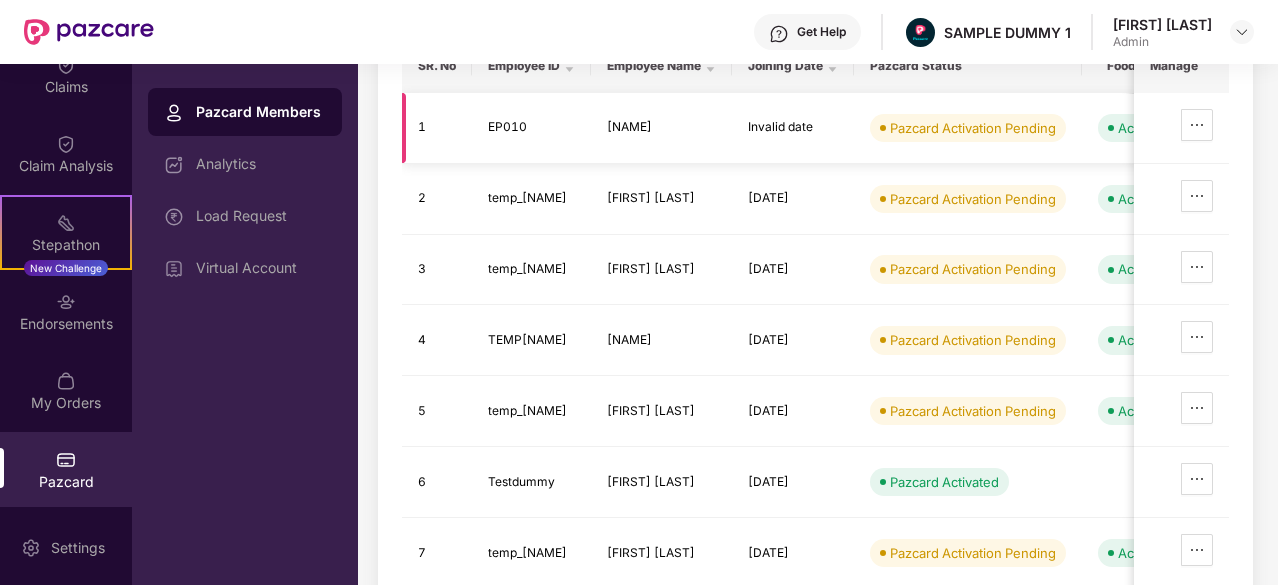 scroll, scrollTop: 0, scrollLeft: 0, axis: both 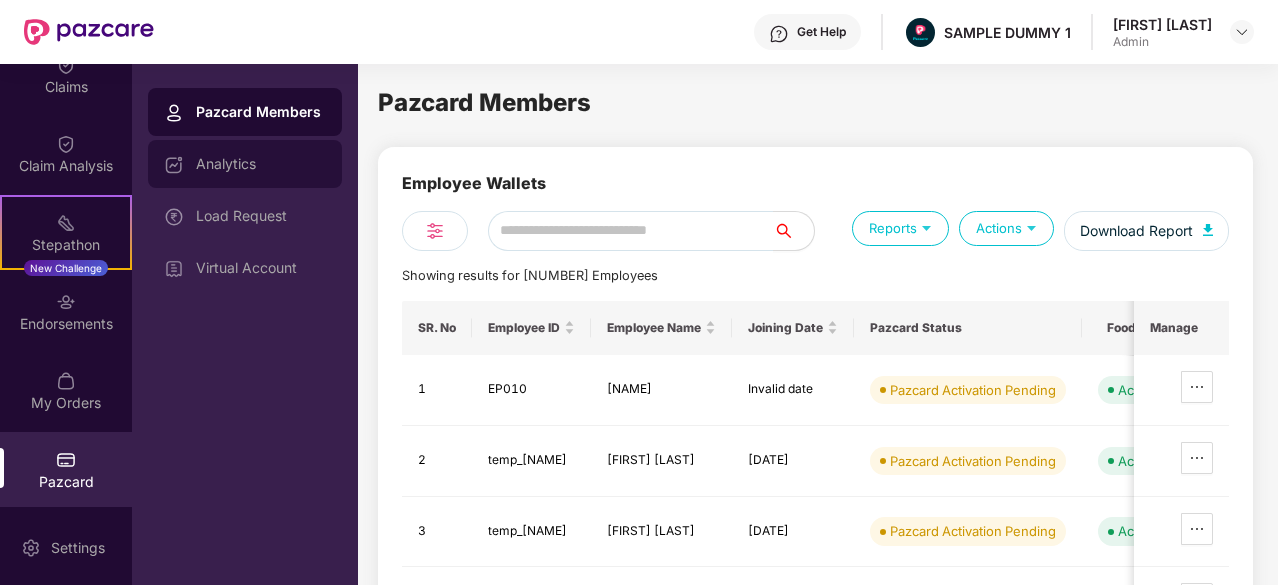 click on "Analytics" at bounding box center [261, 164] 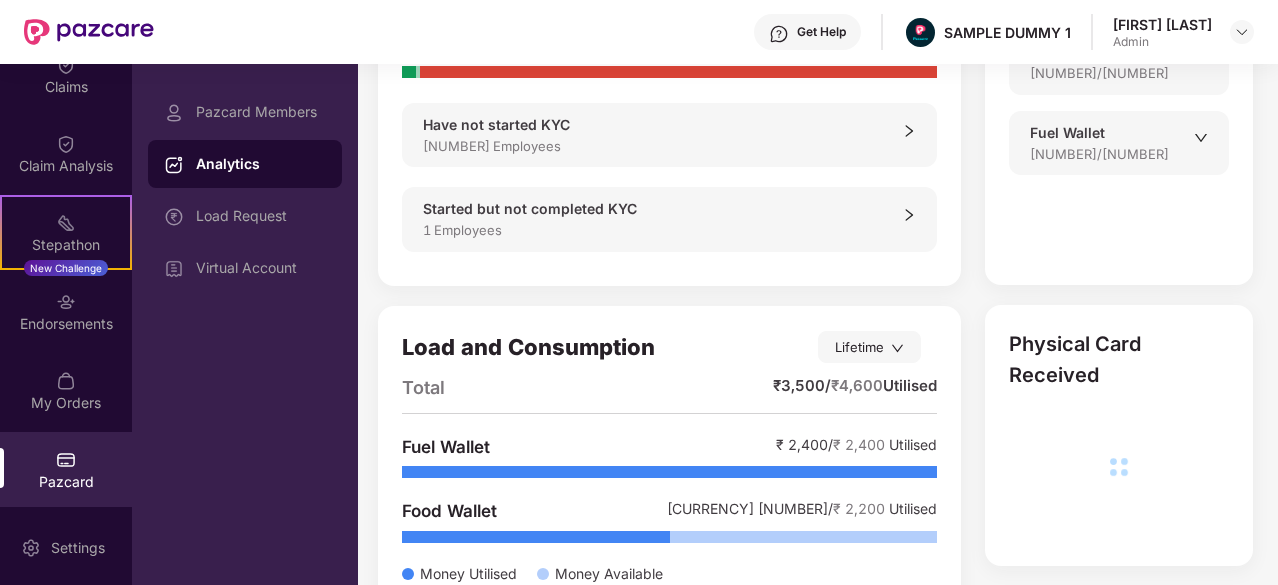 scroll, scrollTop: 224, scrollLeft: 0, axis: vertical 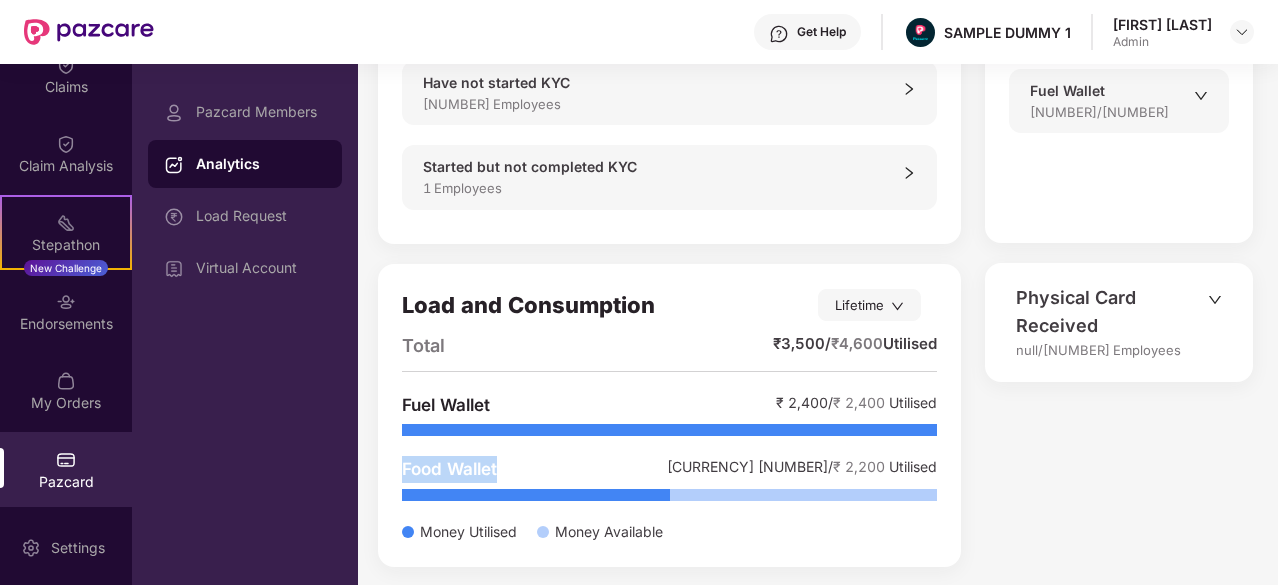 drag, startPoint x: 507, startPoint y: 465, endPoint x: 371, endPoint y: 449, distance: 136.93794 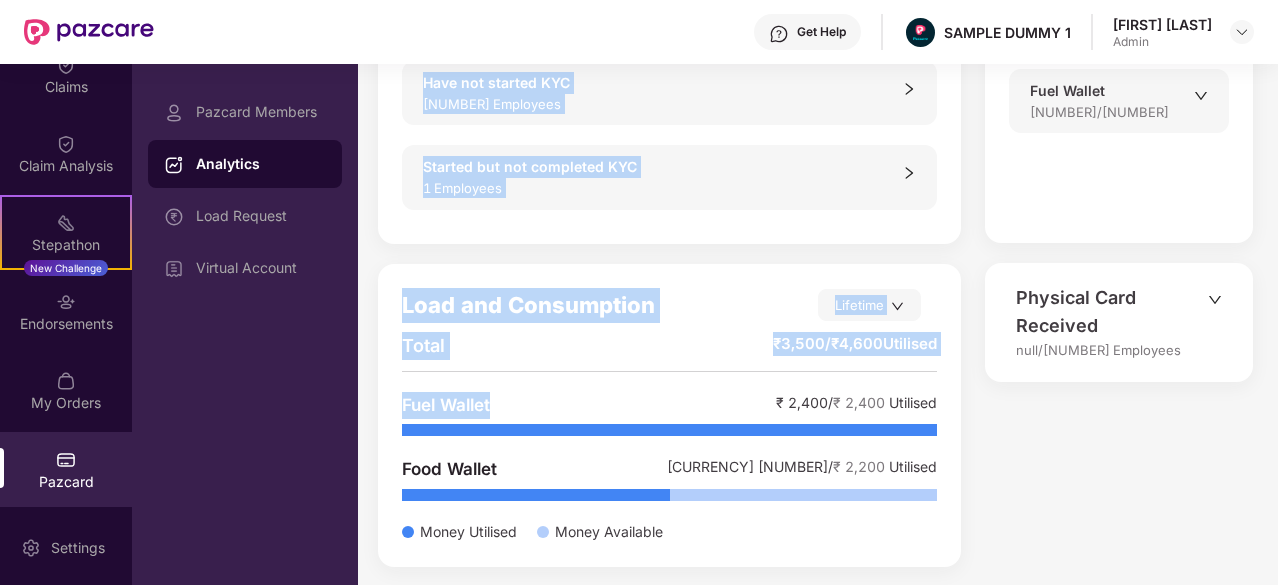 drag, startPoint x: 493, startPoint y: 399, endPoint x: 342, endPoint y: 394, distance: 151.08276 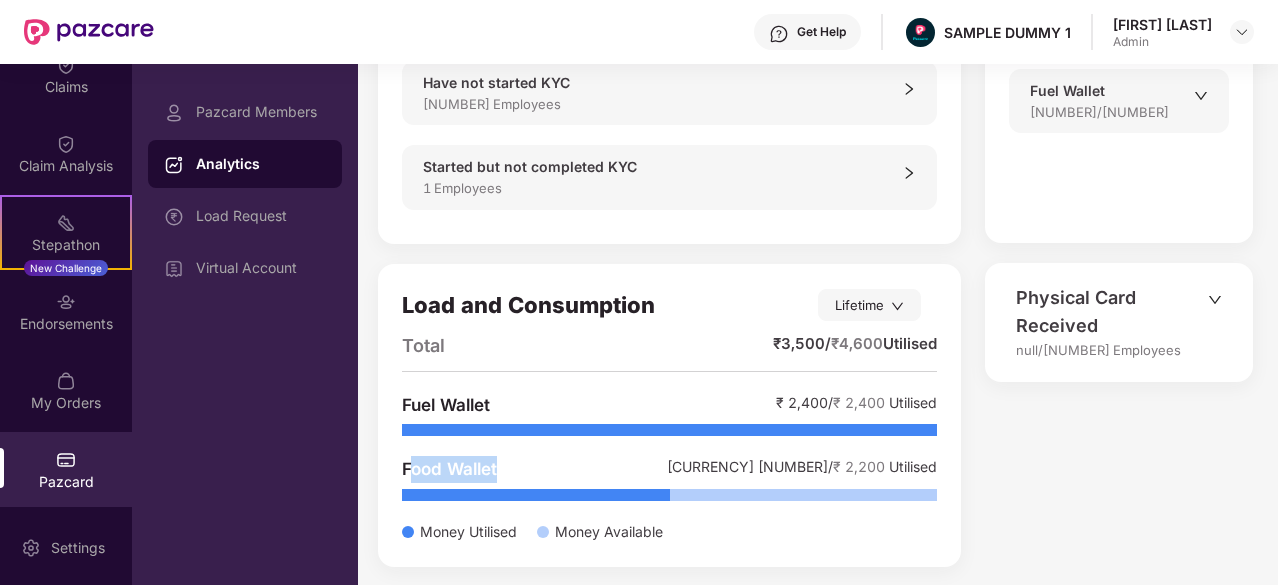 drag, startPoint x: 516, startPoint y: 460, endPoint x: 408, endPoint y: 449, distance: 108.55874 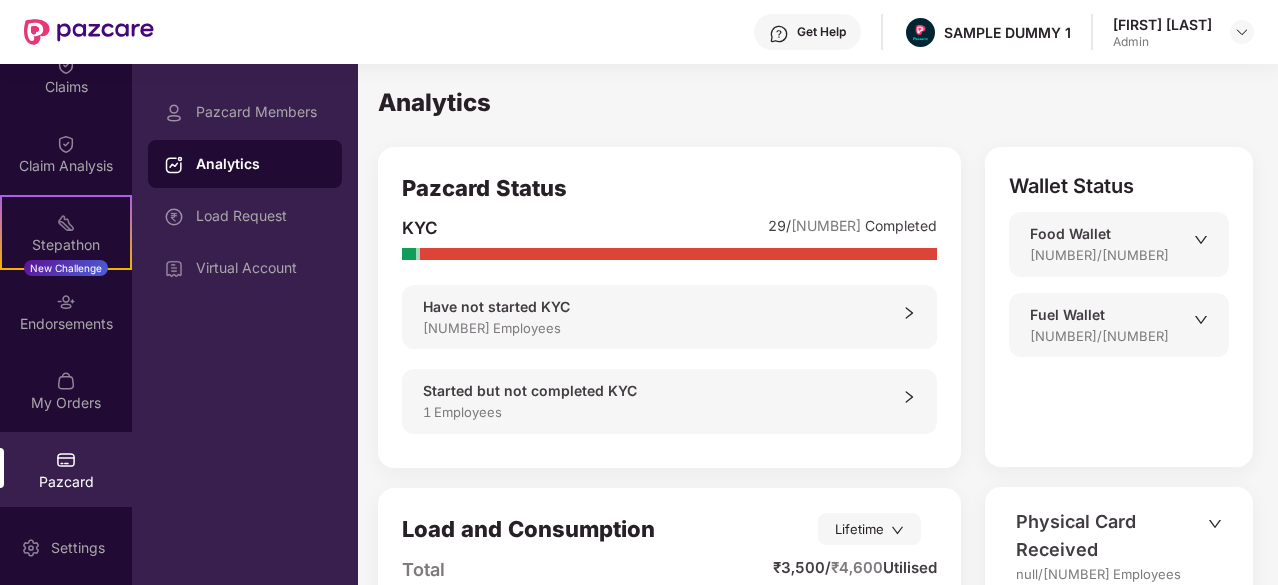 scroll, scrollTop: 224, scrollLeft: 0, axis: vertical 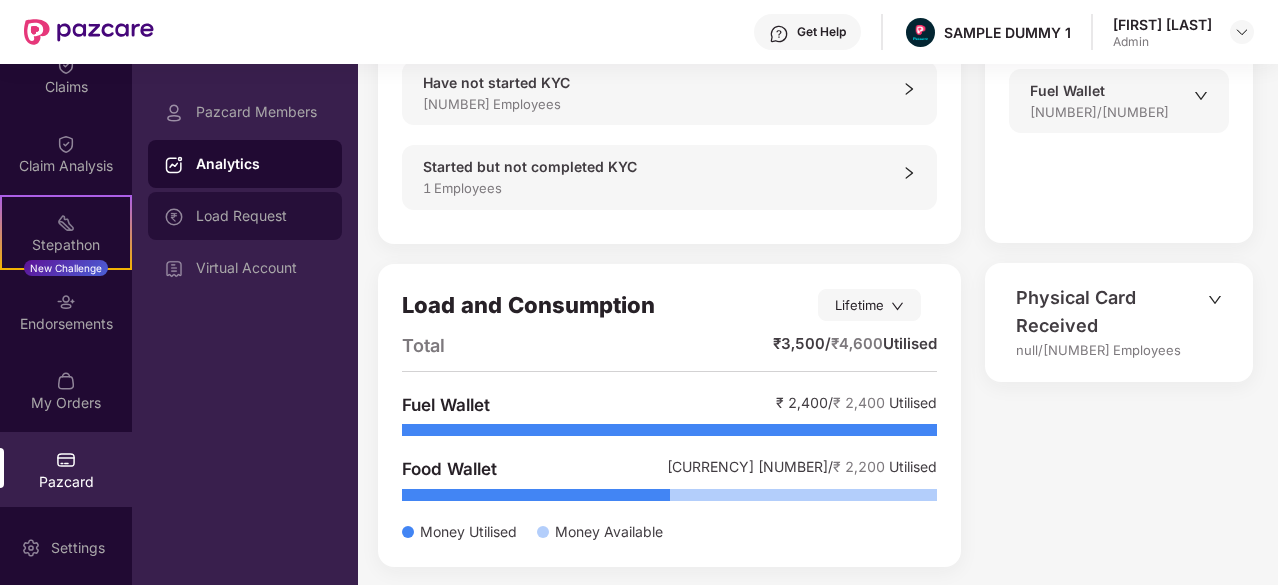 click on "Load Request" at bounding box center (261, 216) 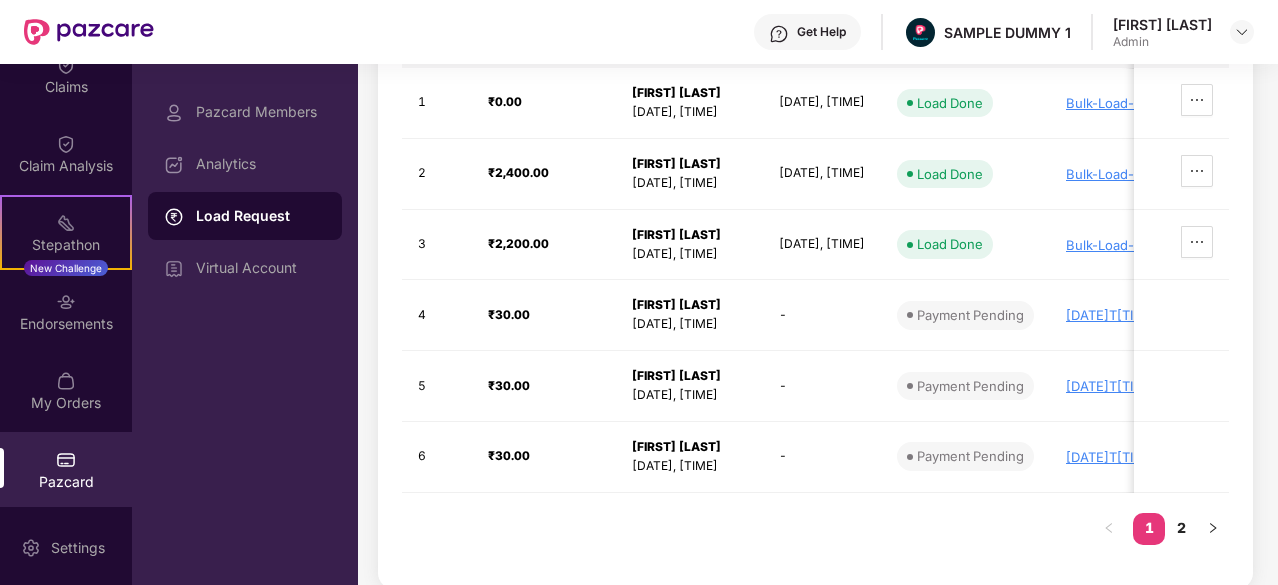 scroll, scrollTop: 0, scrollLeft: 0, axis: both 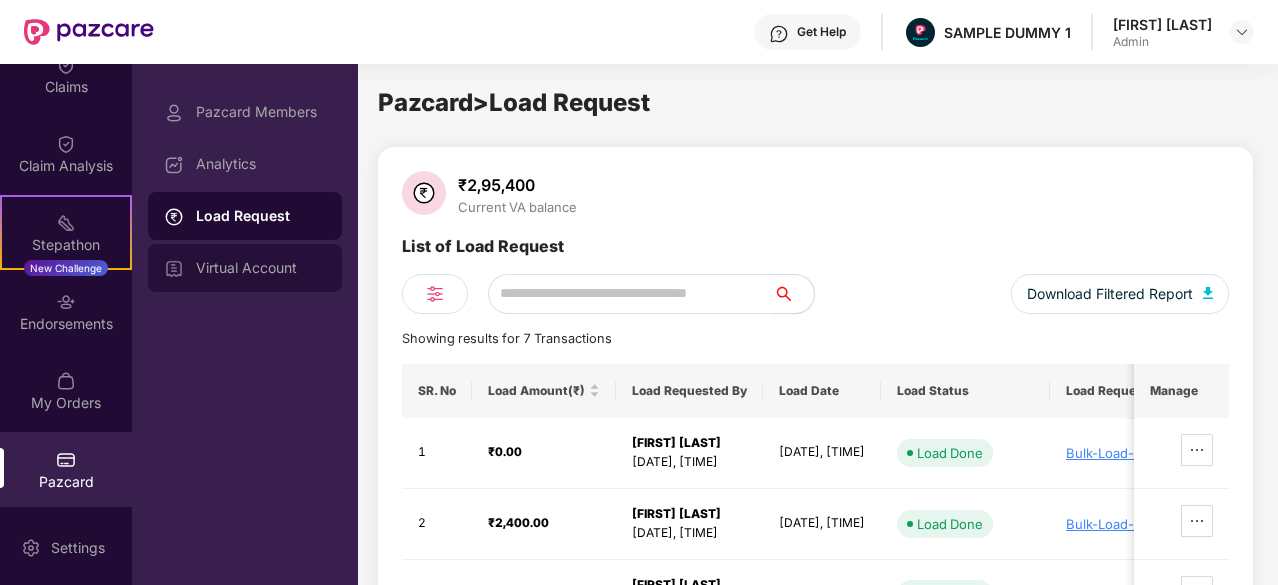 click on "Virtual Account" at bounding box center (245, 268) 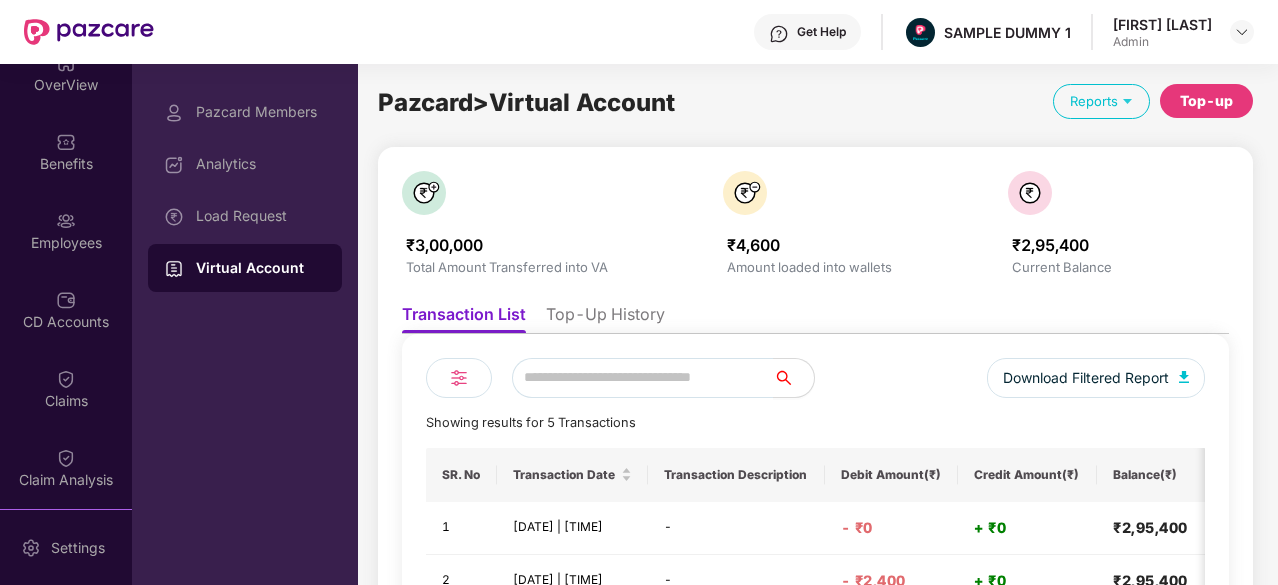 scroll, scrollTop: 0, scrollLeft: 0, axis: both 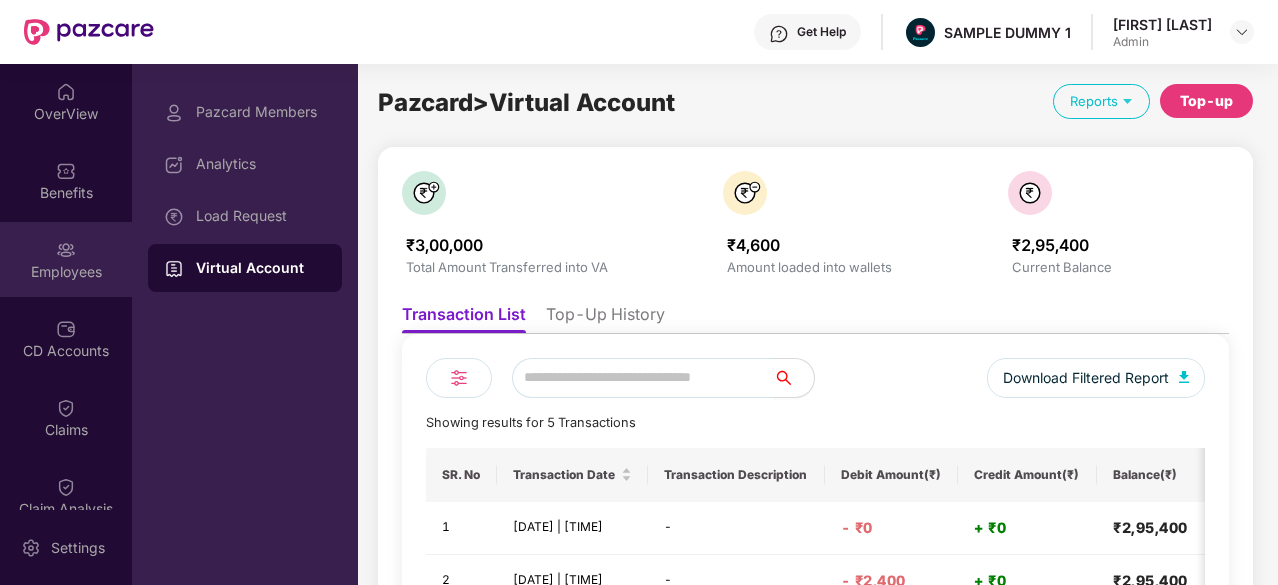 click on "Employees" at bounding box center (66, 272) 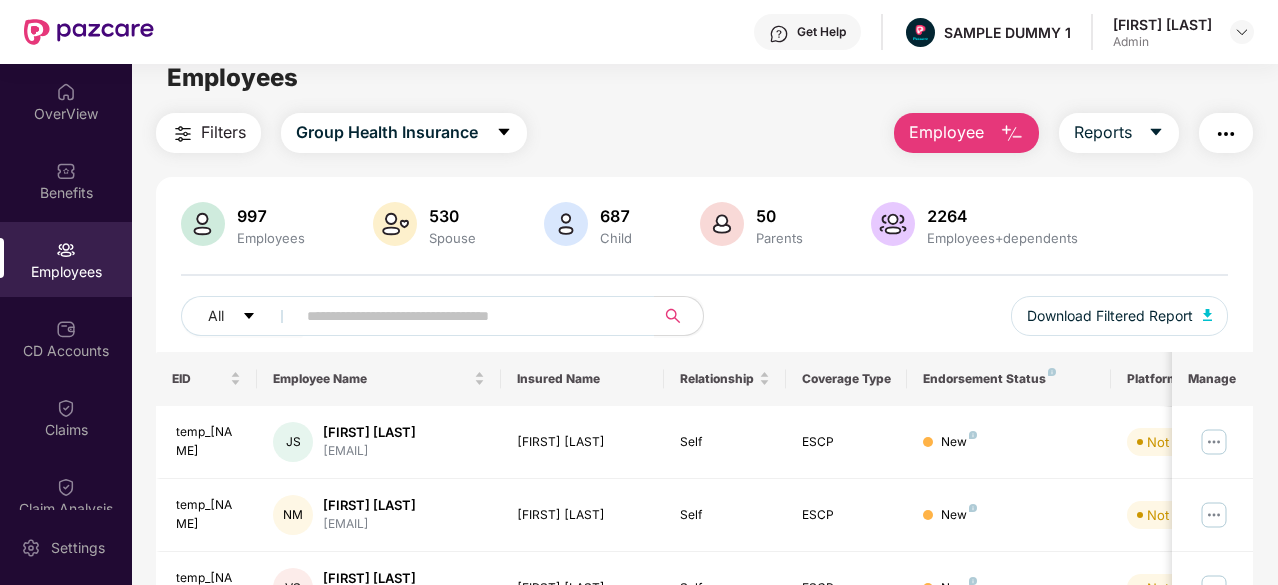 scroll, scrollTop: 0, scrollLeft: 0, axis: both 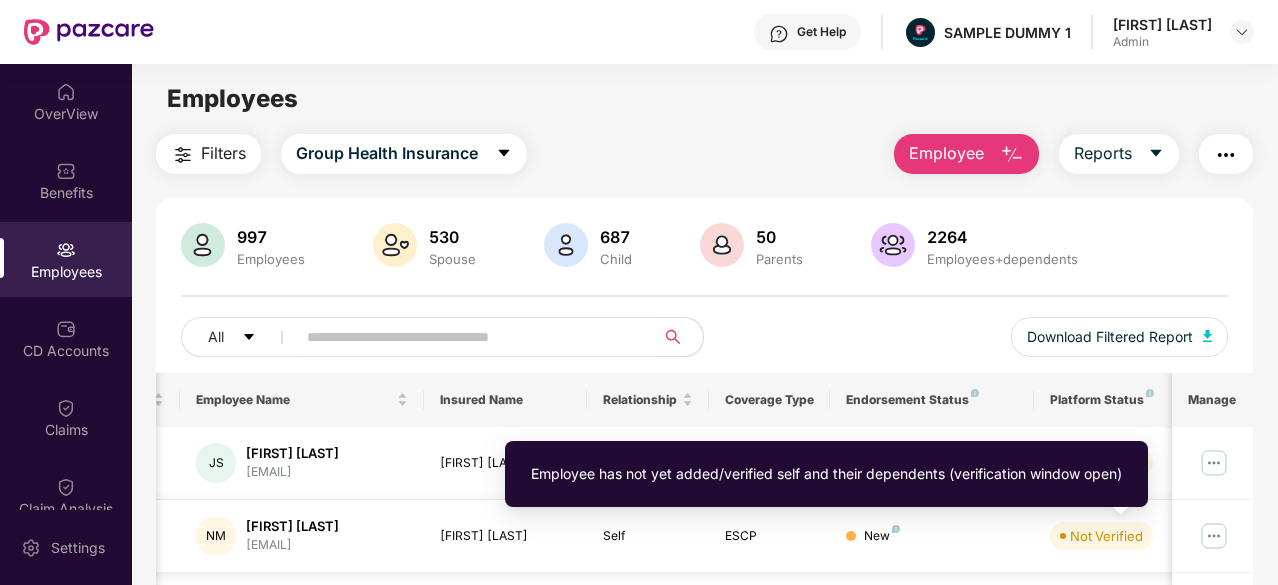 drag, startPoint x: 1098, startPoint y: 547, endPoint x: 1098, endPoint y: 532, distance: 15 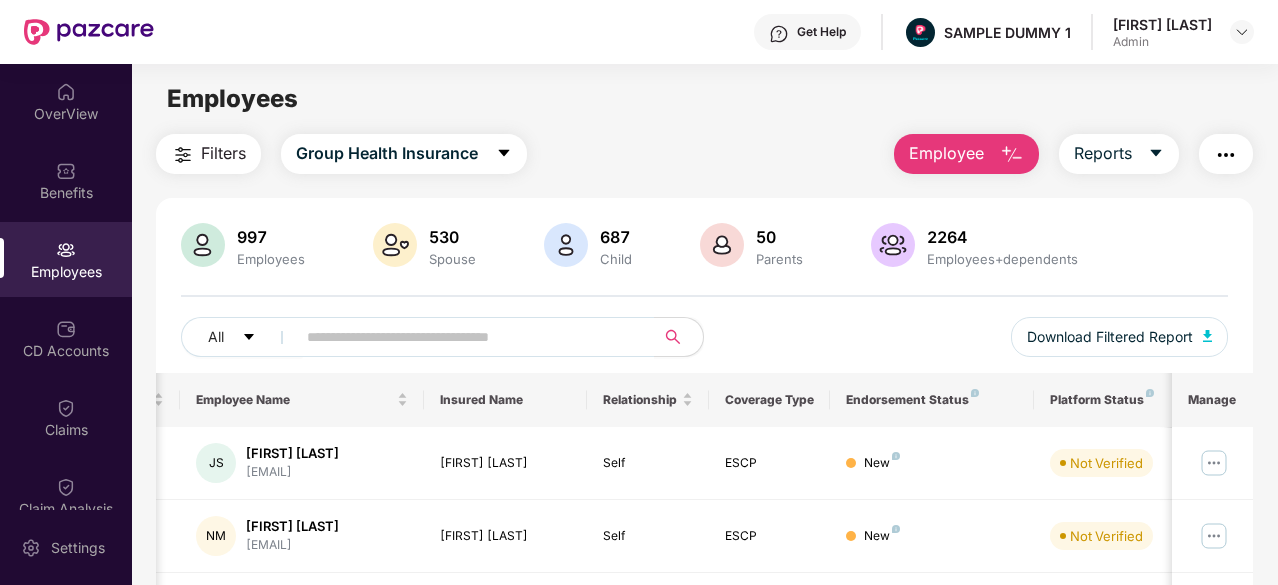click on "997 Employees 530 Spouse 687 Child 50 Parents 2264 Employees+dependents All Download Filtered Report EID Employee Name Insured Name Relationship Coverage Type Endorsement Status Platform Status Joining Date Manage                   temp_Joel JS Joel Samuel   joel@amuratech.com Joel Samuel  Self ESCP New Not Verified 02 Aug 2025 temp_Naina NM Naina Mittal   naina.mittal@sunking.c... Naina Mittal  Self ESCP New Not Verified 02 Aug 2025 temp_Vrunali VS Vrunali Surve   vrunali.surve@sunking.... Vrunali Surve  Self ESCP New Not Verified 02 Aug 2025 temp_Aaron AA Aaron Acto   aaron.acto@pazcare.com Aaron Acto Self ESCP New Verified 21 July 2025 temp_Srikant SA Srikant Nayak Ammunje   srikant.ammunje@pazcar... Srikant Nayak Ammun... Self ESCP New Verified 05 May 2025 temp_Debajeet DS Debajeet Shome   debajeet.s@zetwerk.com Debajeet Shome Self ESCP New Not Verified 02 July 2025 Temp_Shobith S Shobith   shobith.c@truglobal.co... Shobith  Self ESCP New Not Verified 01 July 2025 Temp_Shyamasundara S   Self ESCP" at bounding box center [704, 713] 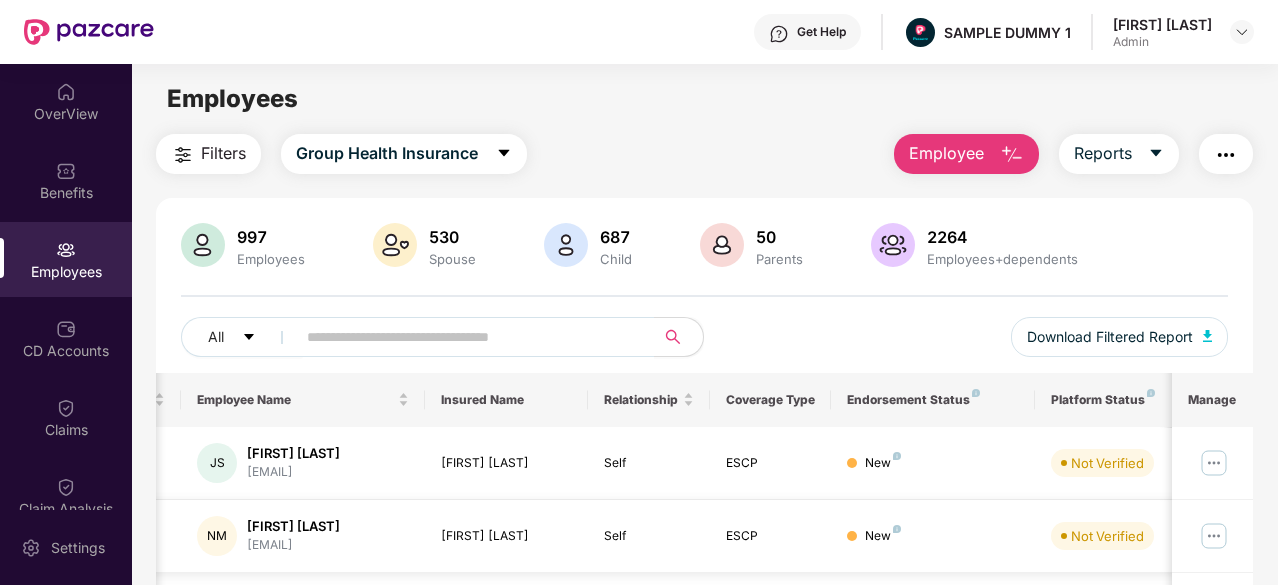 scroll, scrollTop: 0, scrollLeft: 75, axis: horizontal 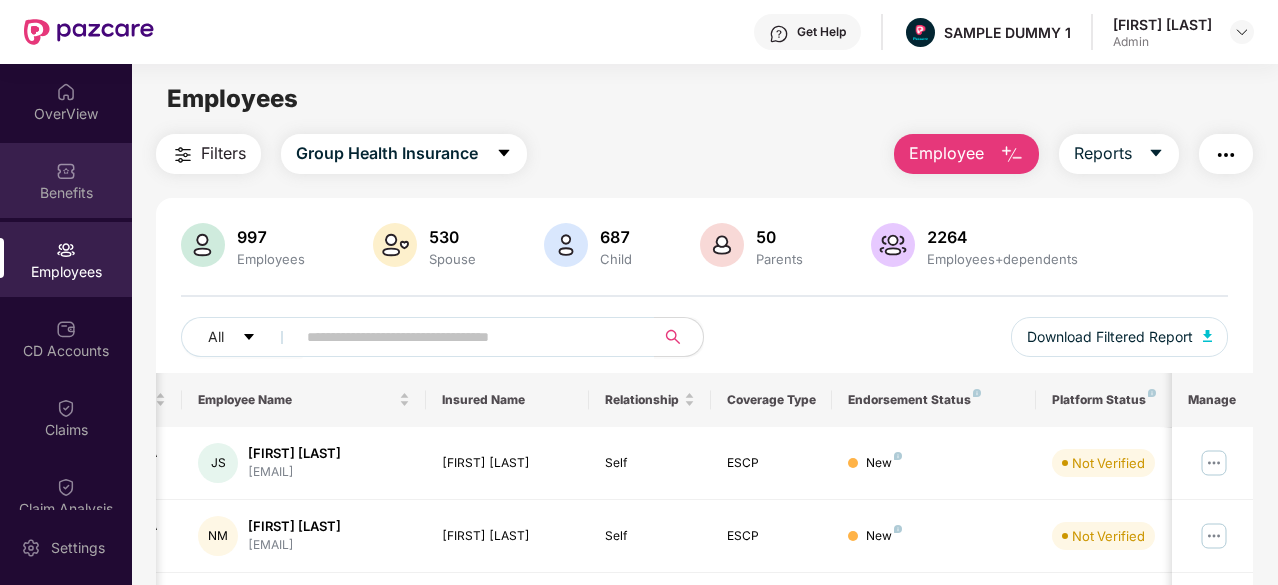 click on "Benefits" at bounding box center [66, 193] 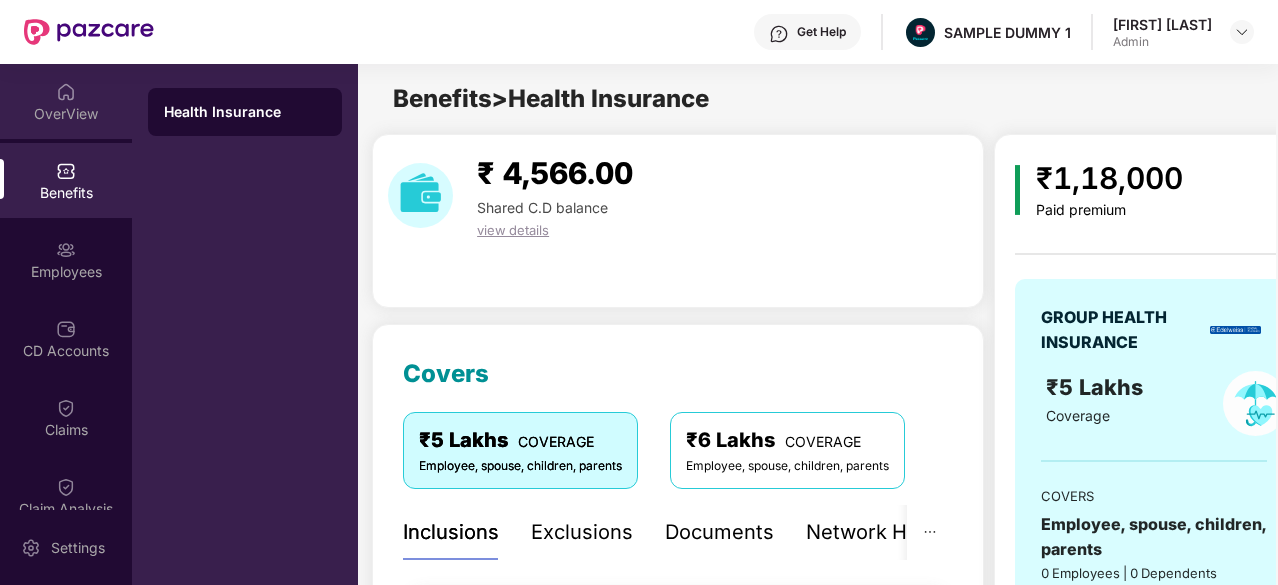 click on "OverView" at bounding box center [66, 101] 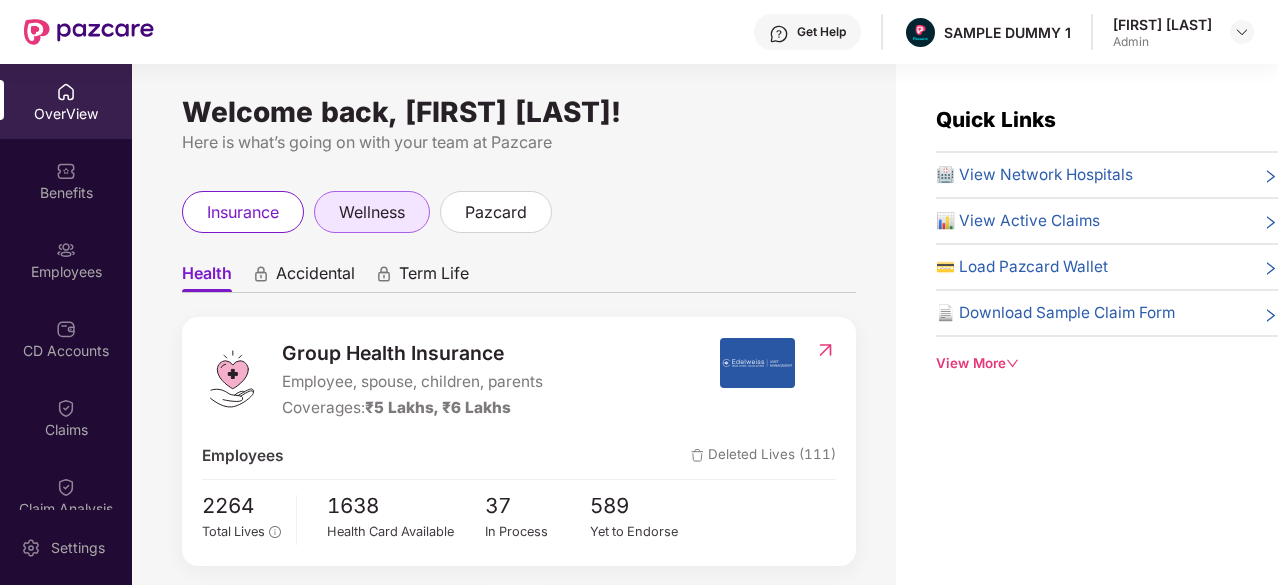 click on "wellness" at bounding box center [372, 212] 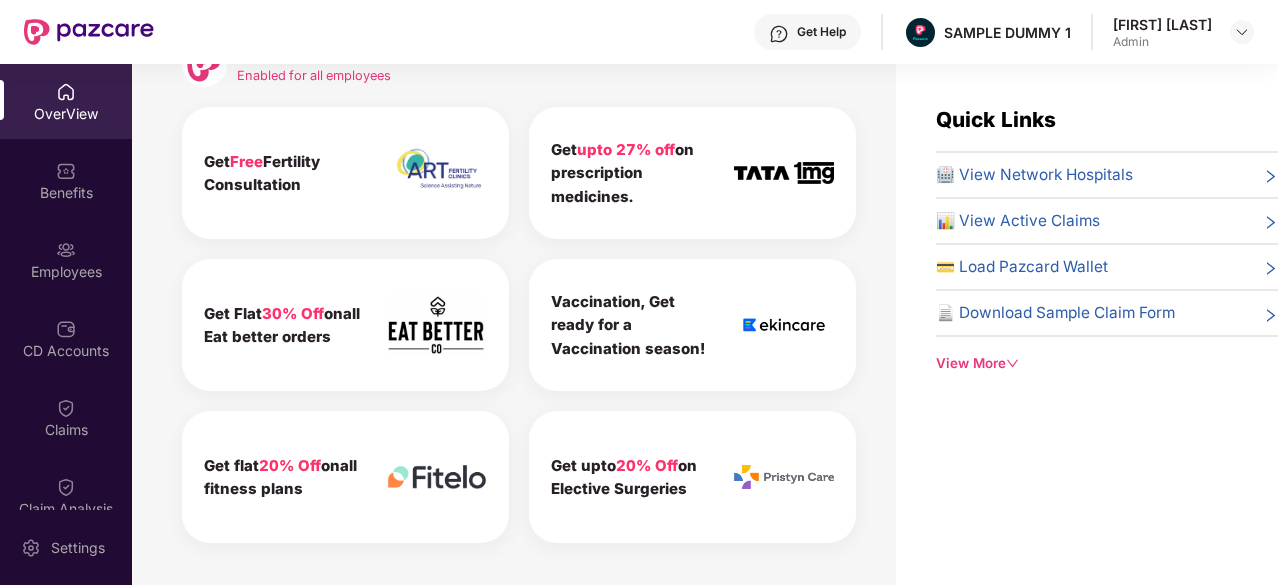 scroll, scrollTop: 0, scrollLeft: 0, axis: both 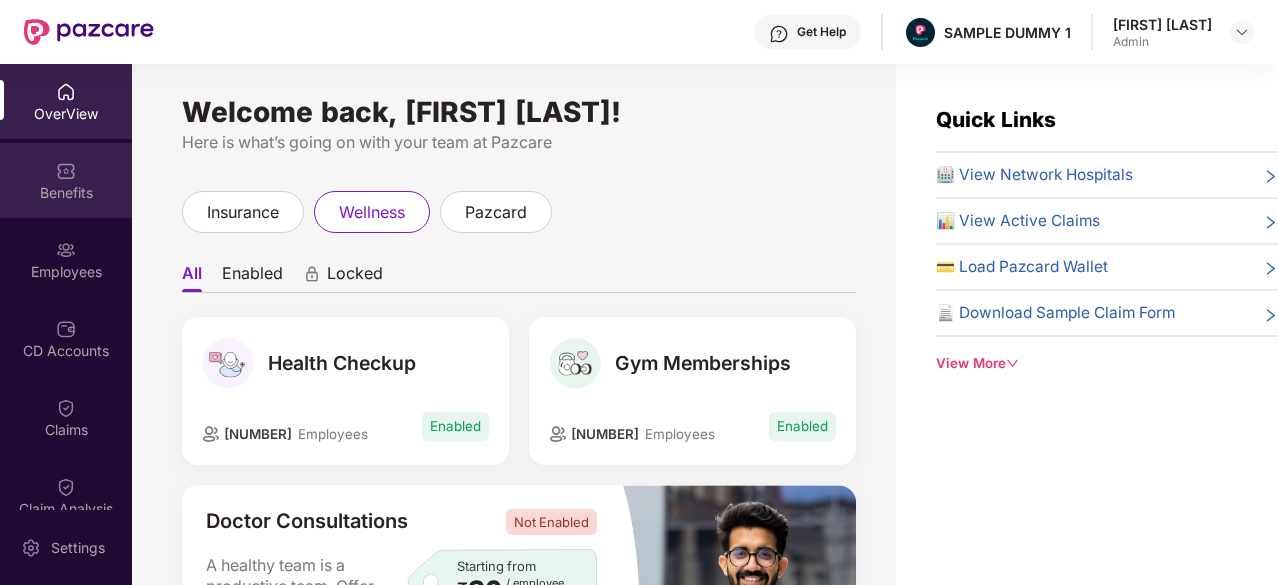 click on "Benefits" at bounding box center (66, 193) 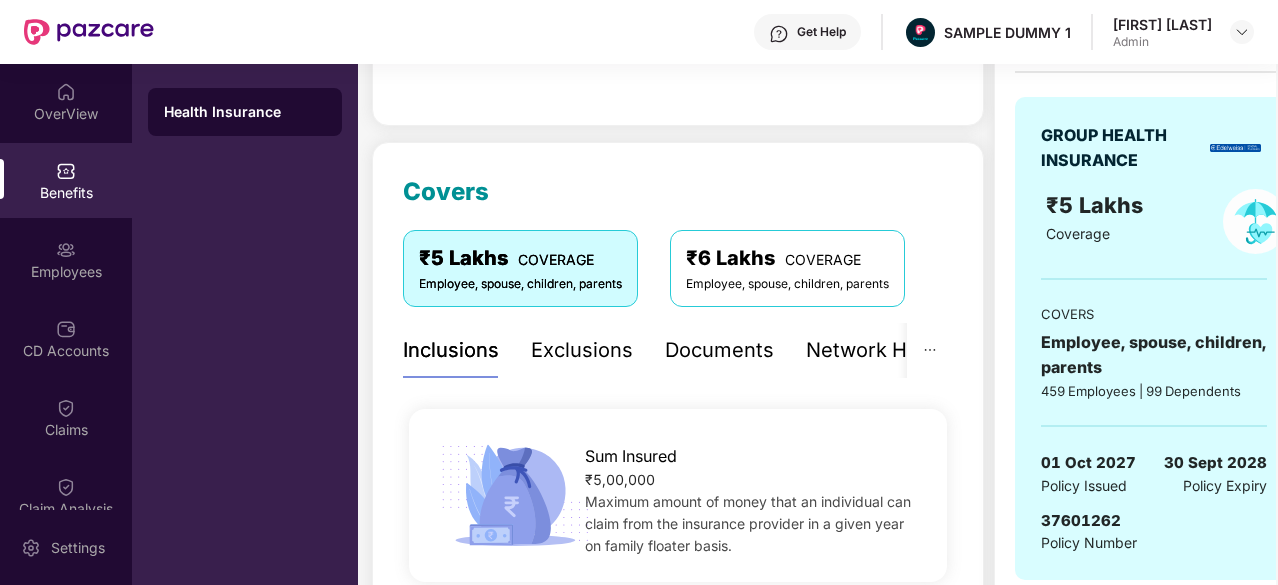 scroll, scrollTop: 0, scrollLeft: 0, axis: both 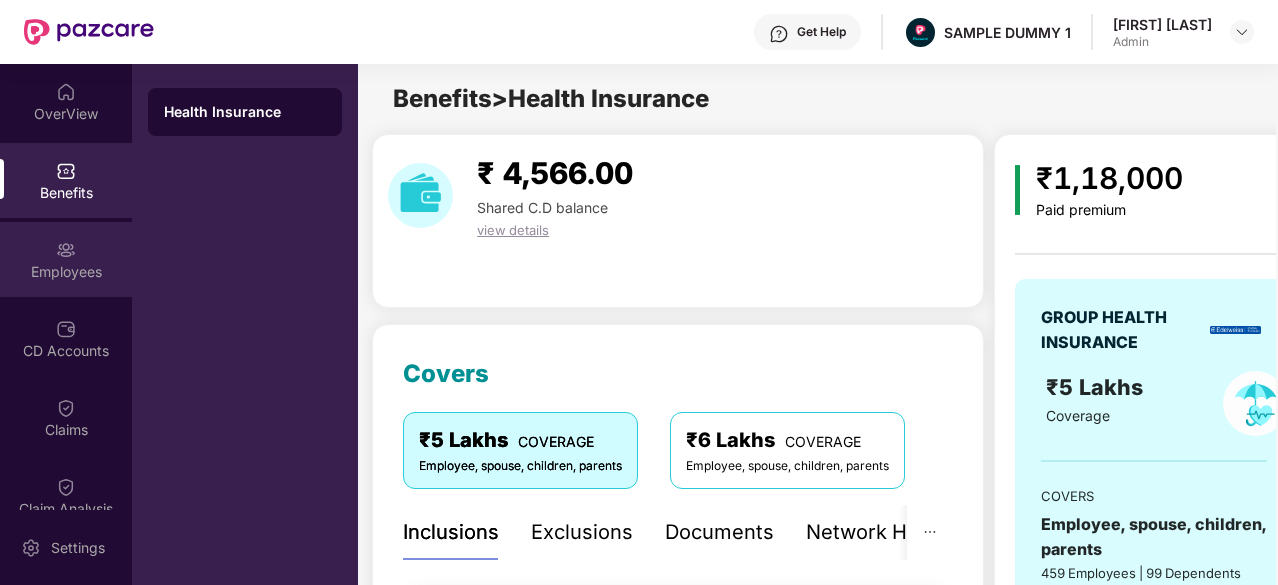 click at bounding box center [66, 250] 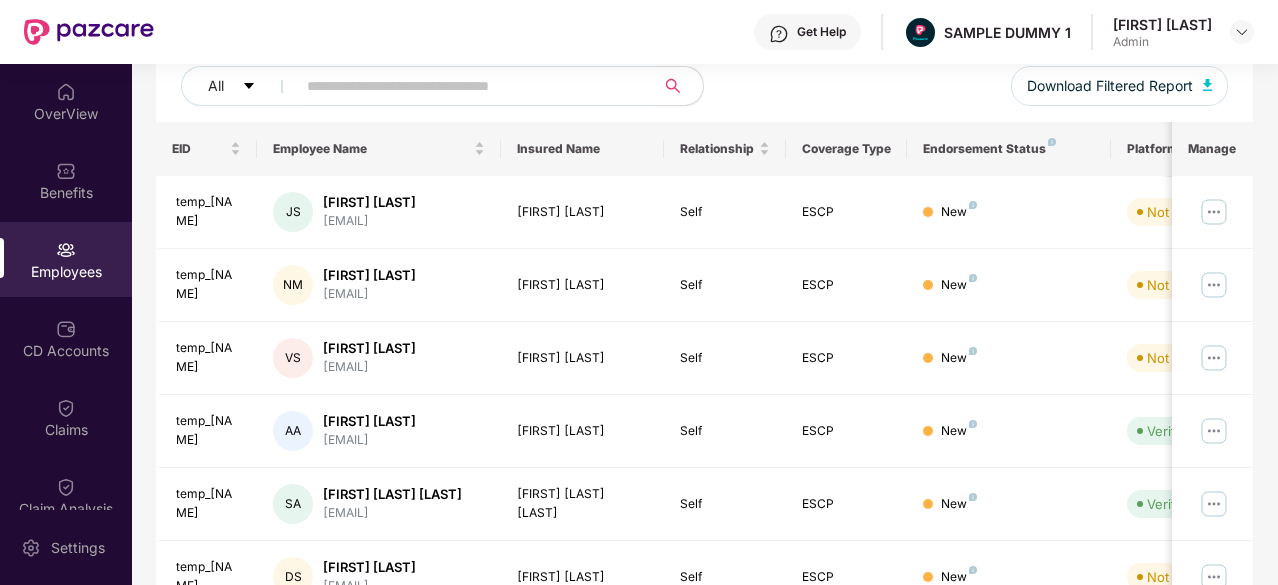 scroll, scrollTop: 250, scrollLeft: 0, axis: vertical 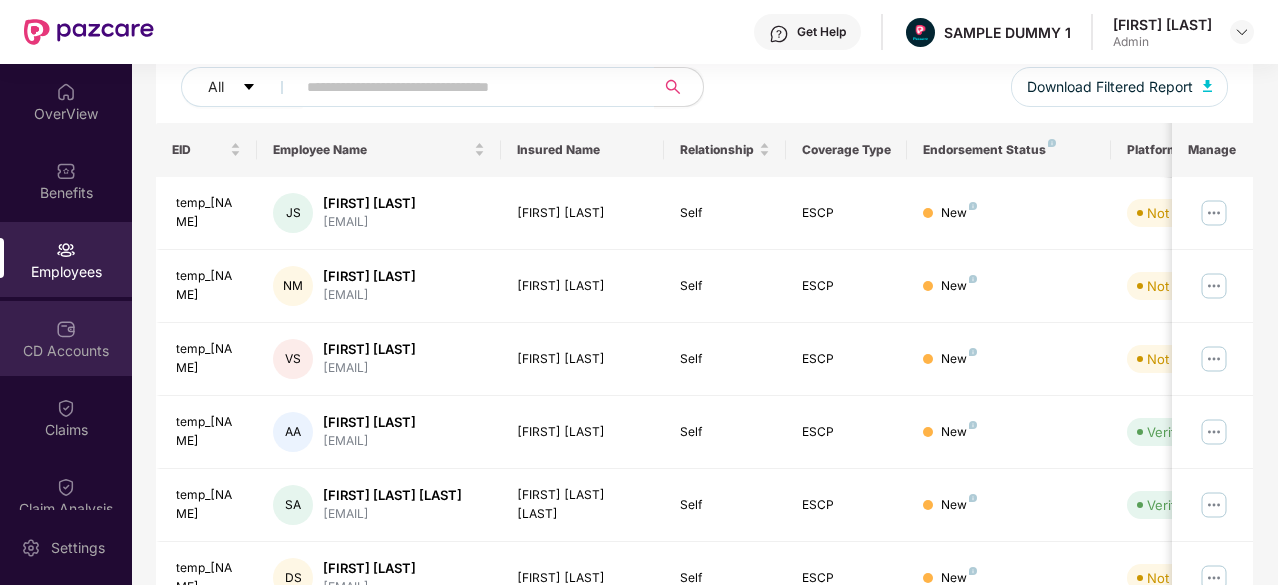 click on "CD Accounts" at bounding box center [66, 351] 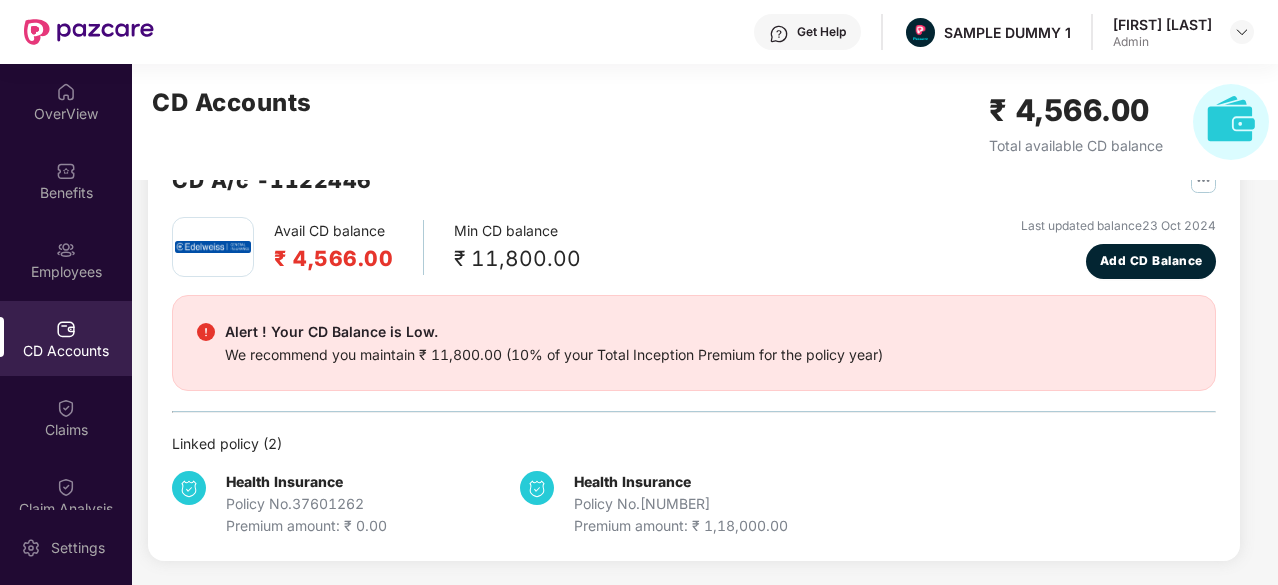 scroll, scrollTop: 62, scrollLeft: 0, axis: vertical 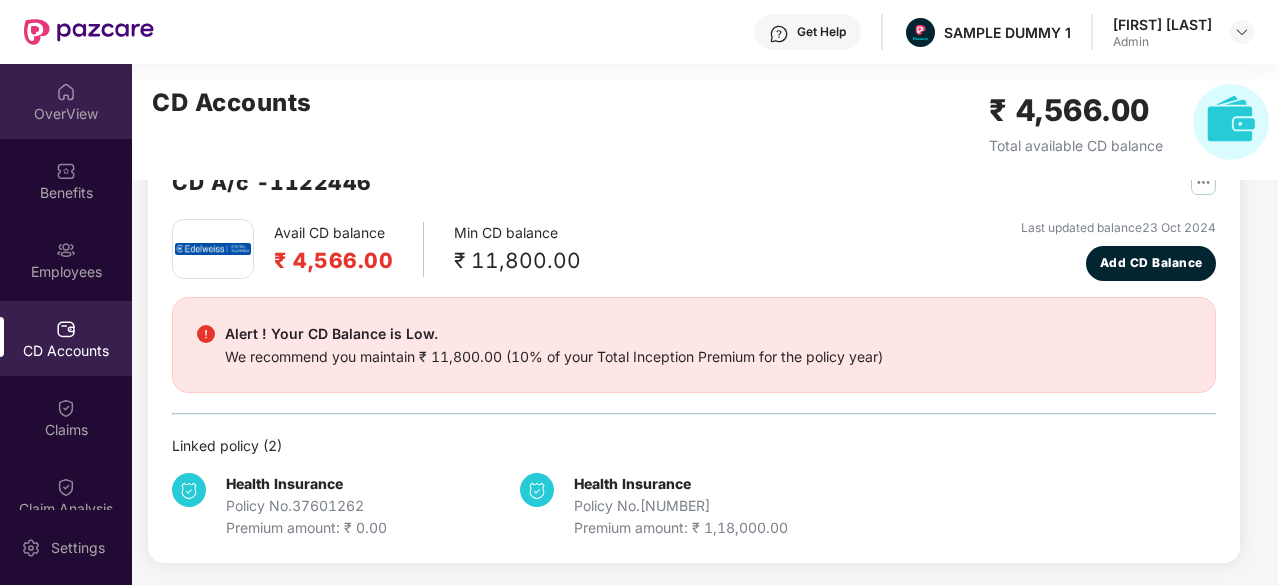 click on "OverView" at bounding box center [66, 101] 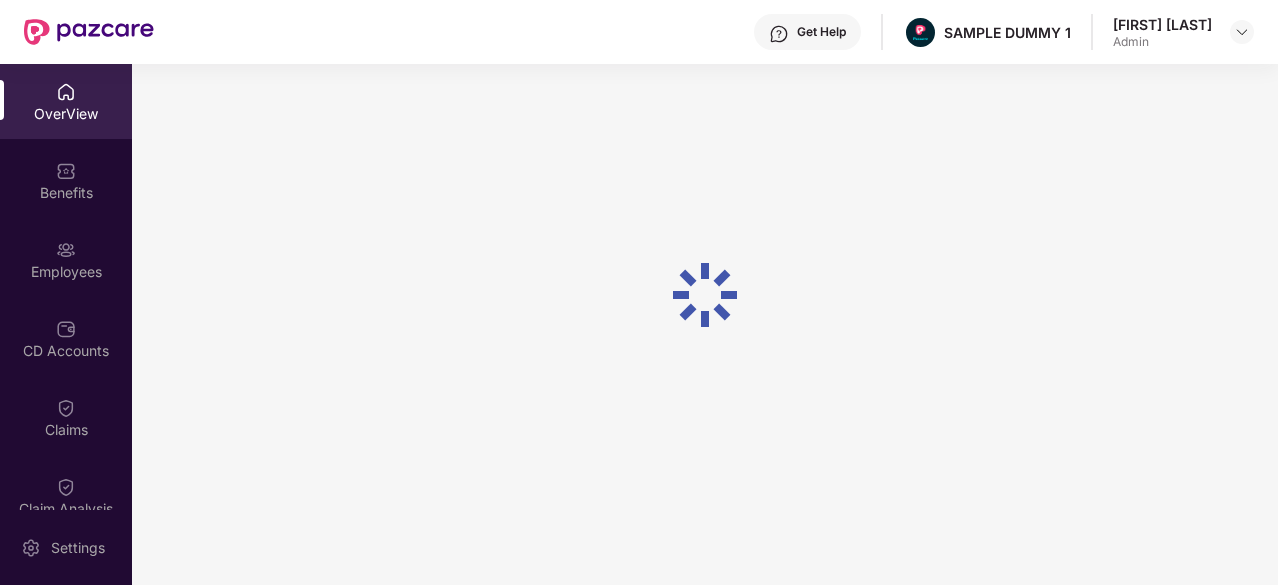 scroll, scrollTop: 64, scrollLeft: 0, axis: vertical 